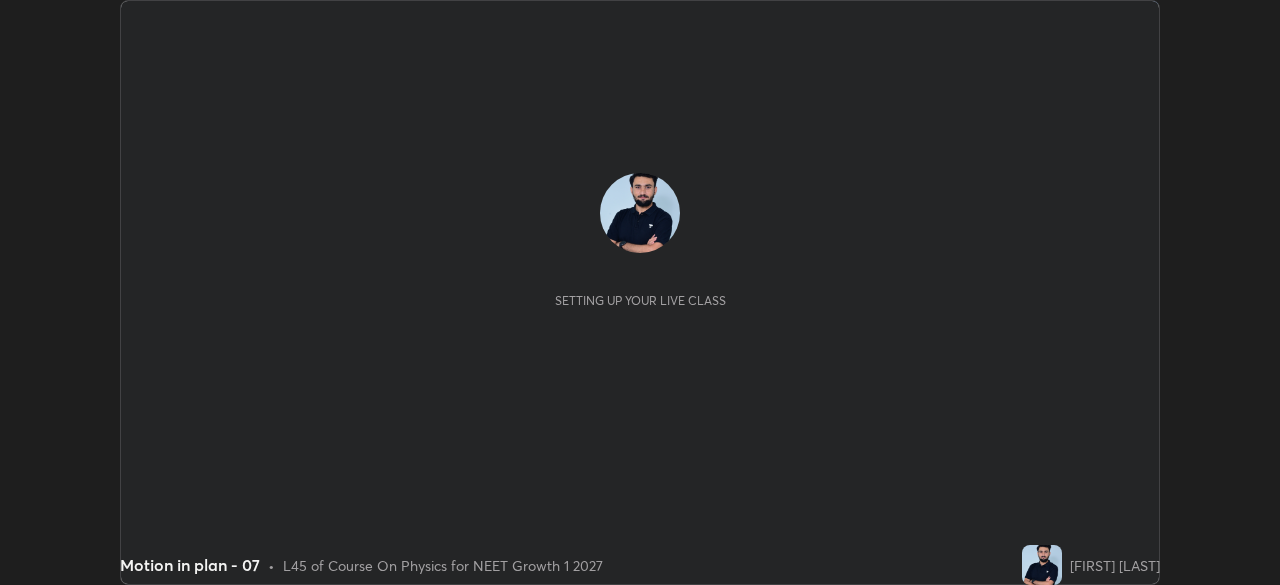 scroll, scrollTop: 0, scrollLeft: 0, axis: both 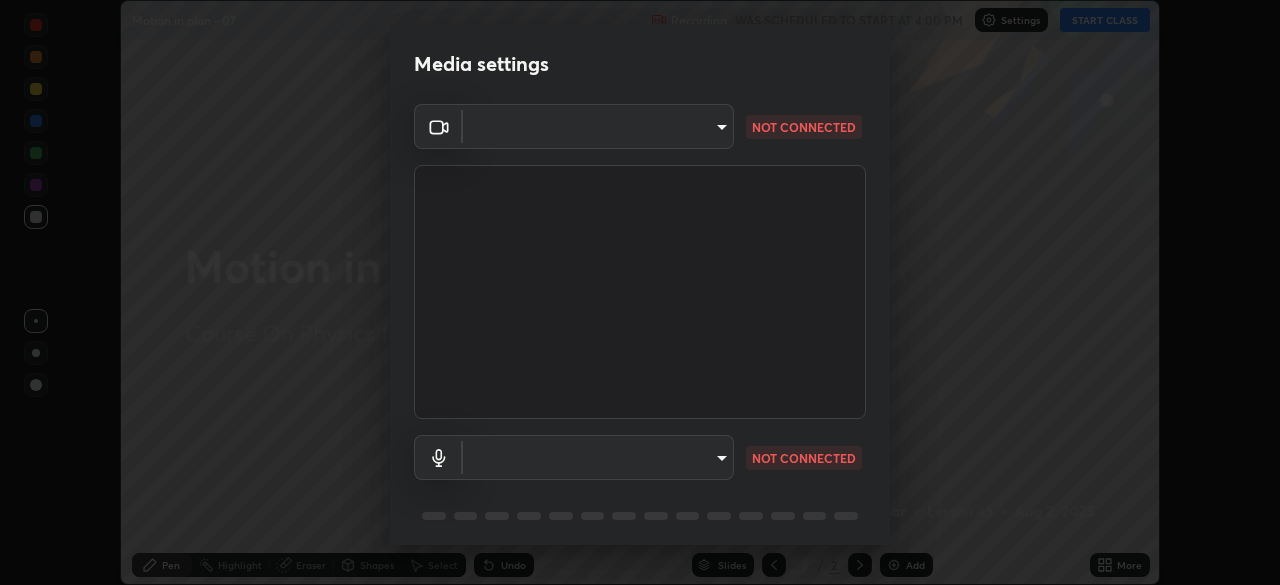 type on "1170694498857cb11788a0b7ae79d5cf1e08a6c331eb8d7031f90166f8fae325" 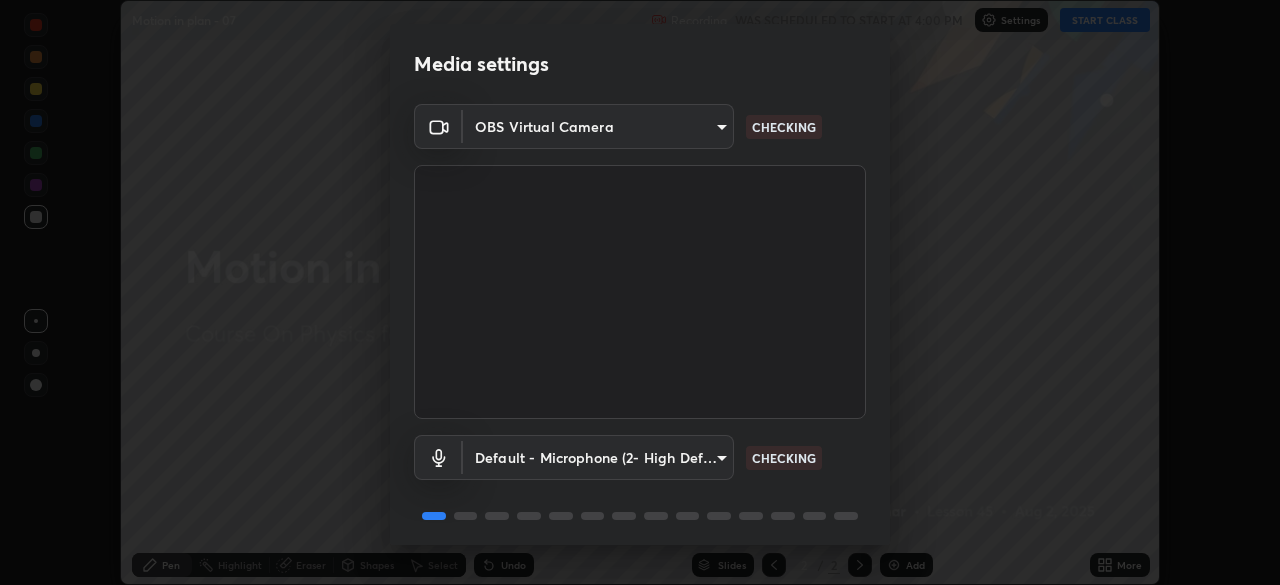 scroll, scrollTop: 71, scrollLeft: 0, axis: vertical 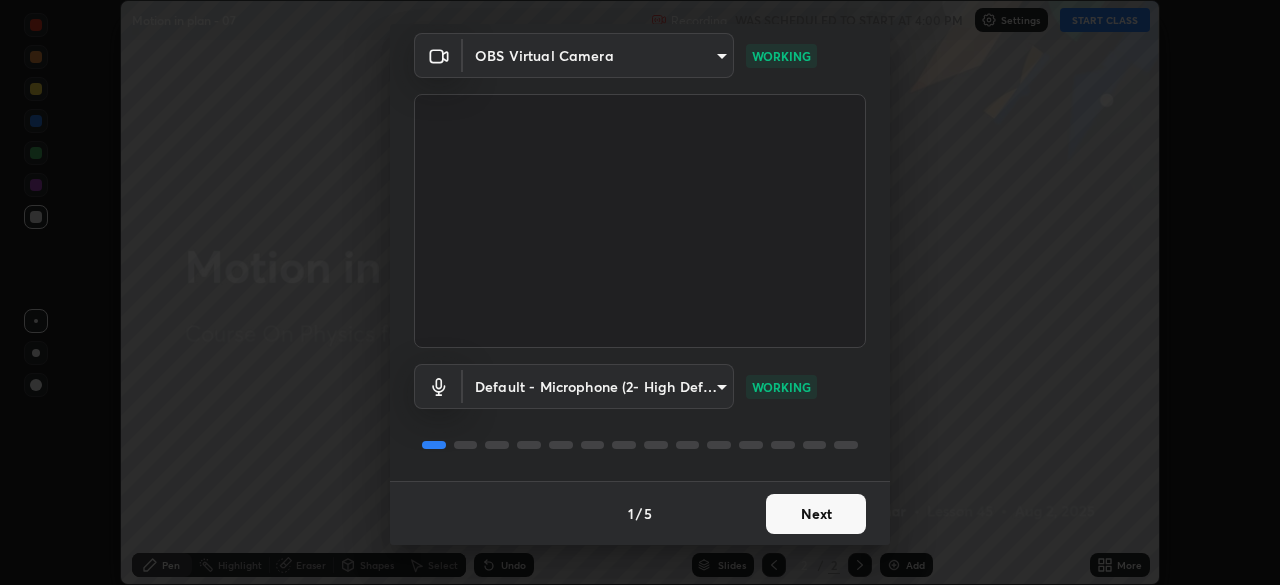 click on "Next" at bounding box center [816, 514] 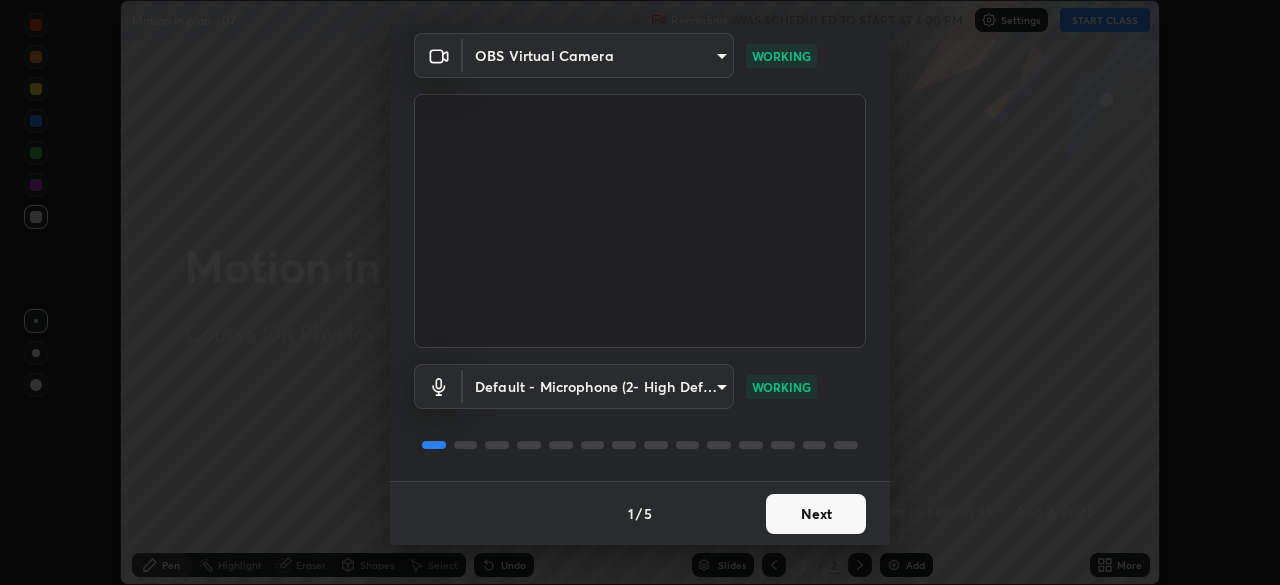 scroll, scrollTop: 0, scrollLeft: 0, axis: both 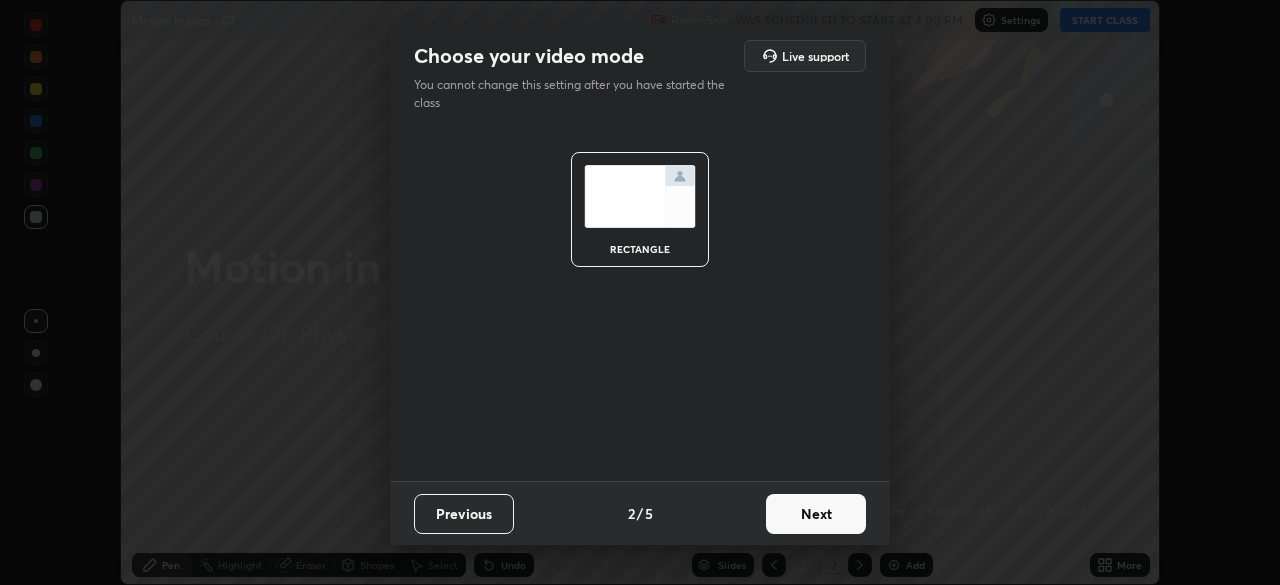click on "Next" at bounding box center (816, 514) 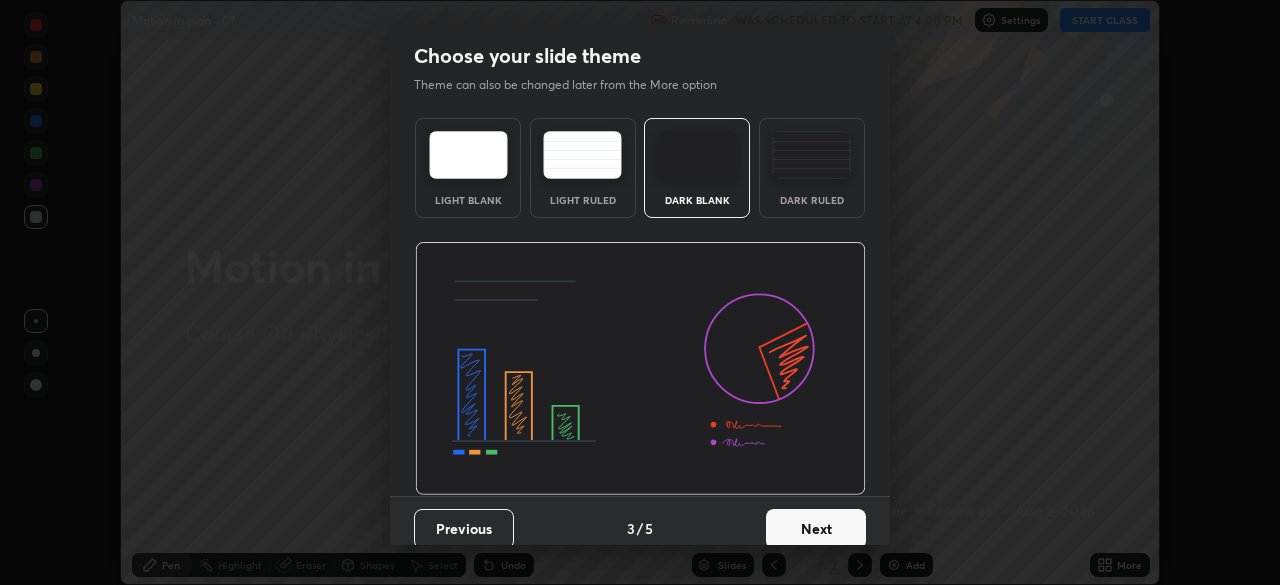 click on "Next" at bounding box center [816, 529] 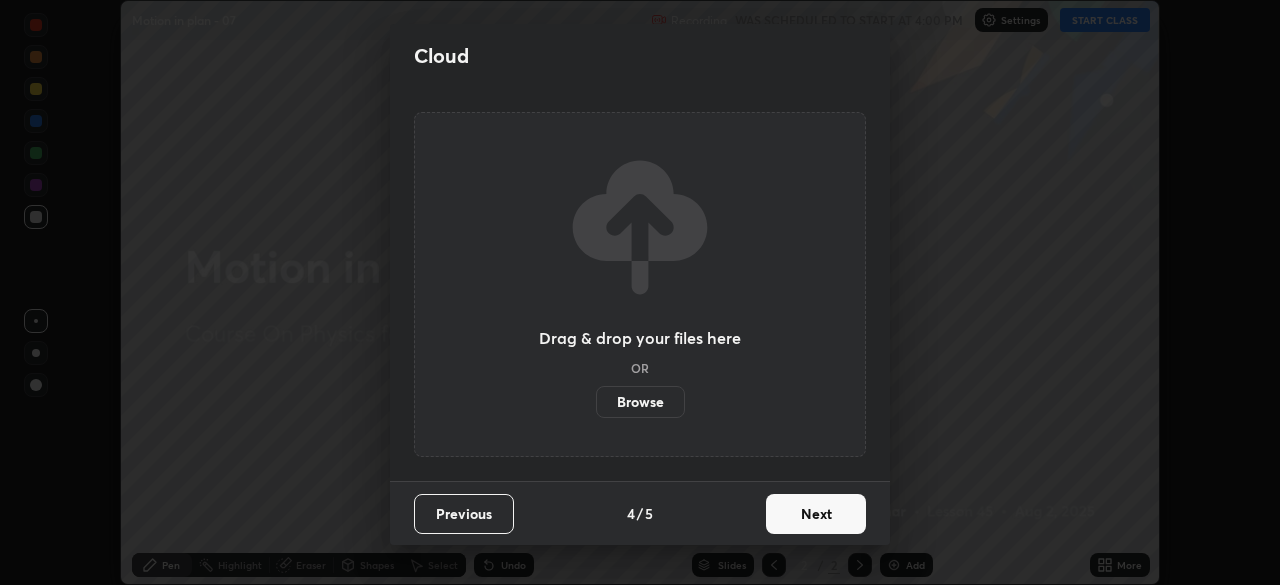 click on "Next" at bounding box center (816, 514) 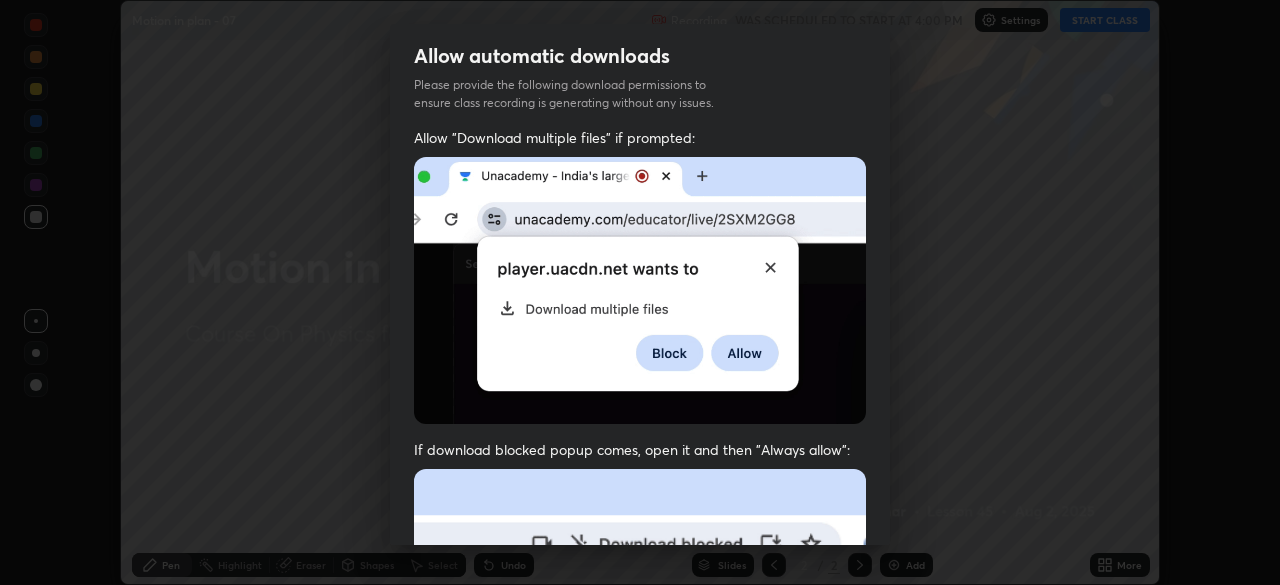 click at bounding box center (640, 687) 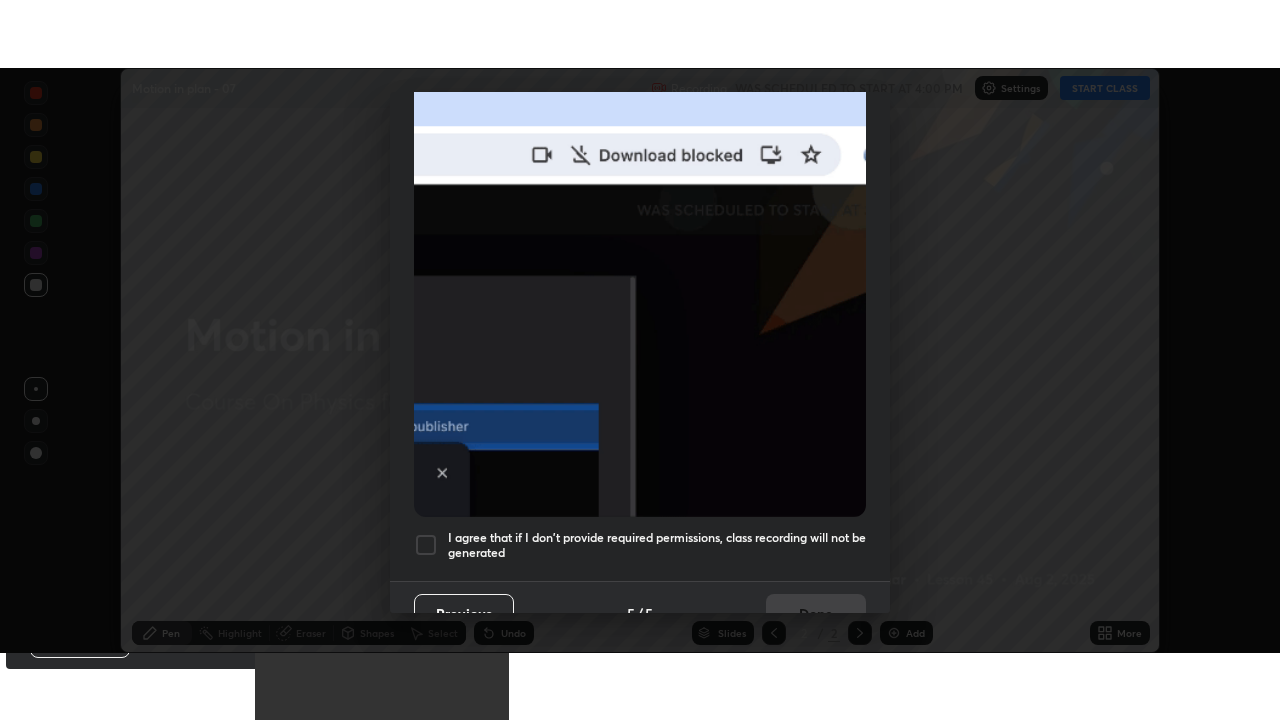 scroll, scrollTop: 479, scrollLeft: 0, axis: vertical 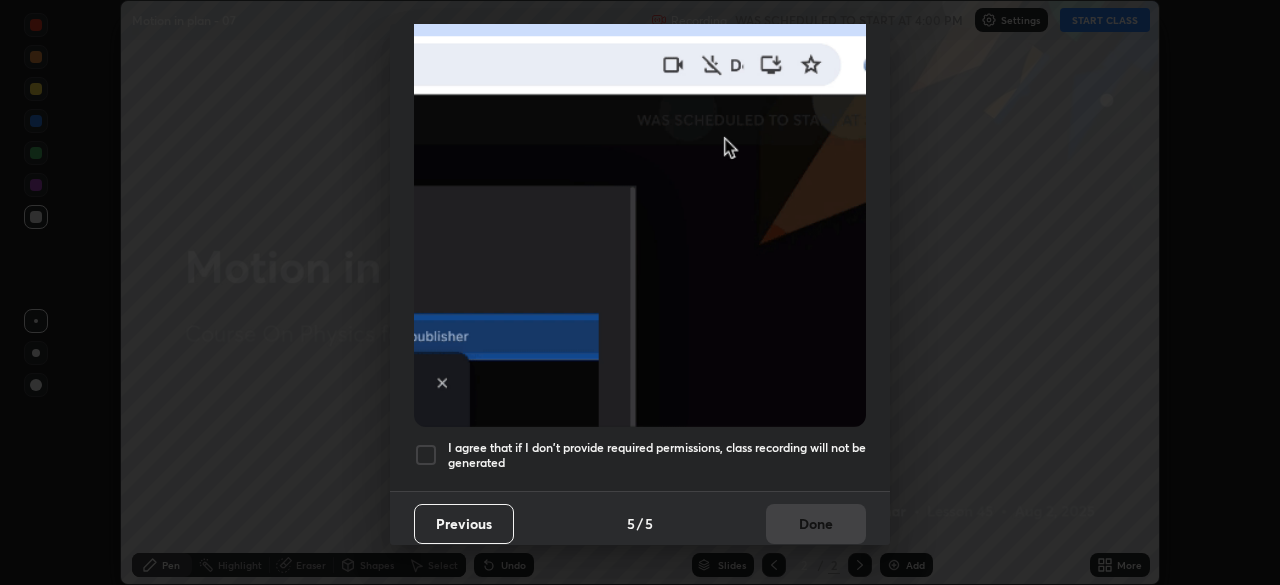 click on "I agree that if I don't provide required permissions, class recording will not be generated" at bounding box center (657, 455) 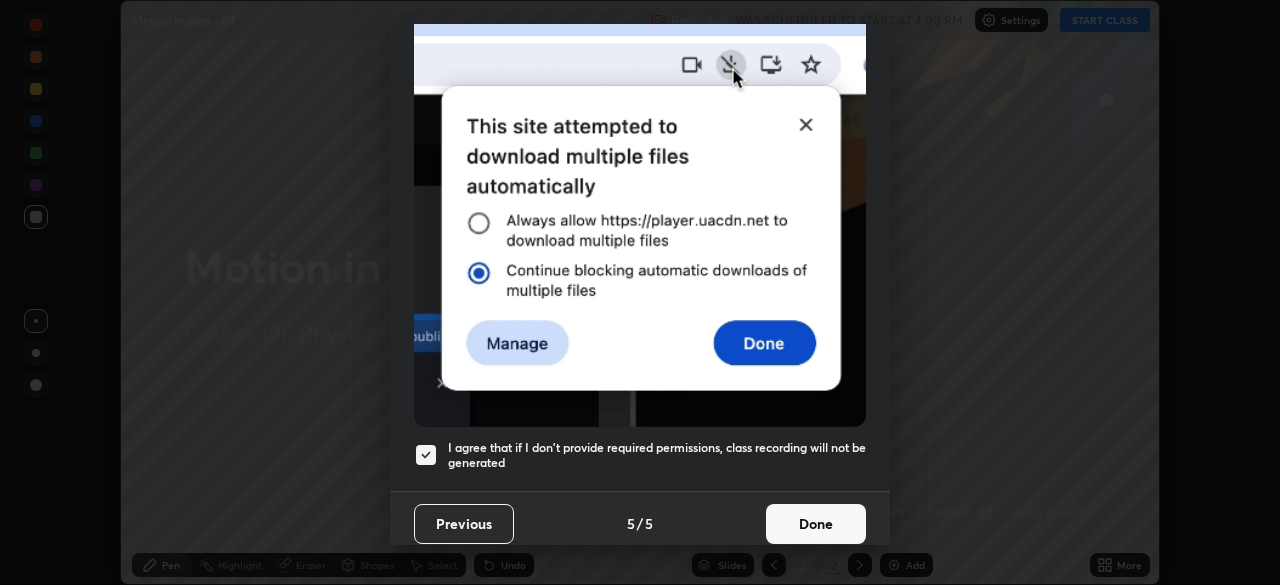 click on "Done" at bounding box center (816, 524) 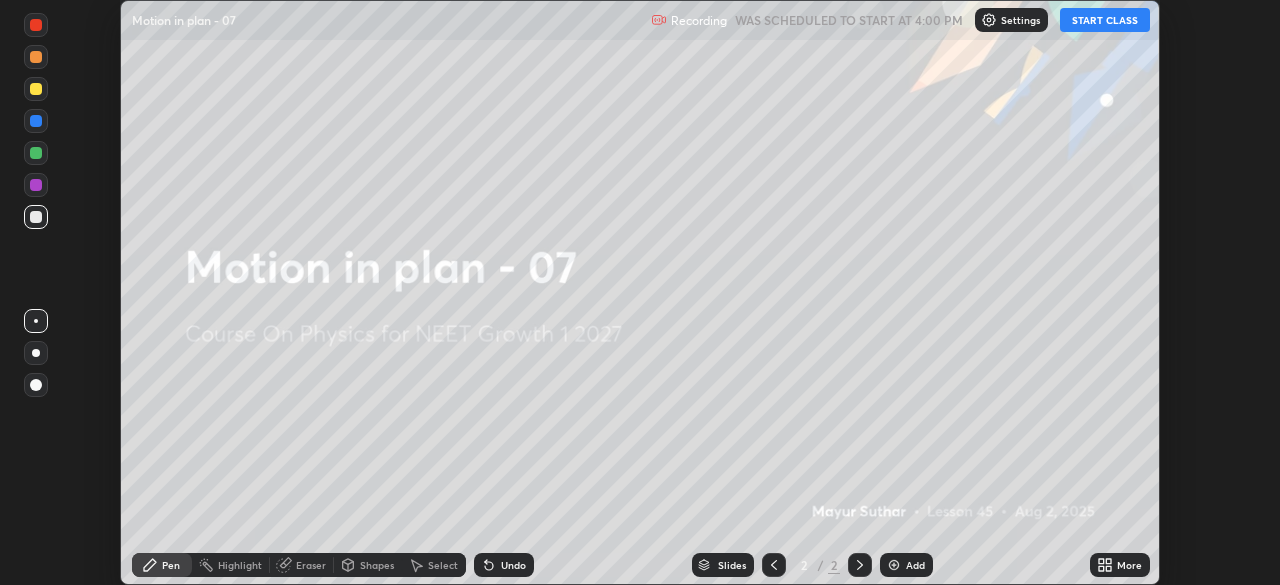 click 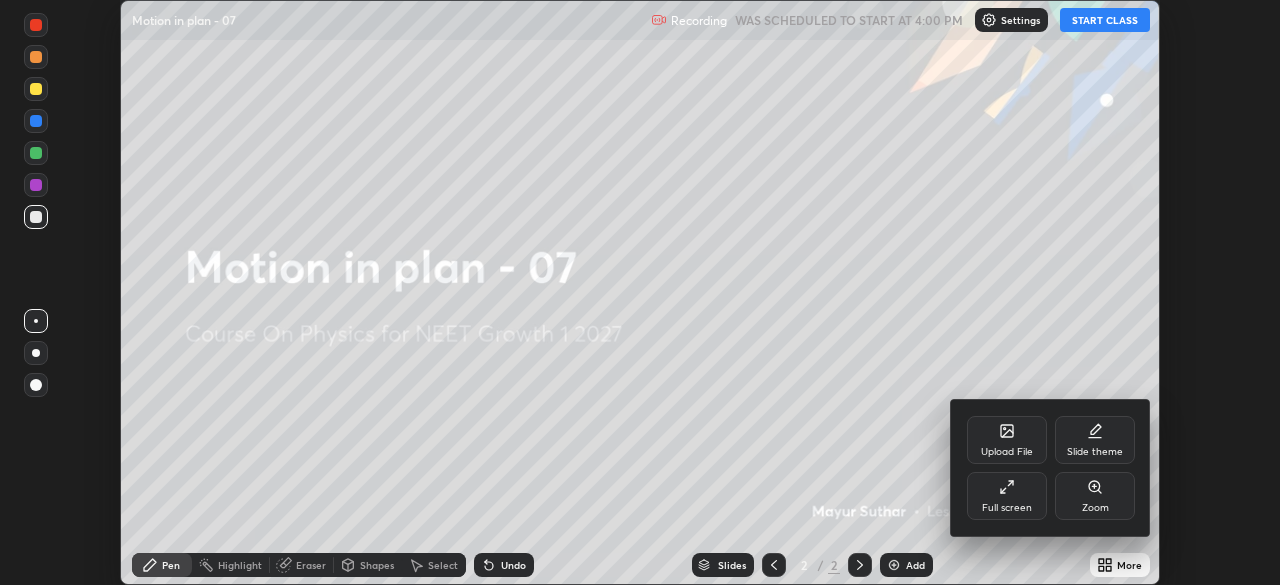 click 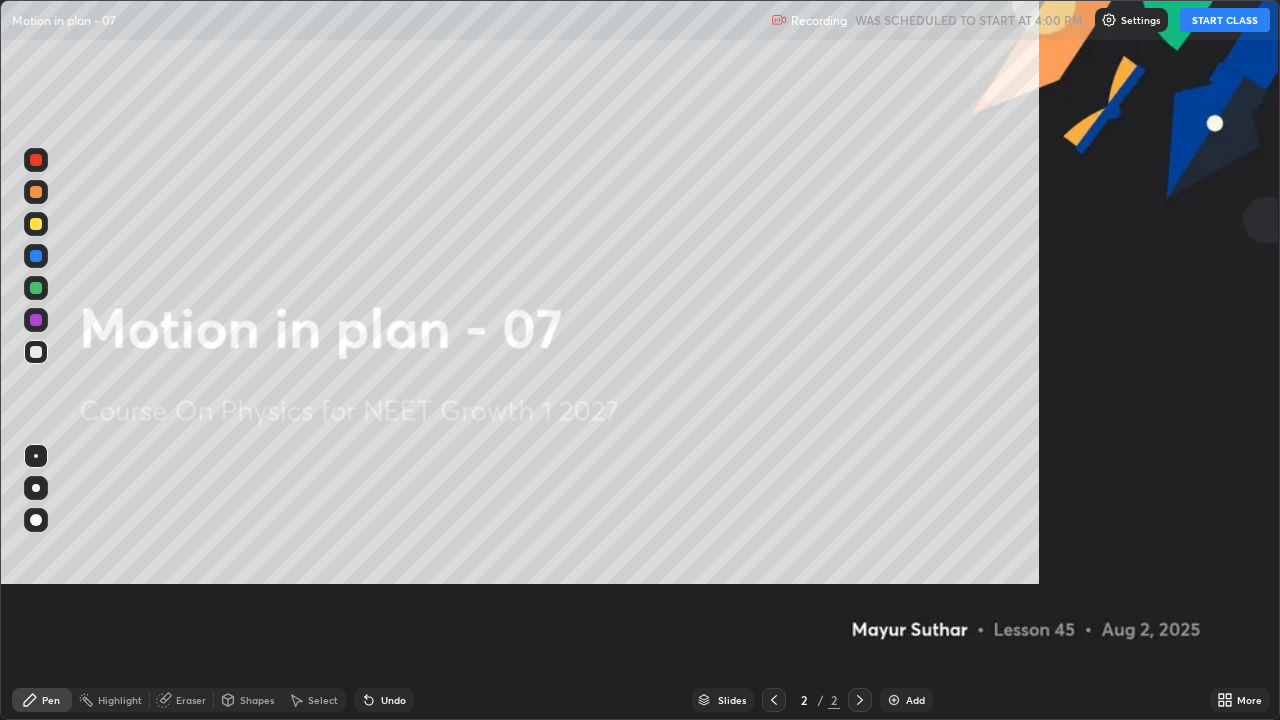 scroll, scrollTop: 99280, scrollLeft: 98720, axis: both 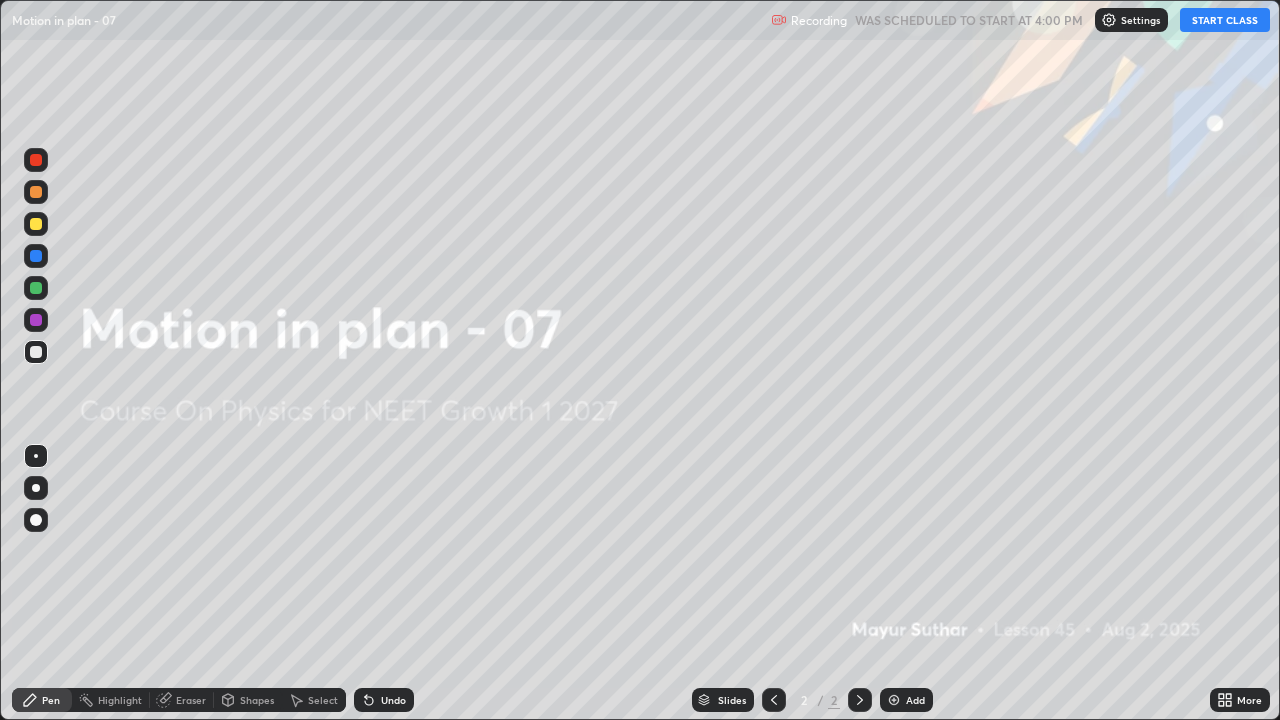 click on "START CLASS" at bounding box center (1225, 20) 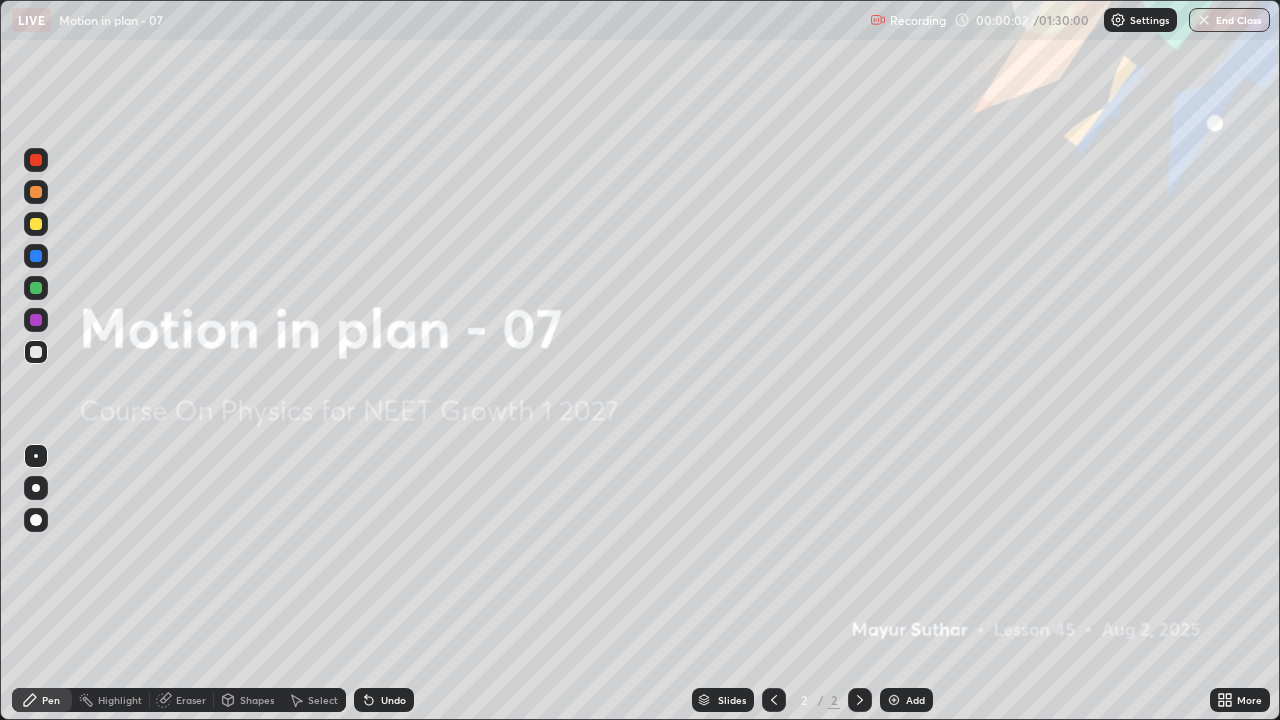 click at bounding box center (36, 520) 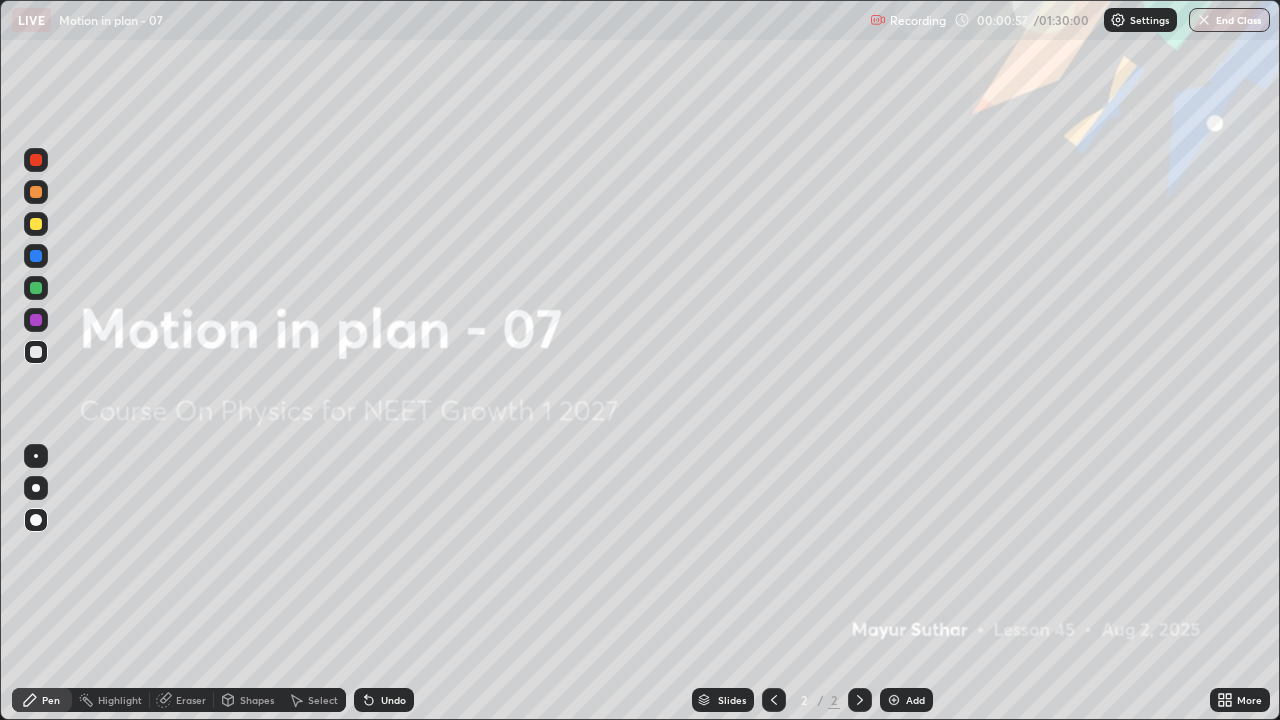 click on "Add" at bounding box center [915, 700] 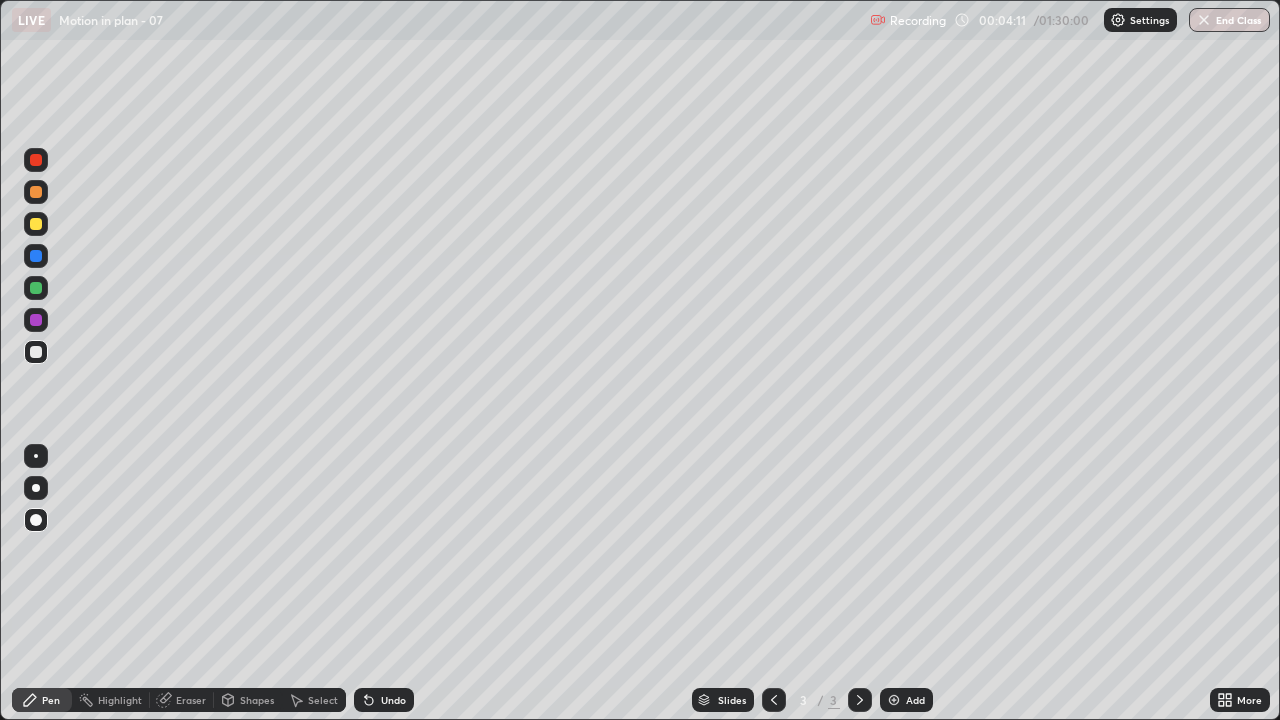 click at bounding box center (36, 352) 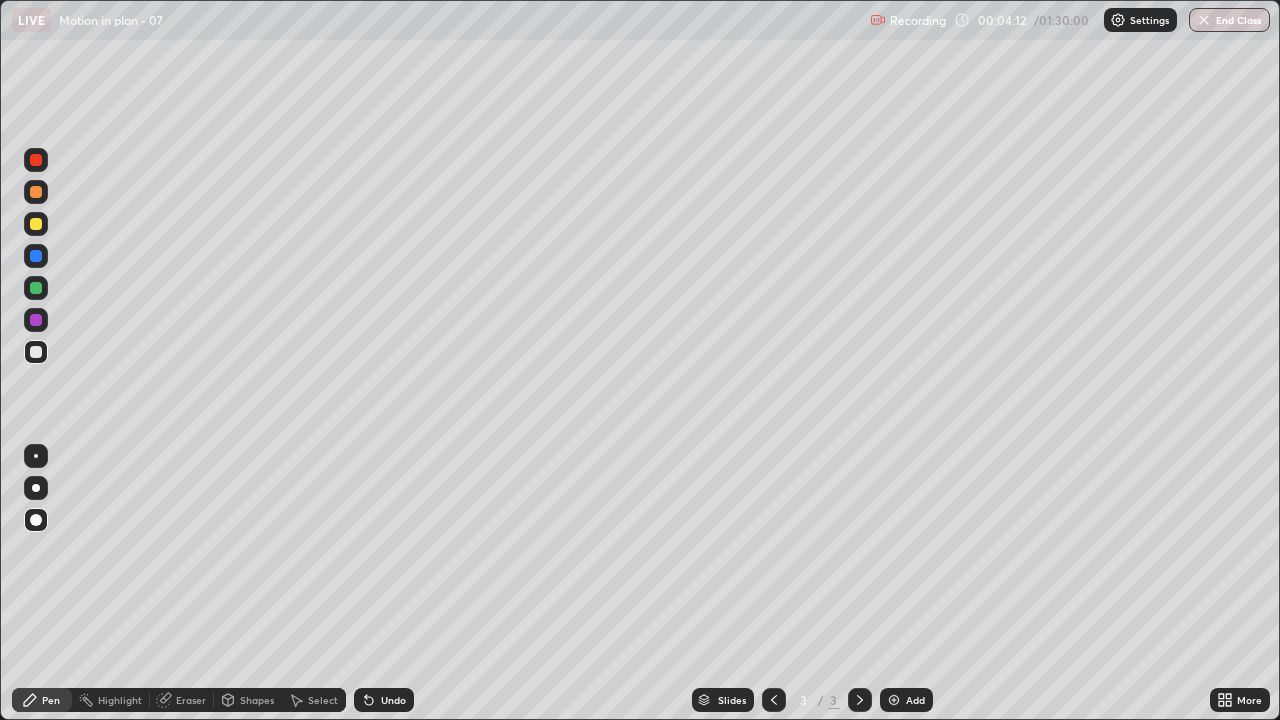 click at bounding box center [36, 520] 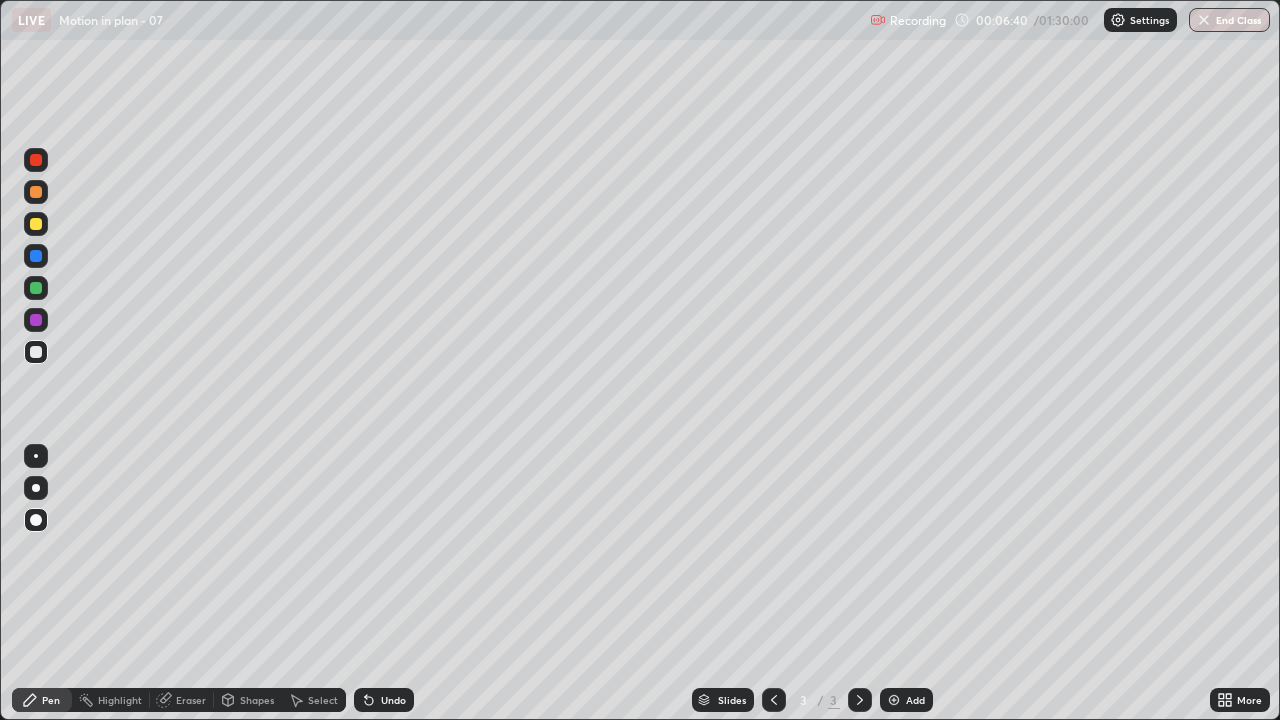 click at bounding box center [36, 256] 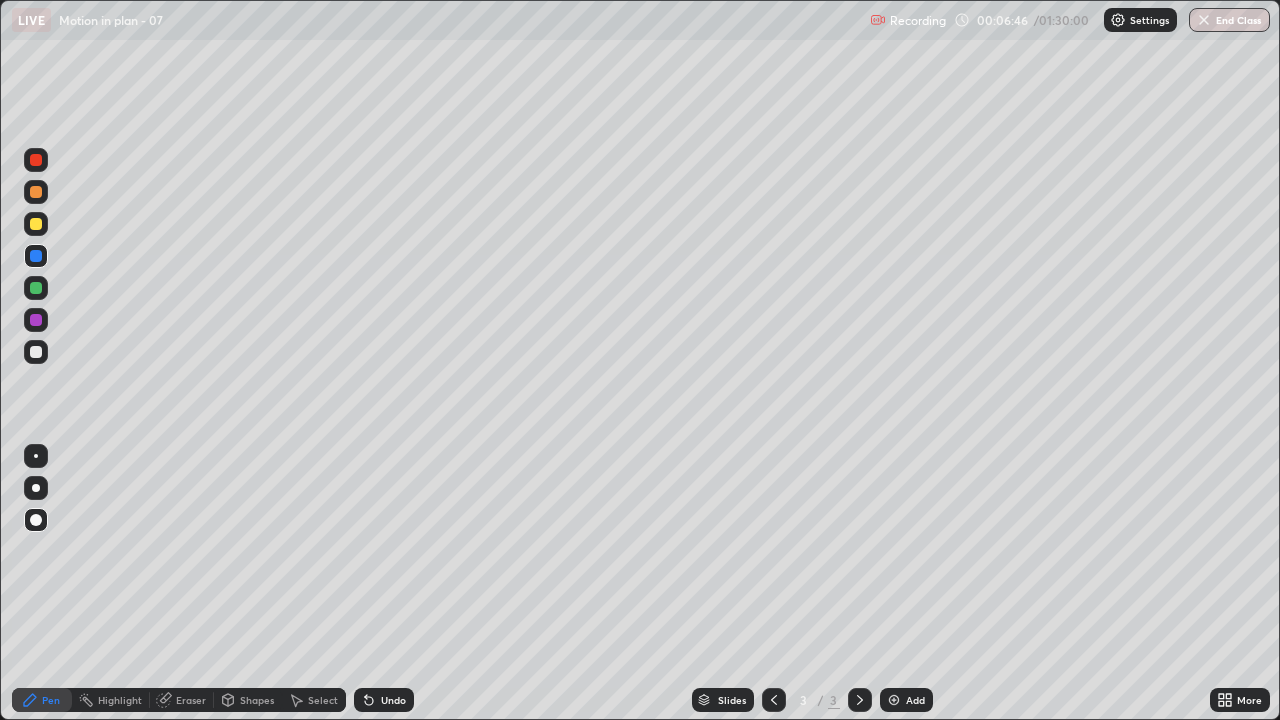 click at bounding box center (36, 352) 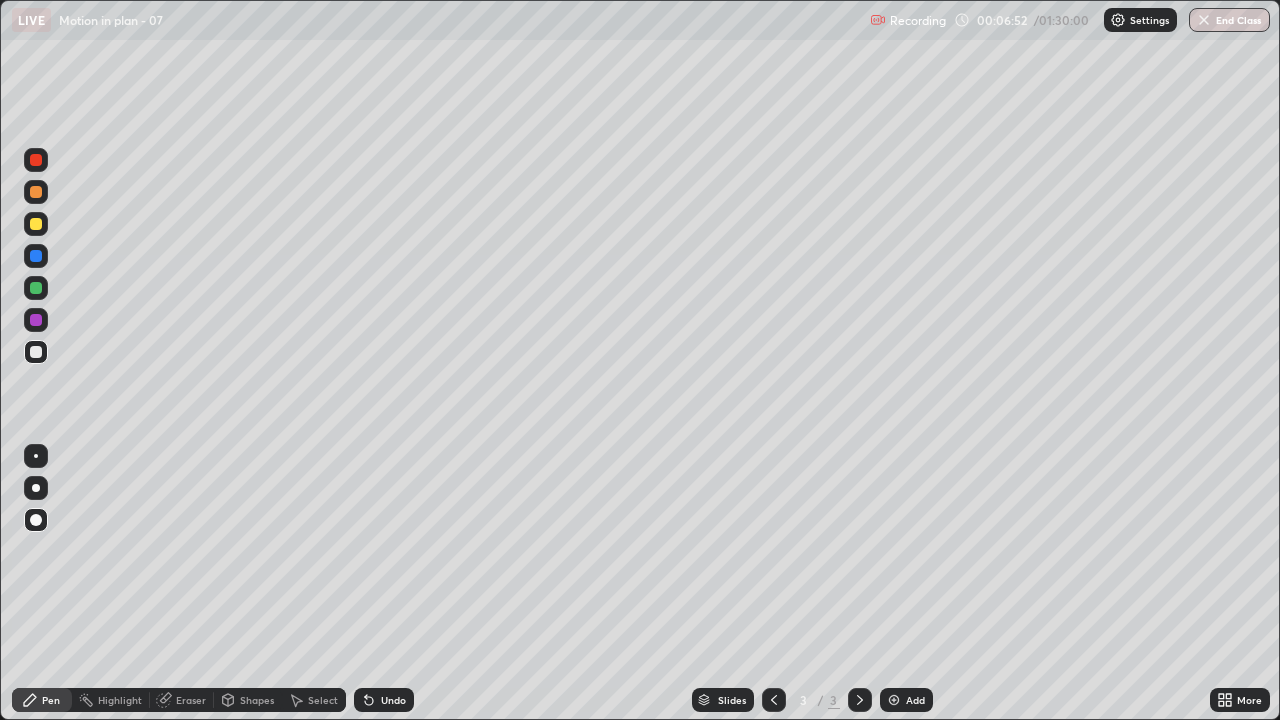 click at bounding box center [36, 256] 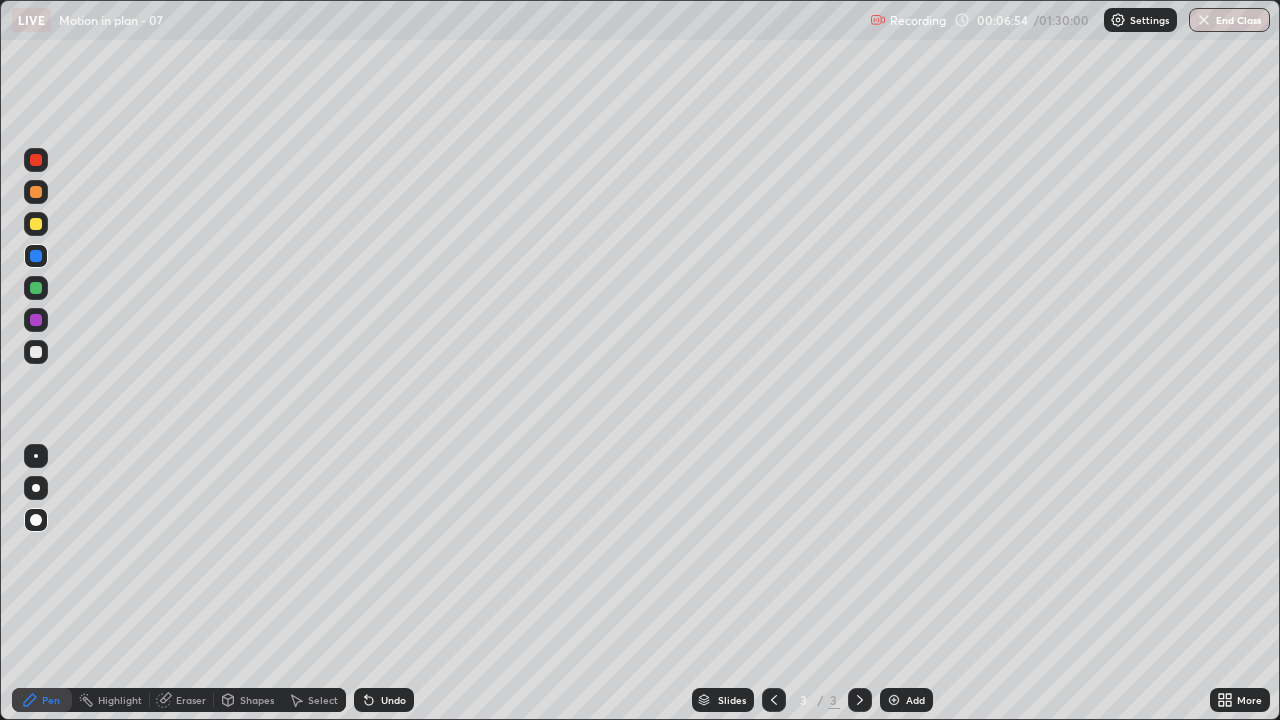 click at bounding box center [36, 352] 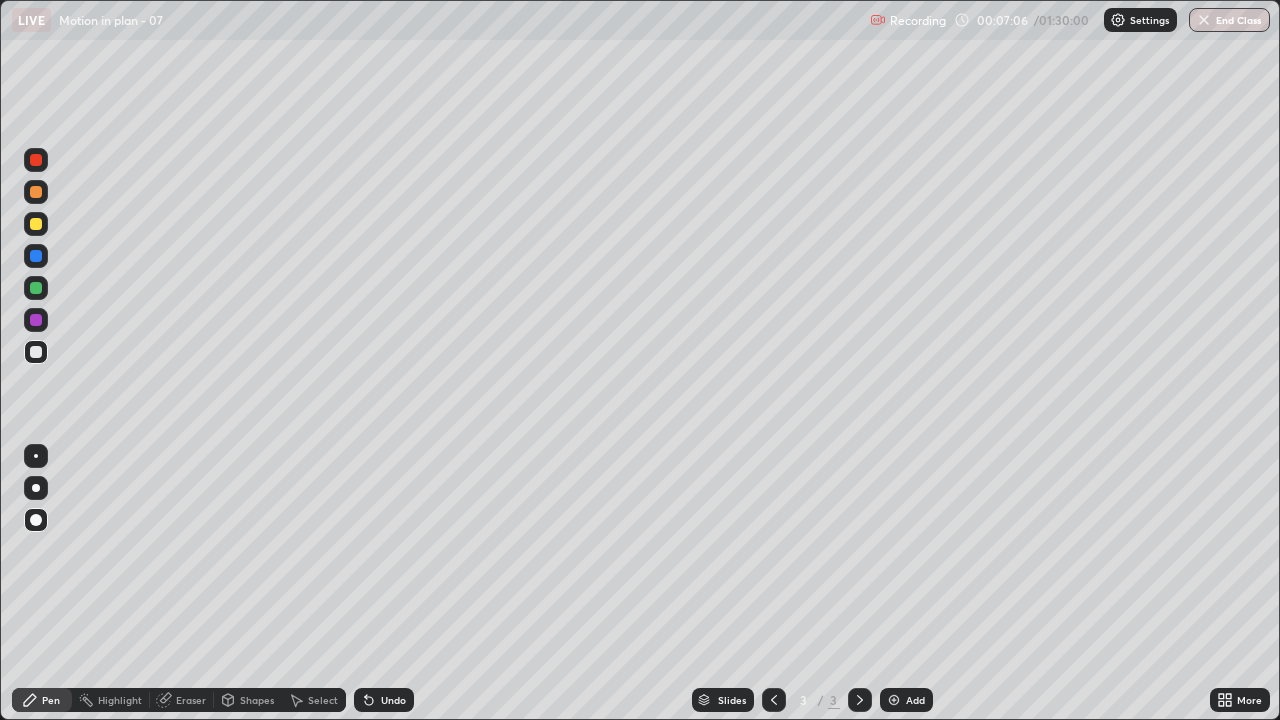 click on "Undo" at bounding box center (393, 700) 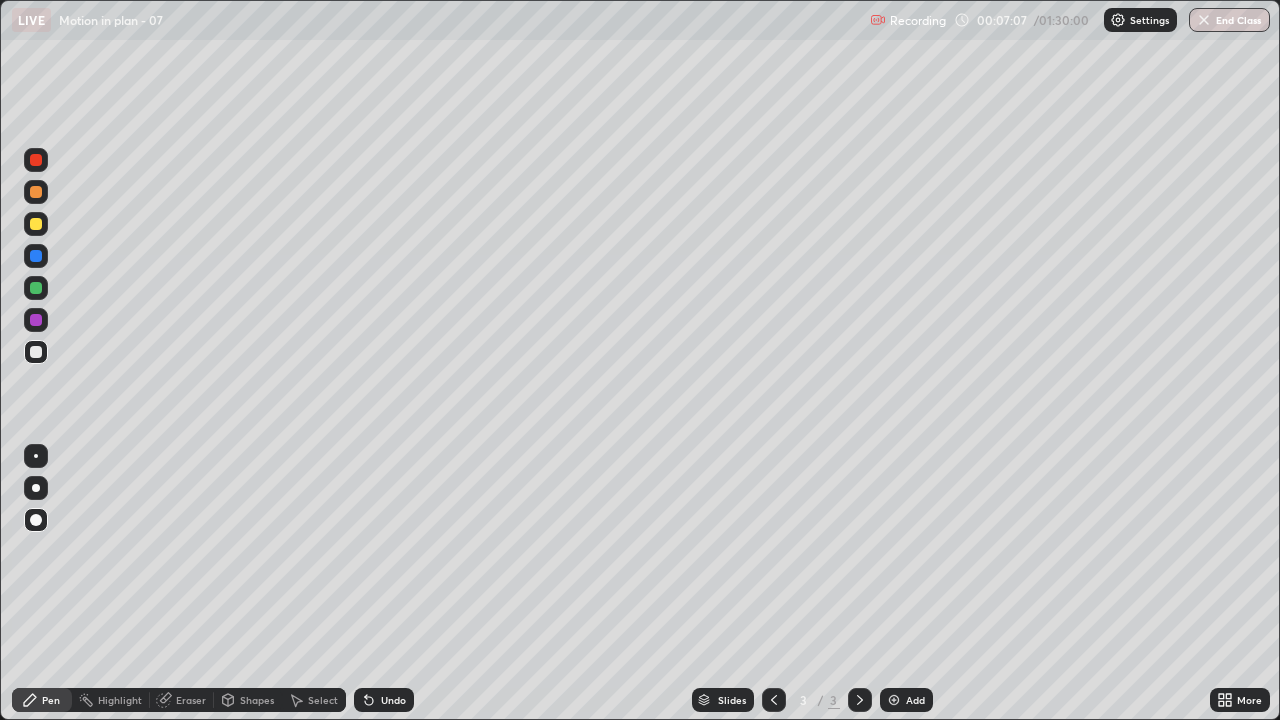 click on "Undo" at bounding box center [384, 700] 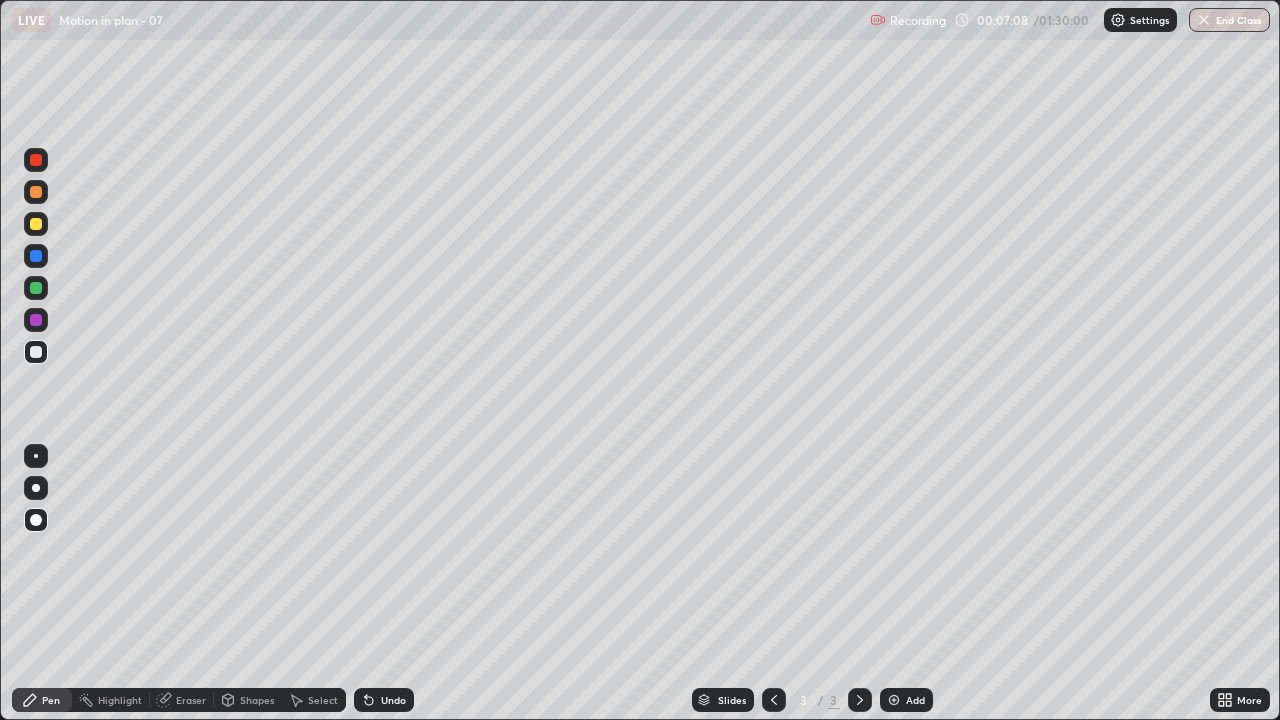 click on "Undo" at bounding box center [384, 700] 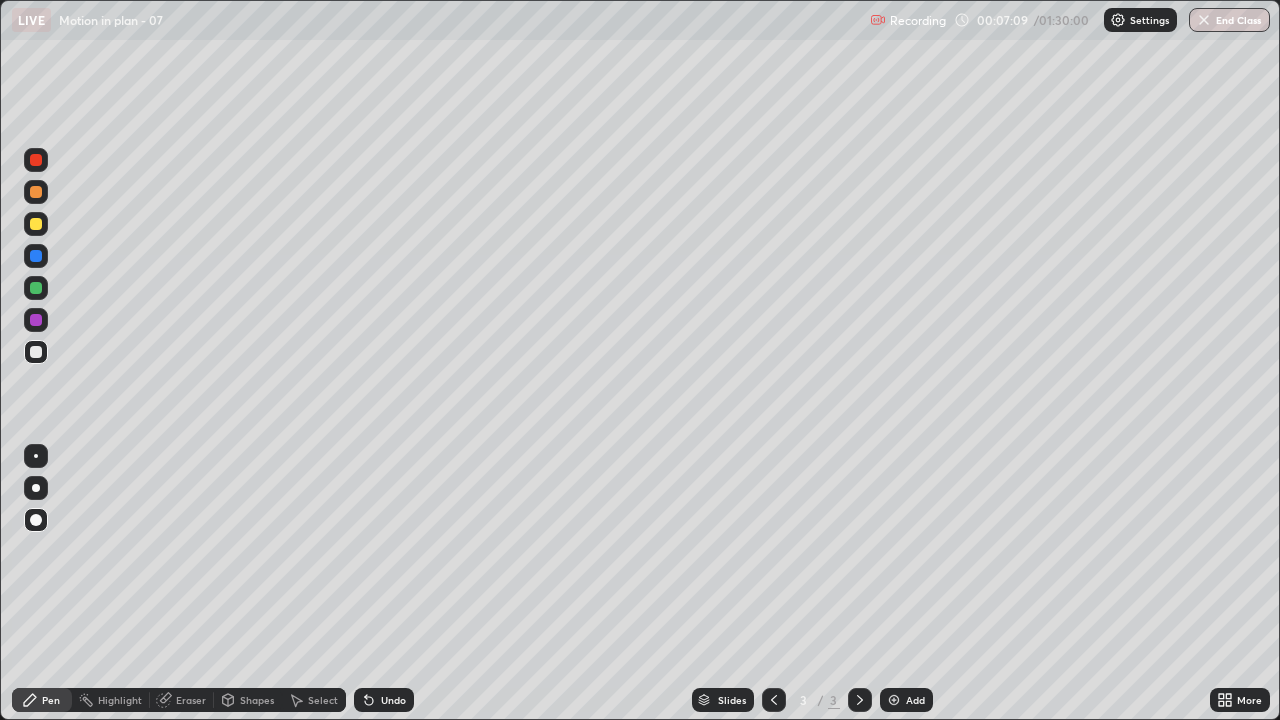 click on "Undo" at bounding box center [393, 700] 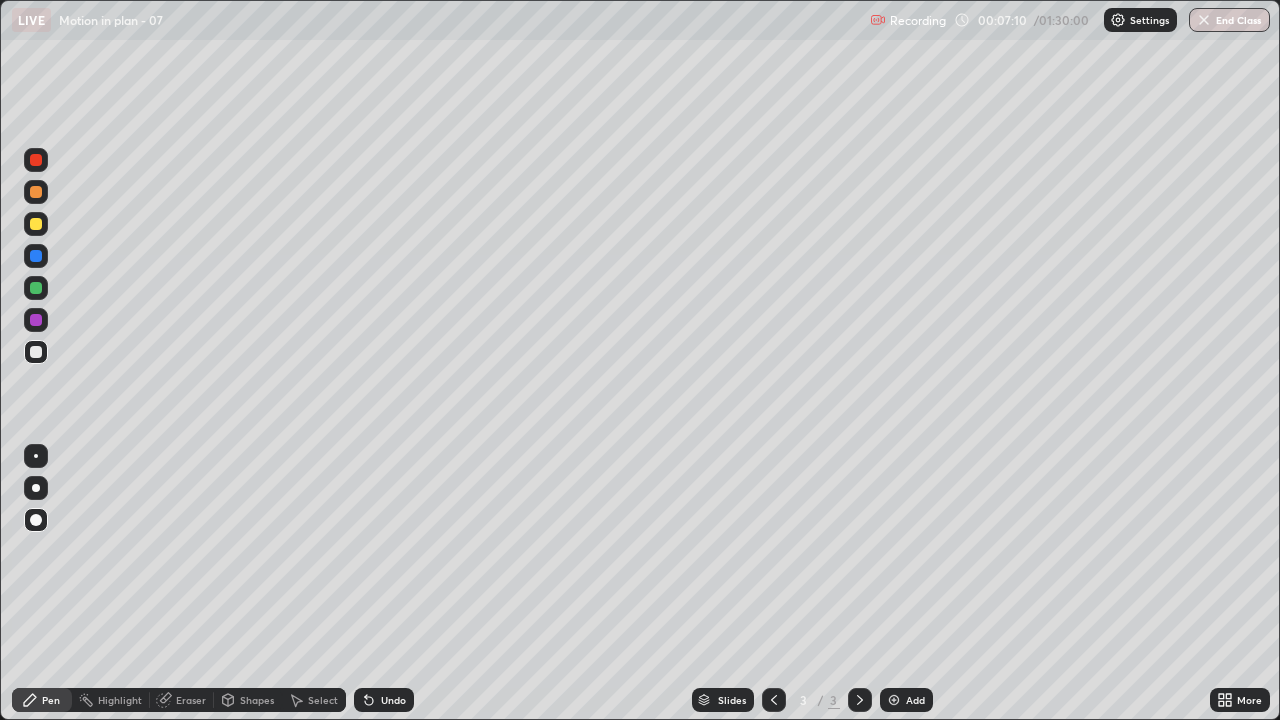 click 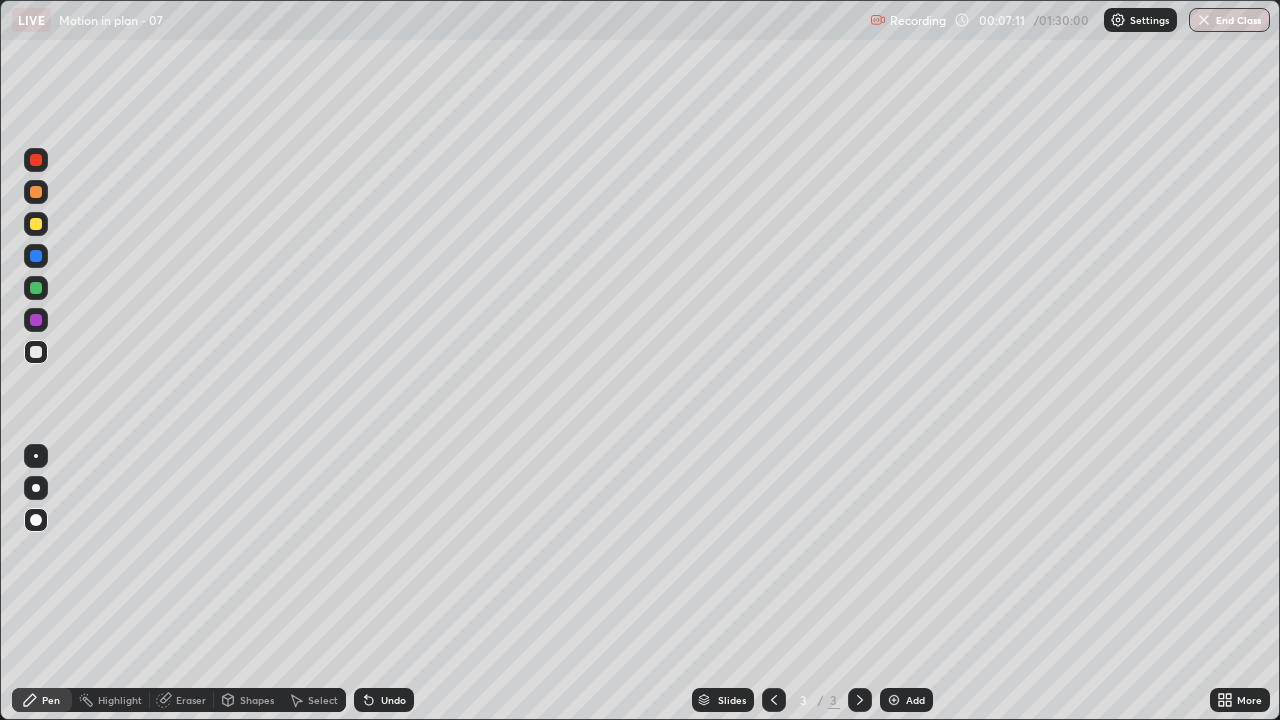 click 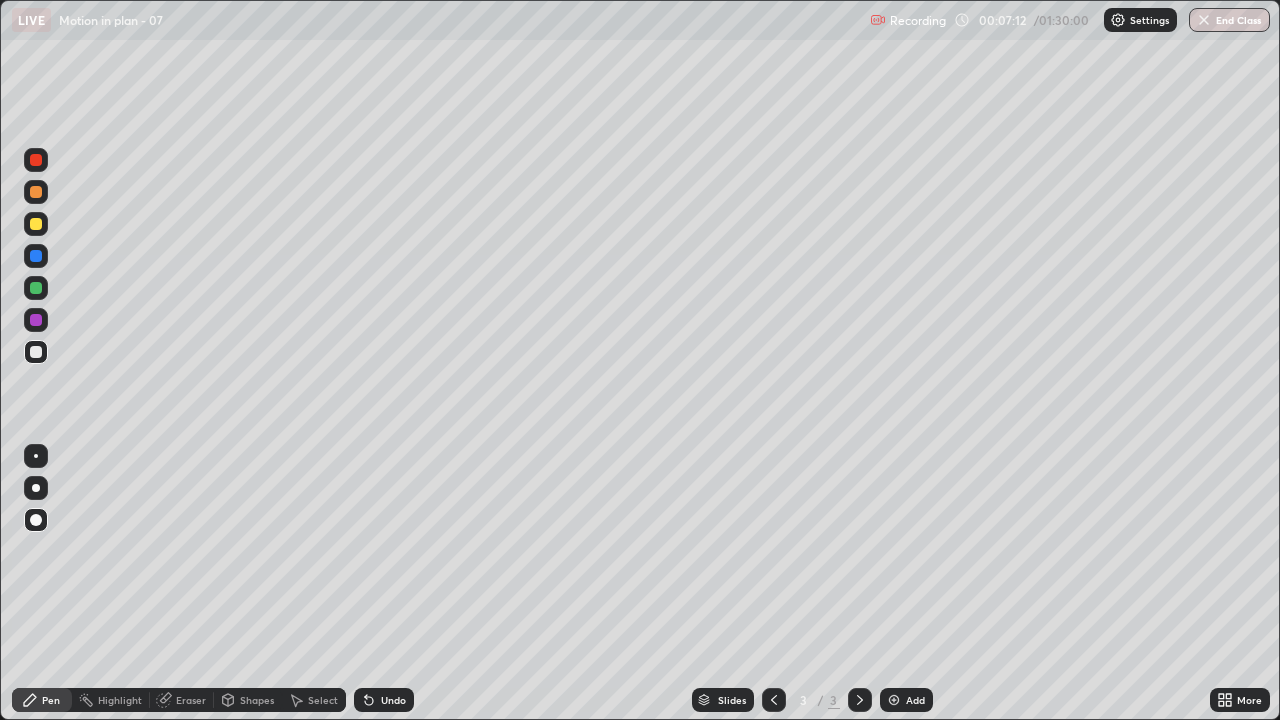 click 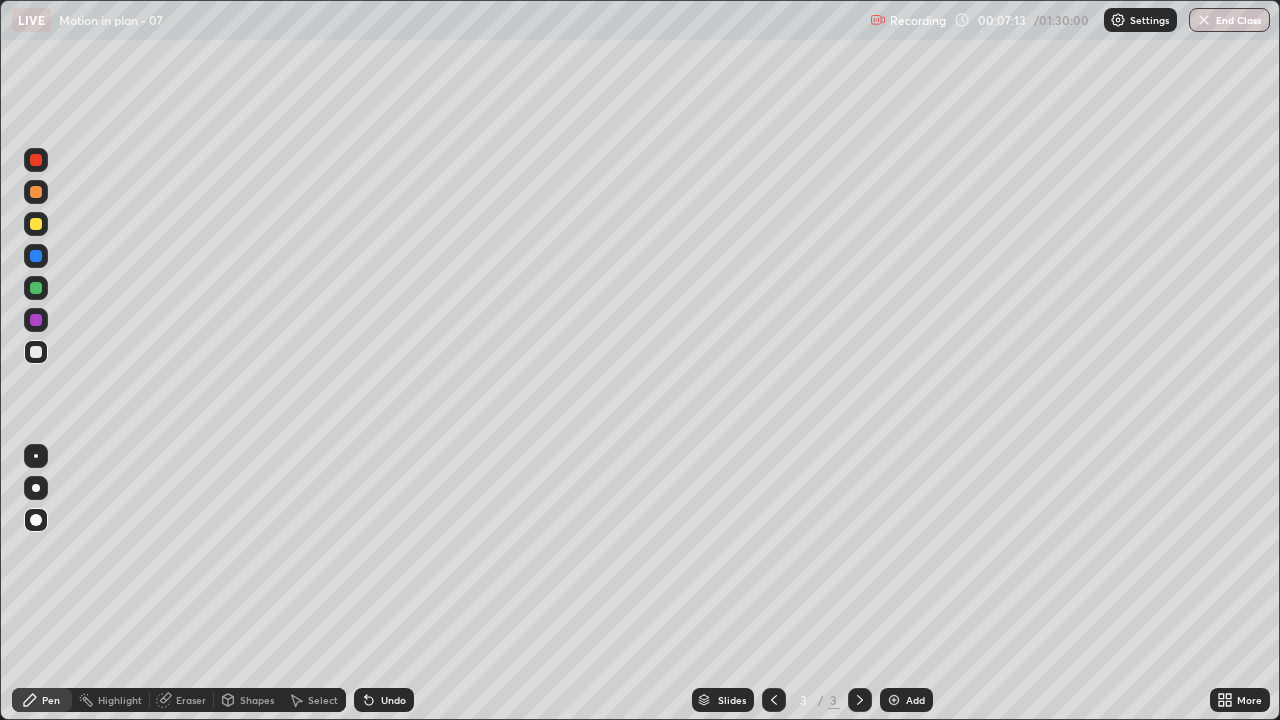 click at bounding box center [36, 520] 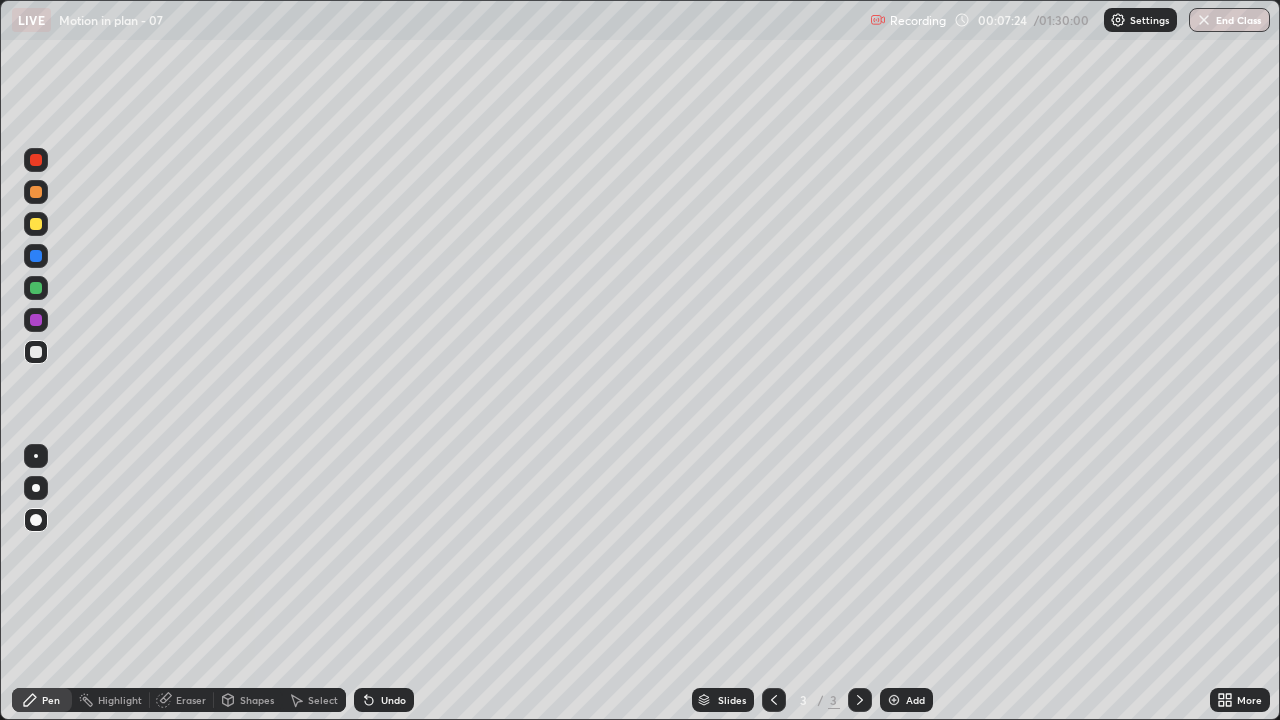 click at bounding box center (36, 224) 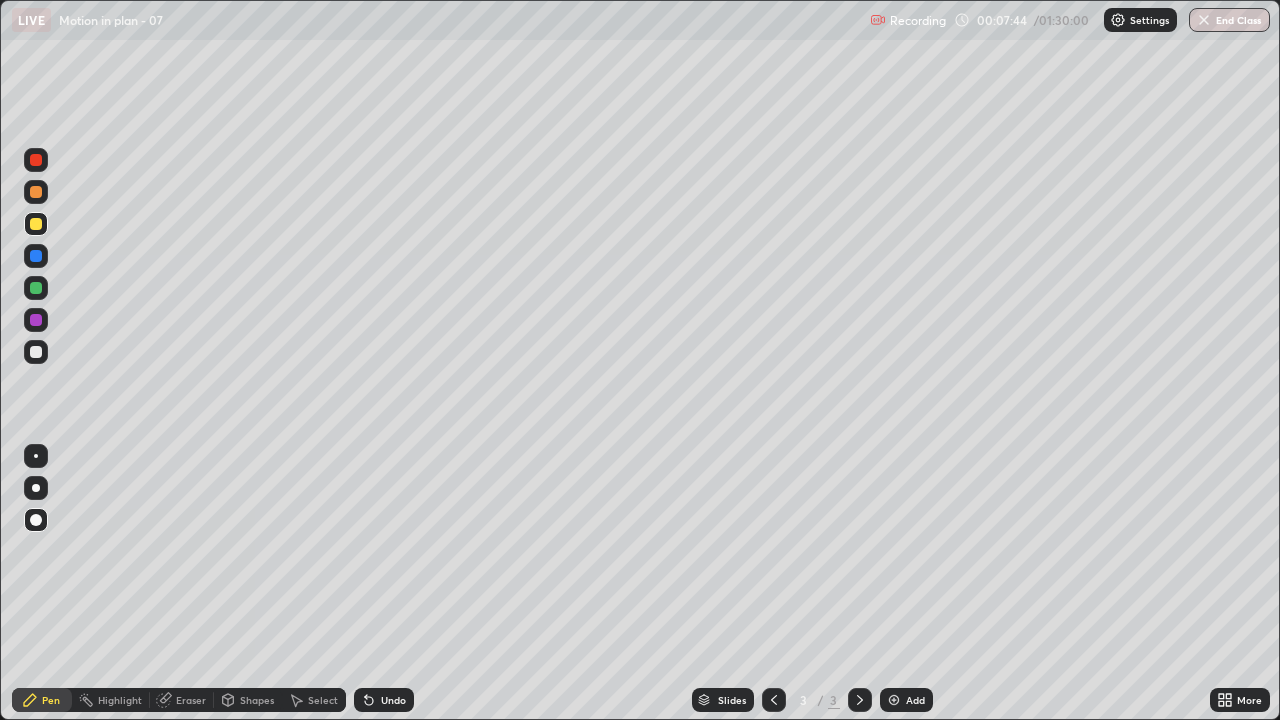 click 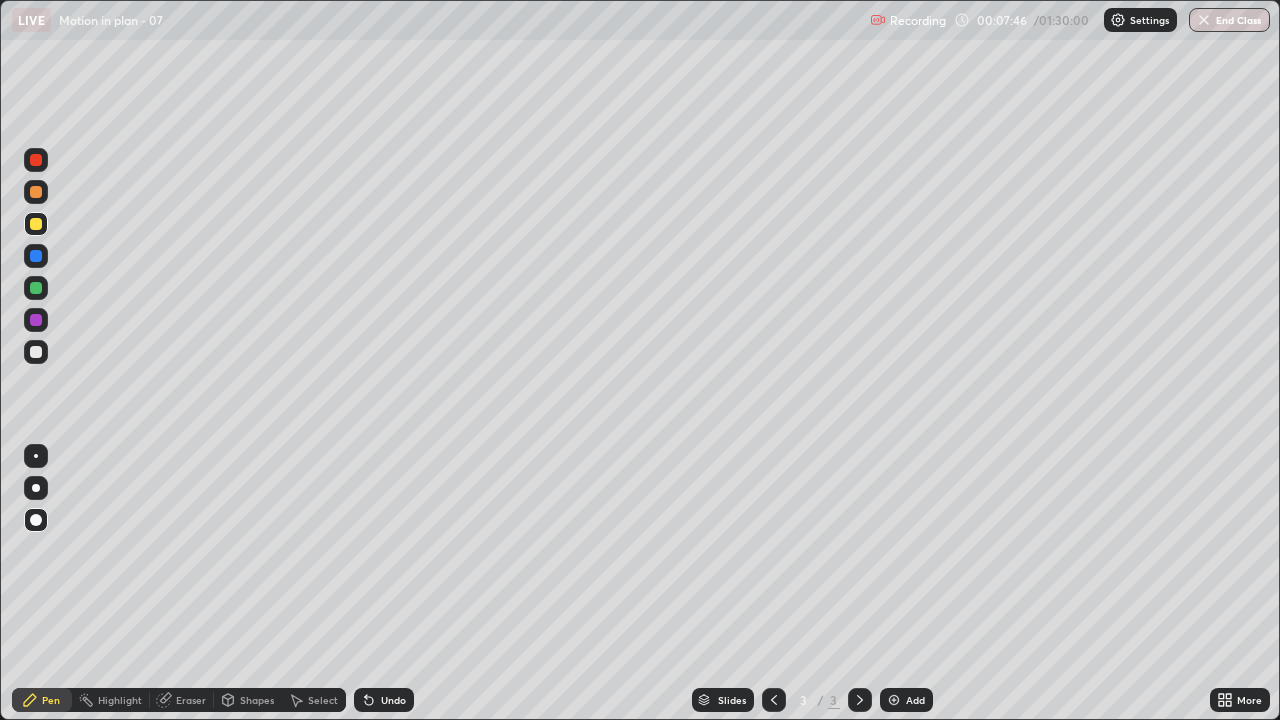 click on "Undo" at bounding box center [384, 700] 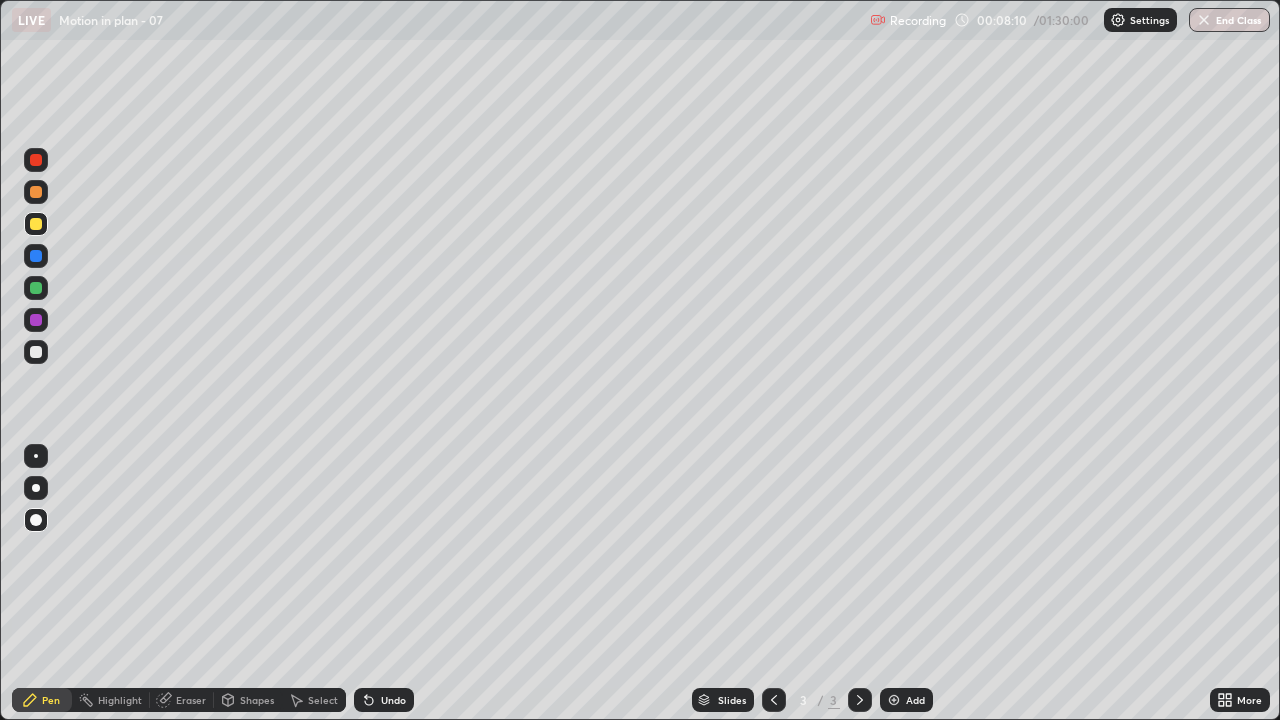 click at bounding box center (36, 192) 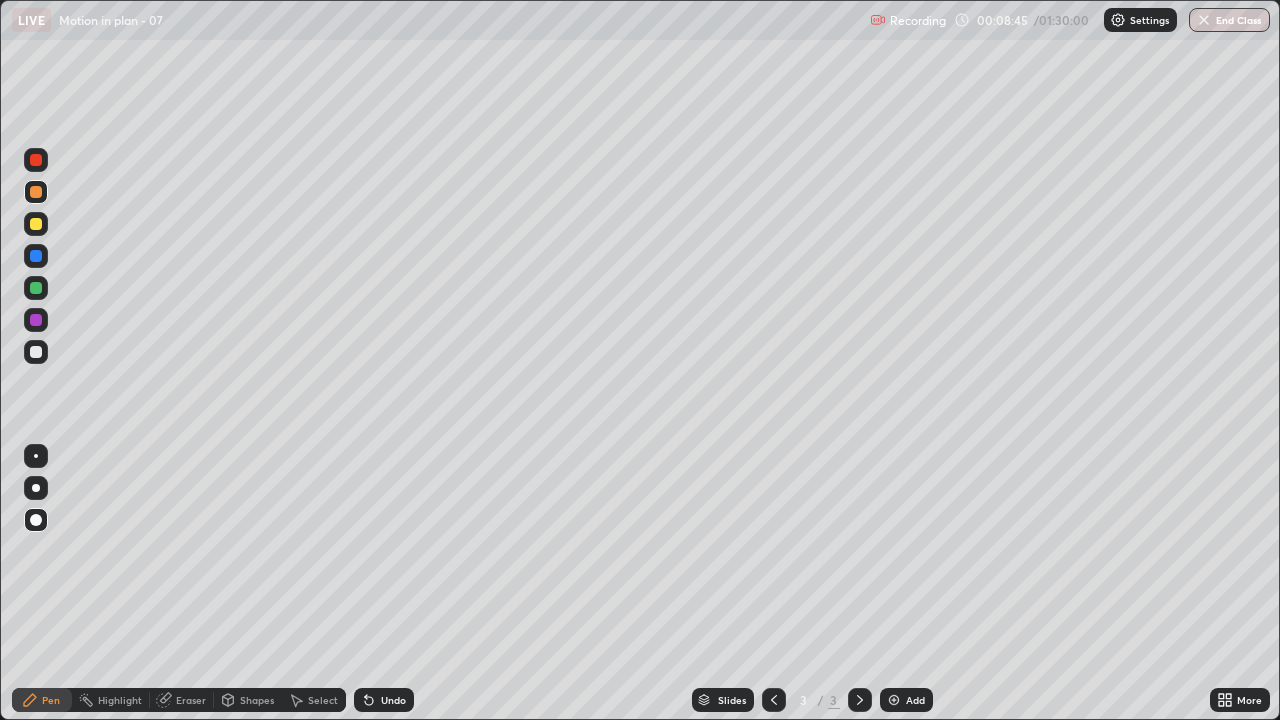 click at bounding box center [36, 320] 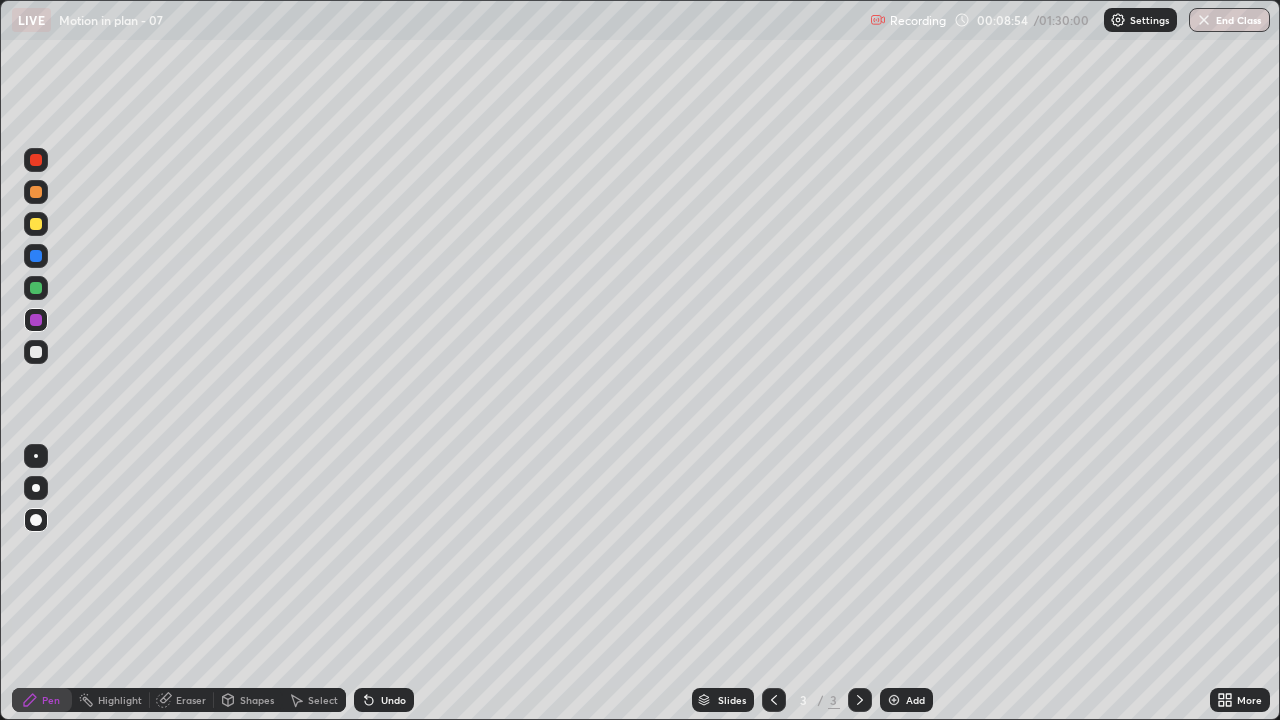 click at bounding box center [36, 352] 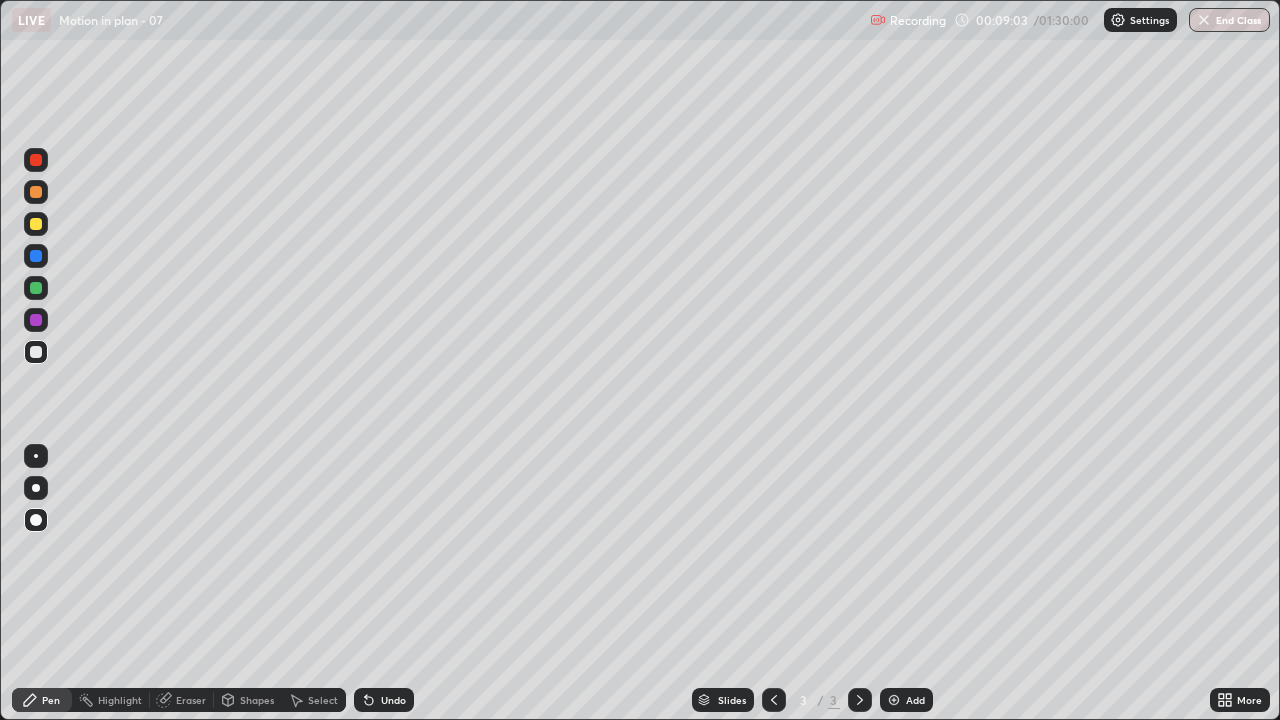 click at bounding box center (36, 352) 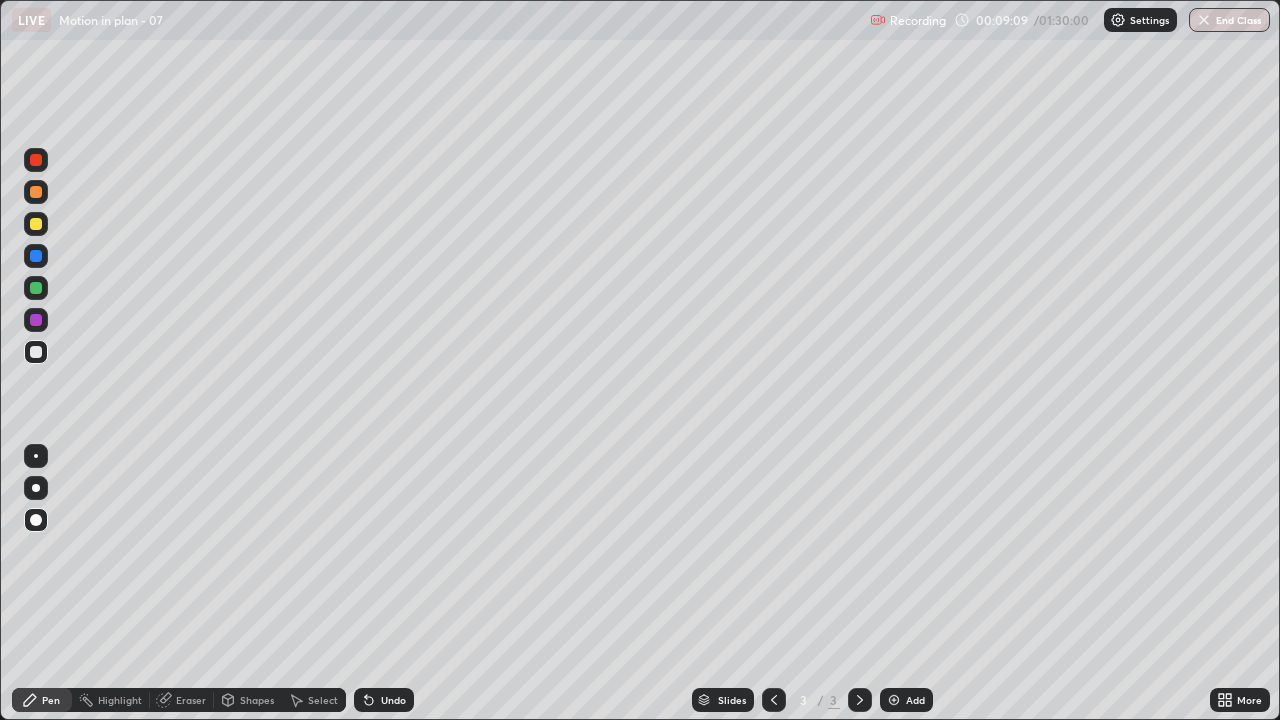 click at bounding box center (36, 320) 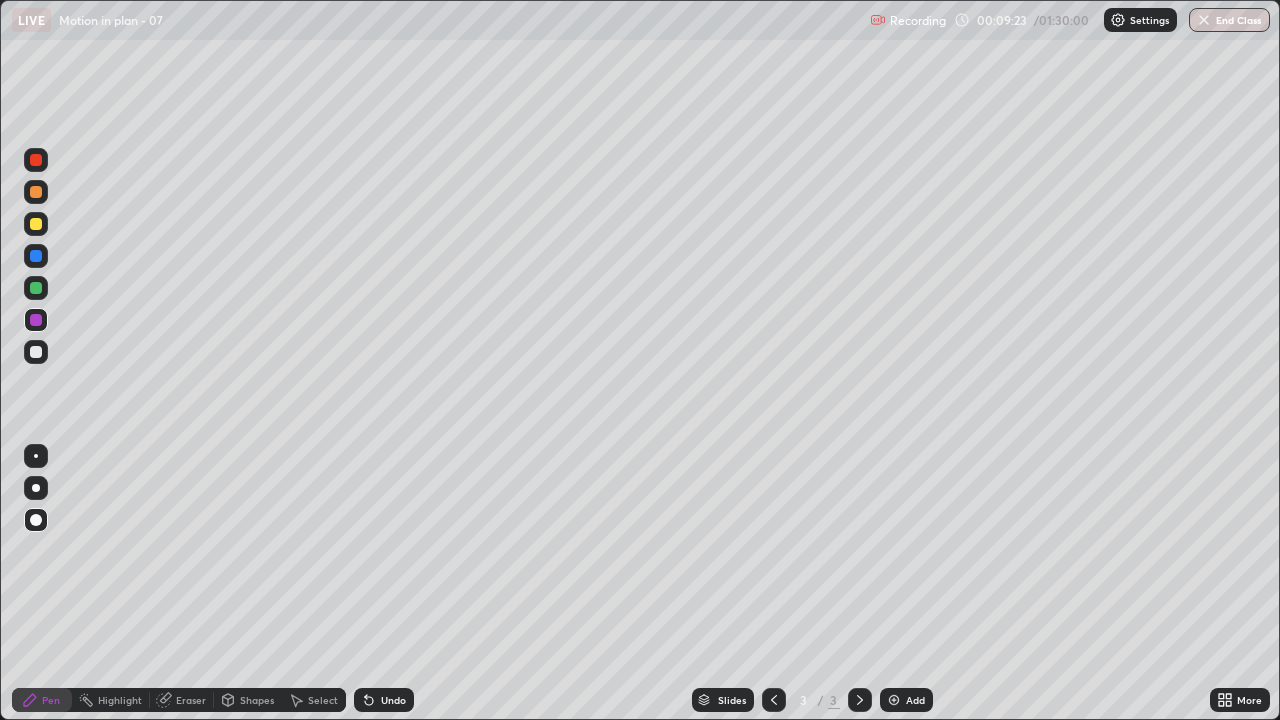 click on "Undo" at bounding box center [393, 700] 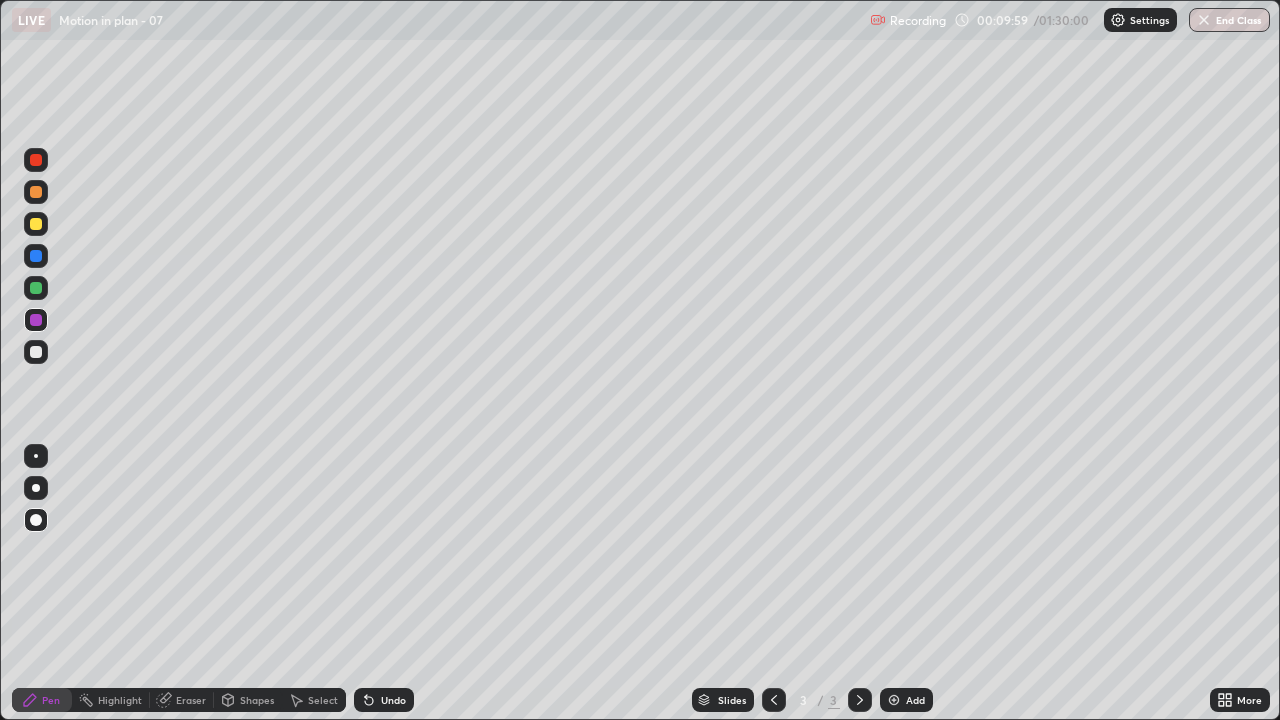 click at bounding box center (36, 288) 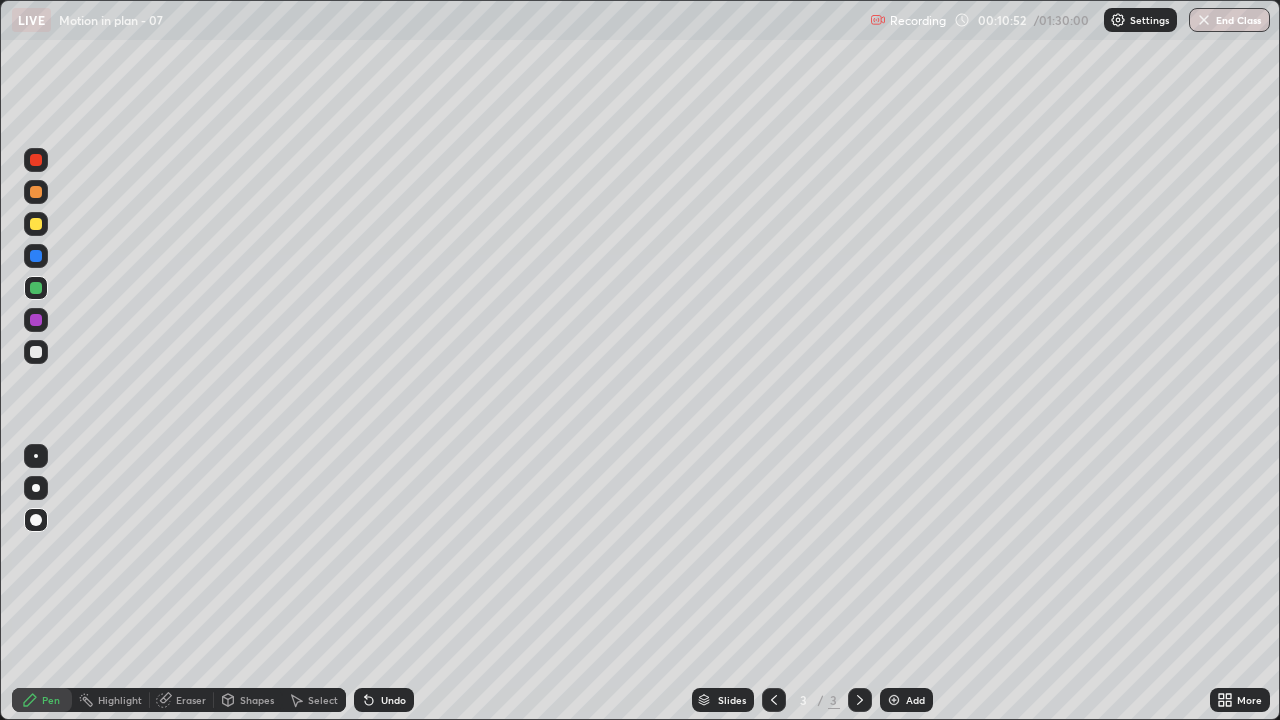 click on "Undo" at bounding box center (393, 700) 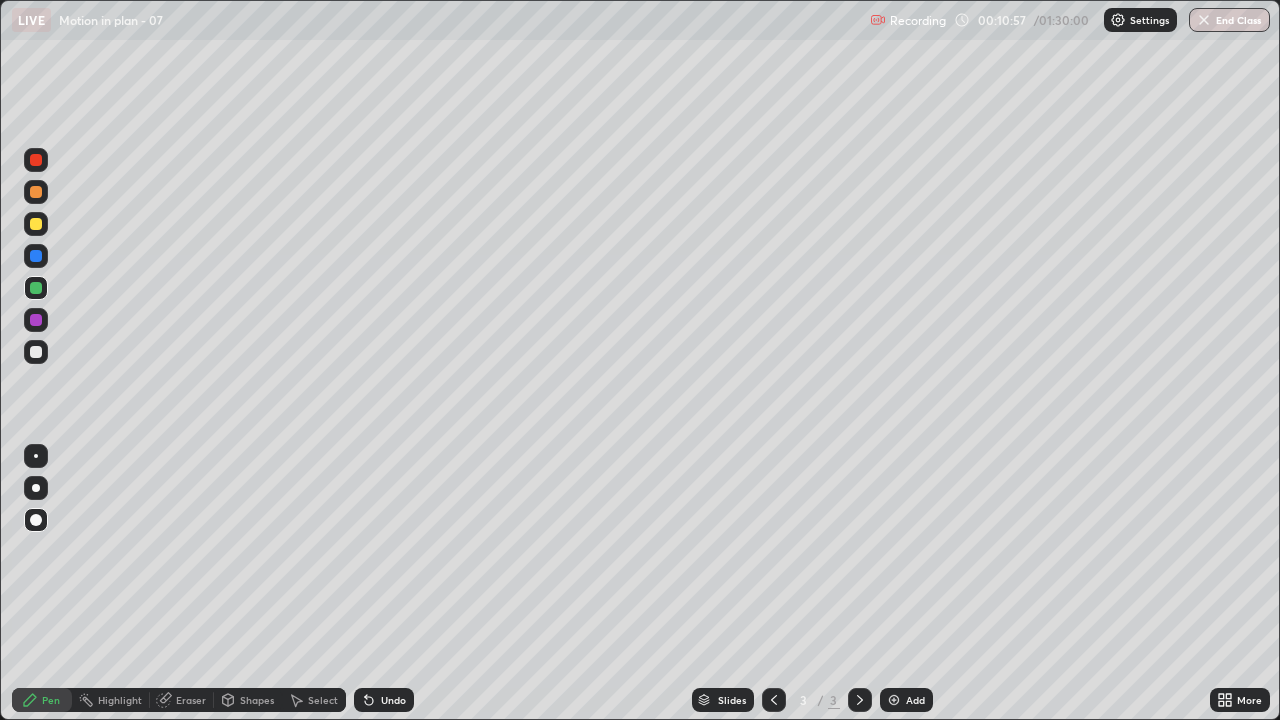 click at bounding box center [36, 352] 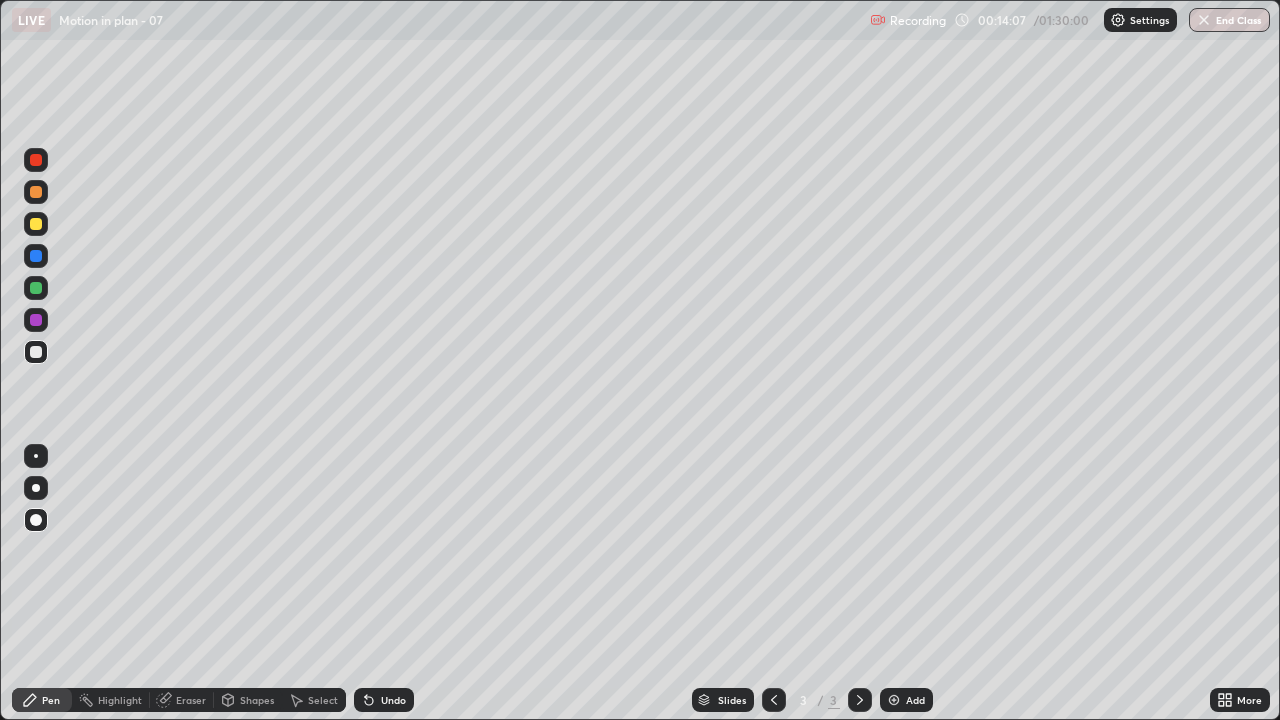 click at bounding box center (894, 700) 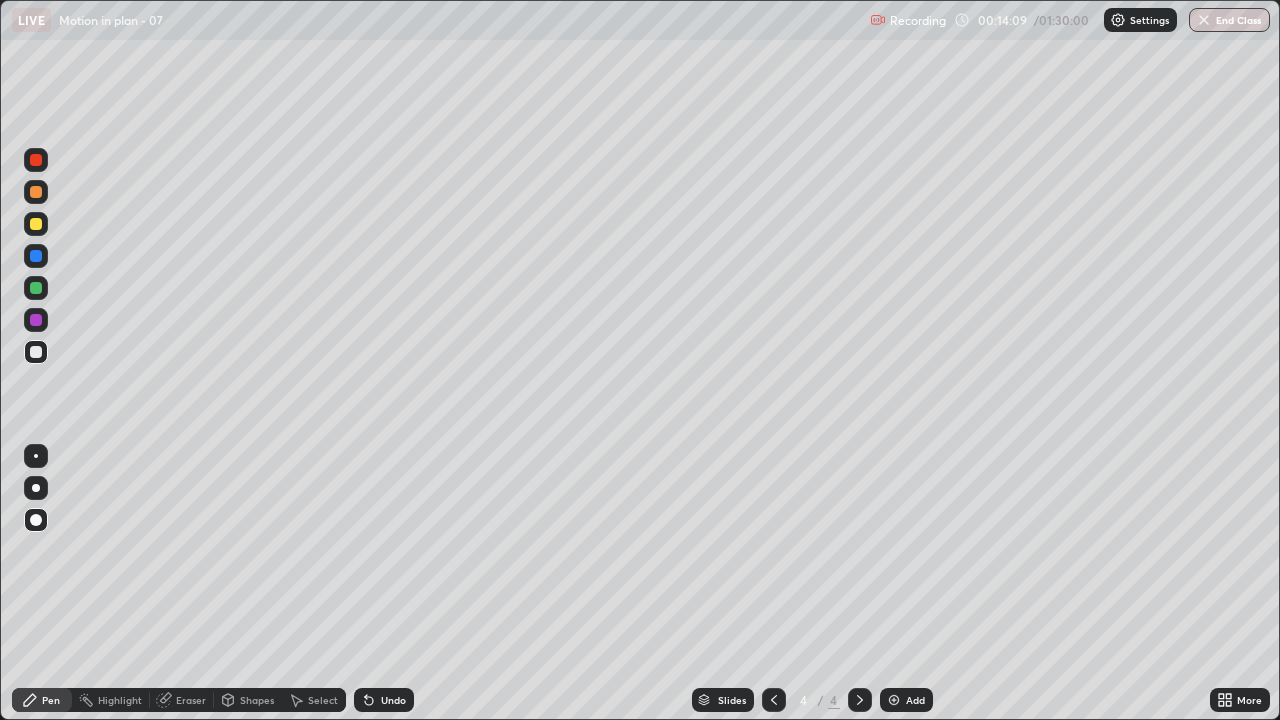 click at bounding box center [36, 352] 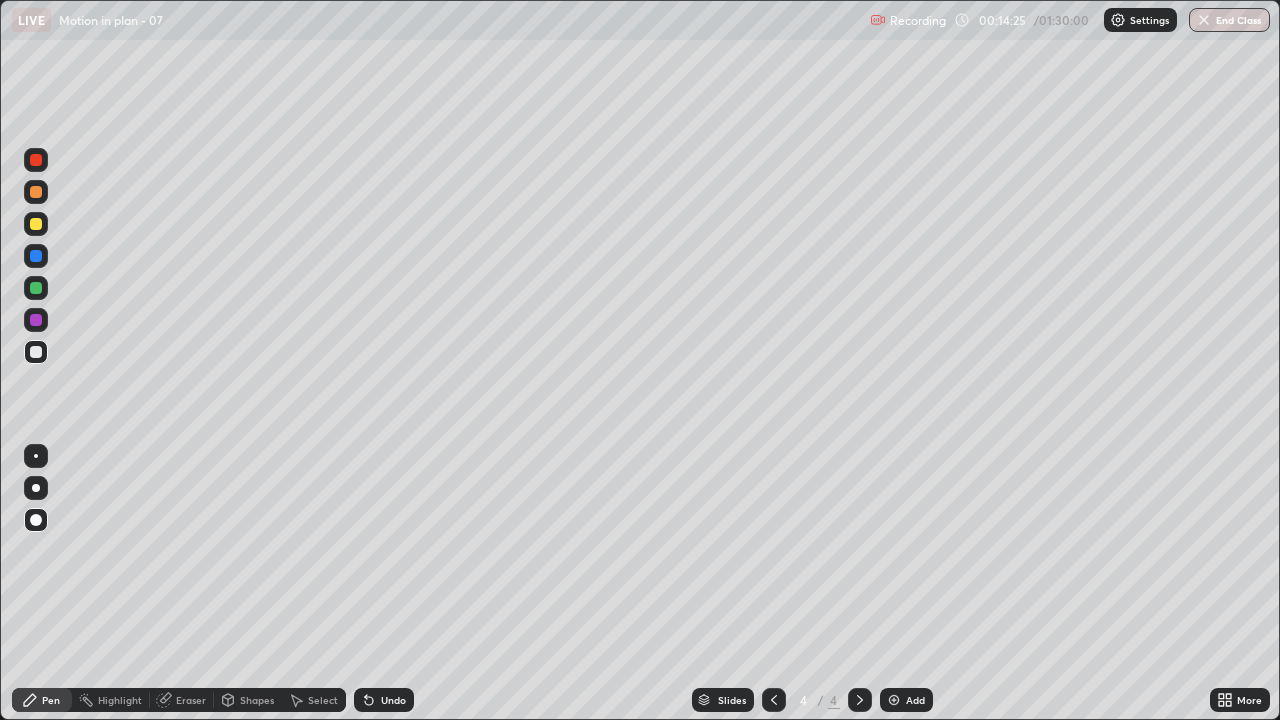 click at bounding box center [36, 160] 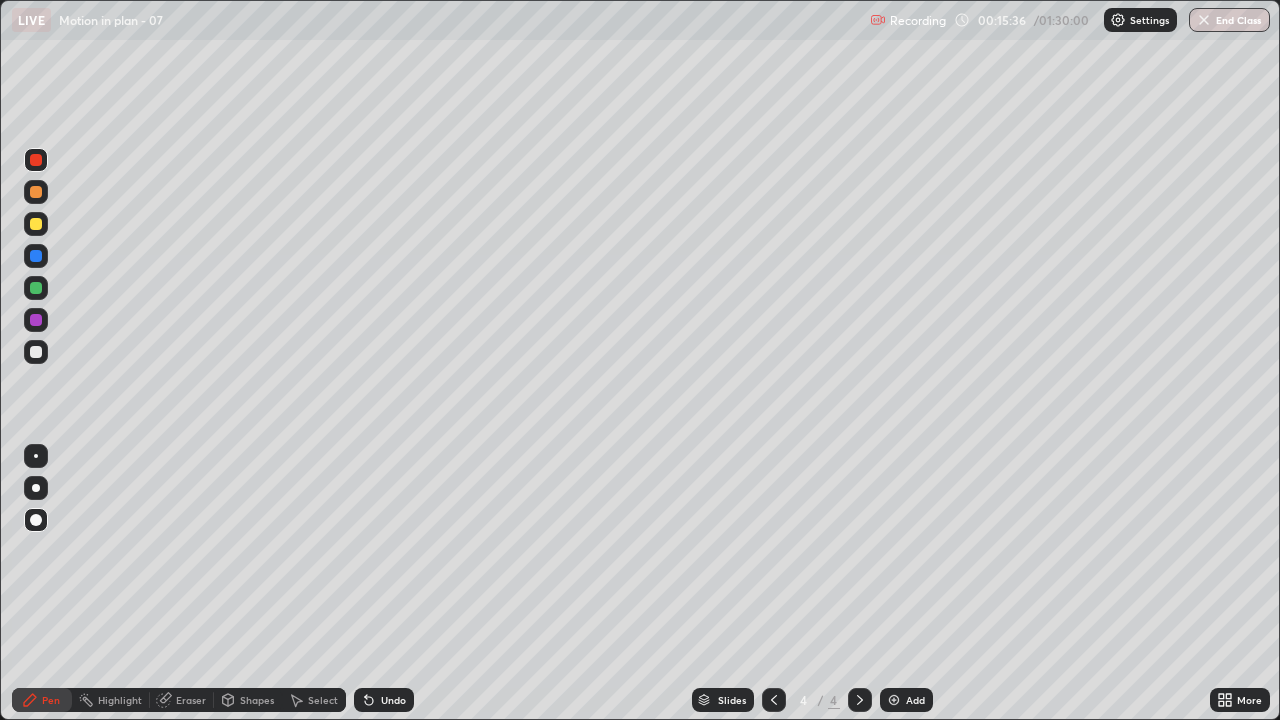 click at bounding box center [36, 352] 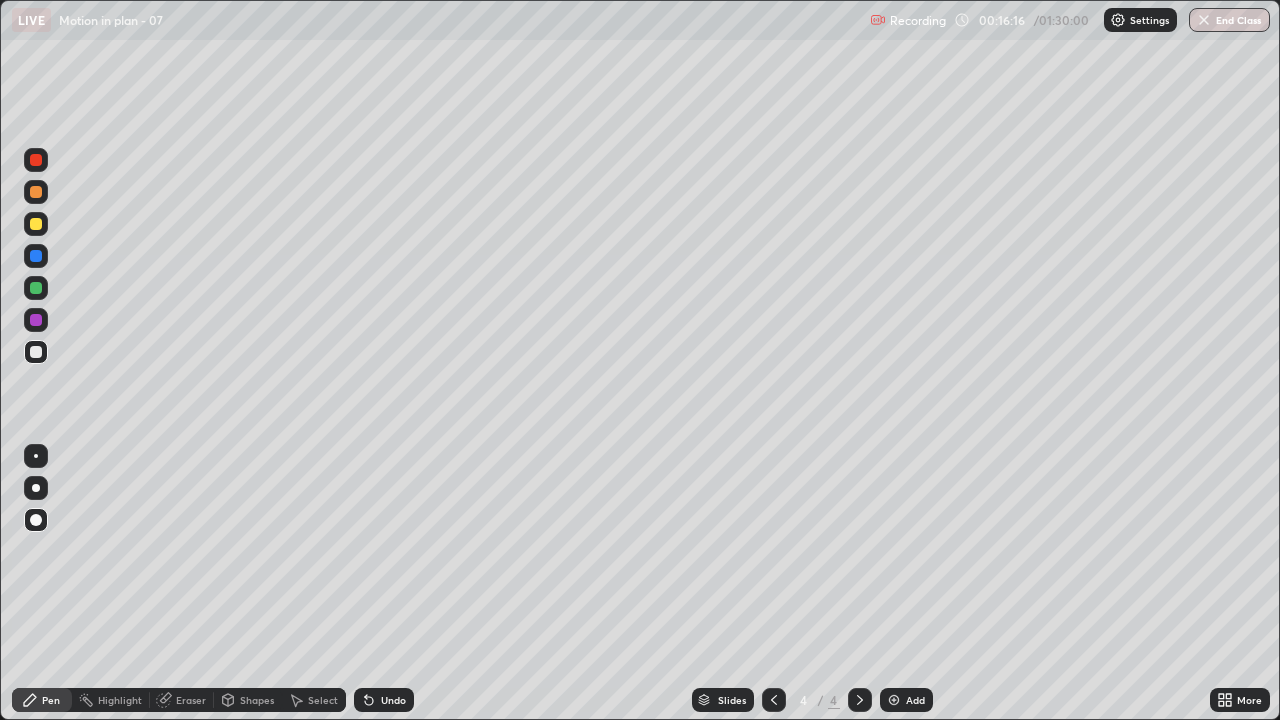 click at bounding box center (36, 288) 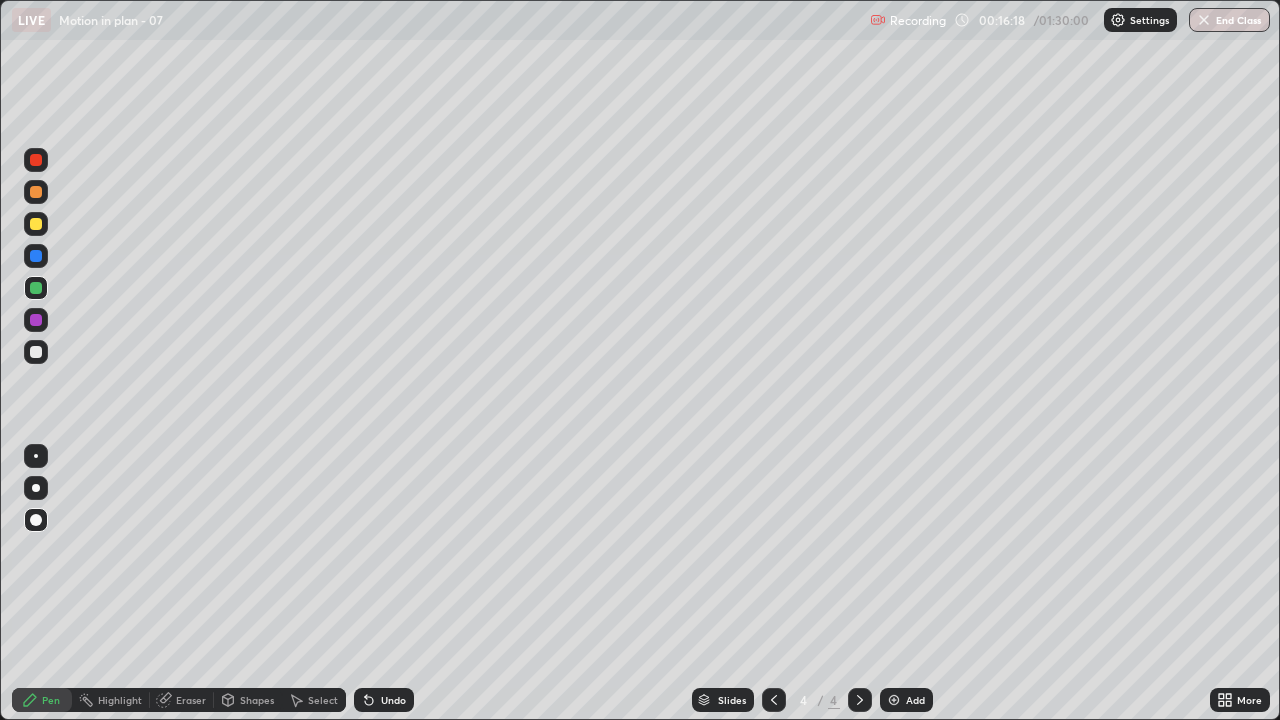 click at bounding box center (36, 520) 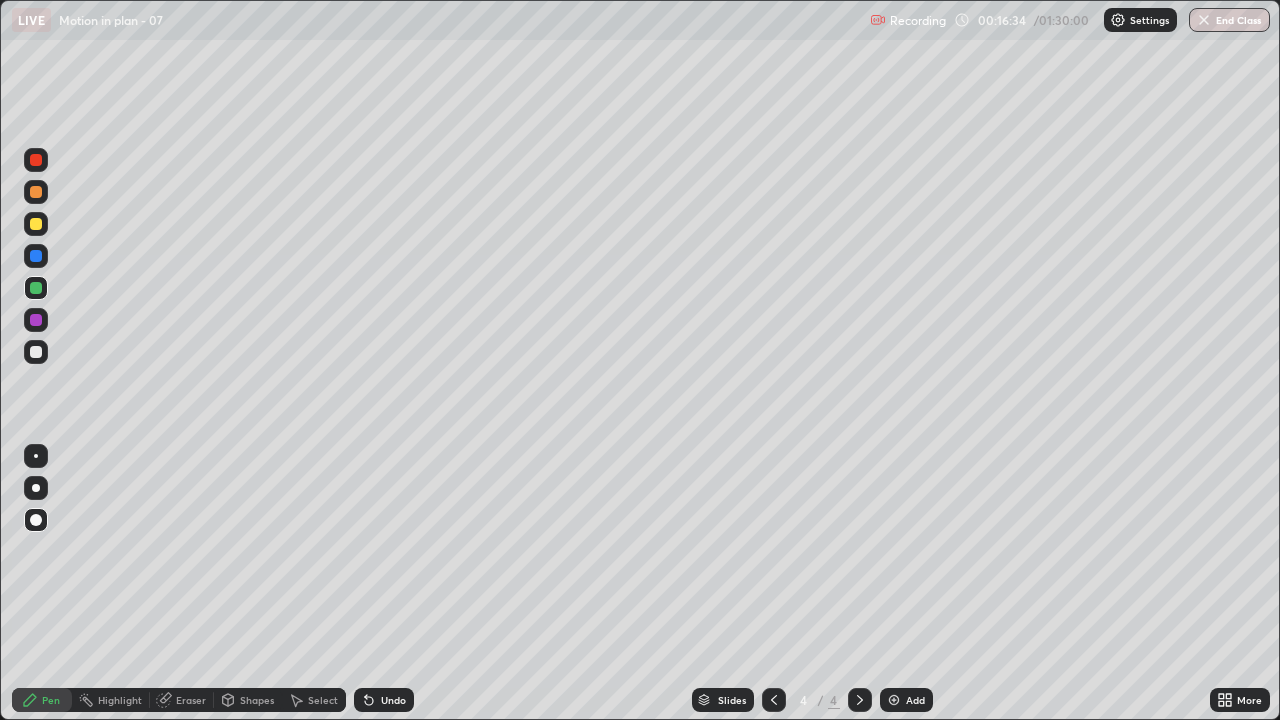 click at bounding box center [36, 320] 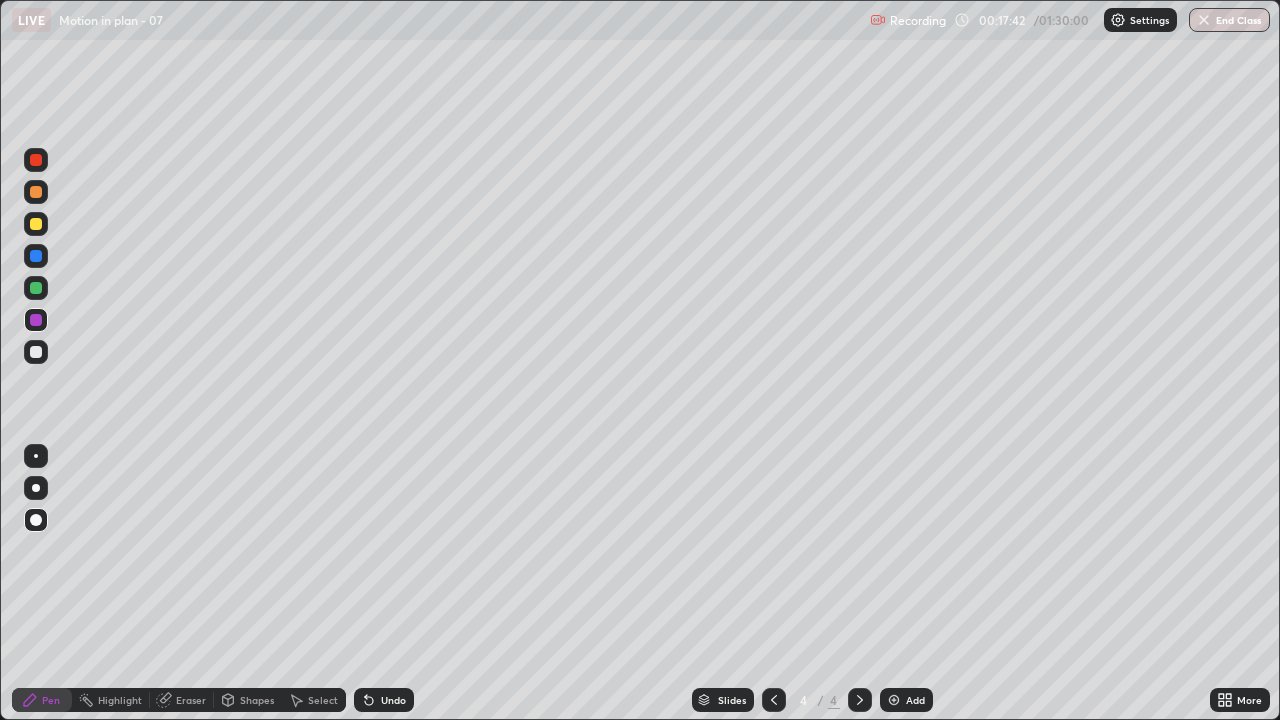 click on "Undo" at bounding box center [393, 700] 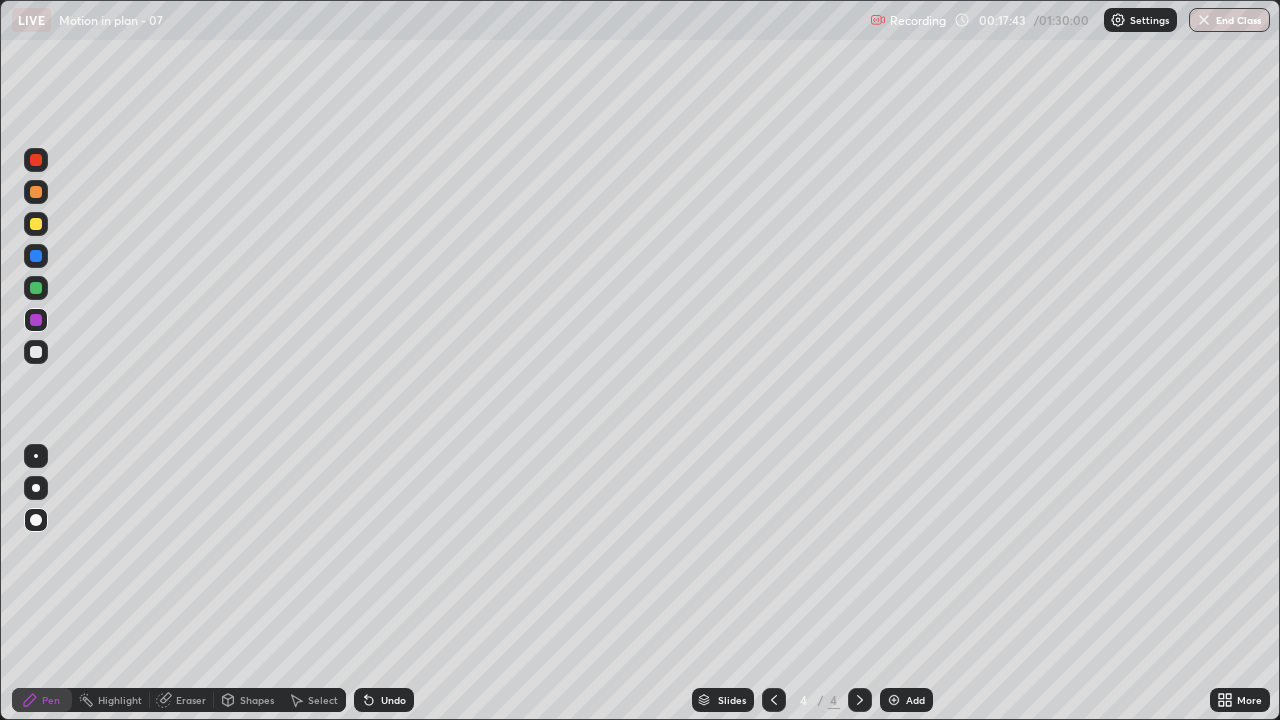 click on "Undo" at bounding box center (393, 700) 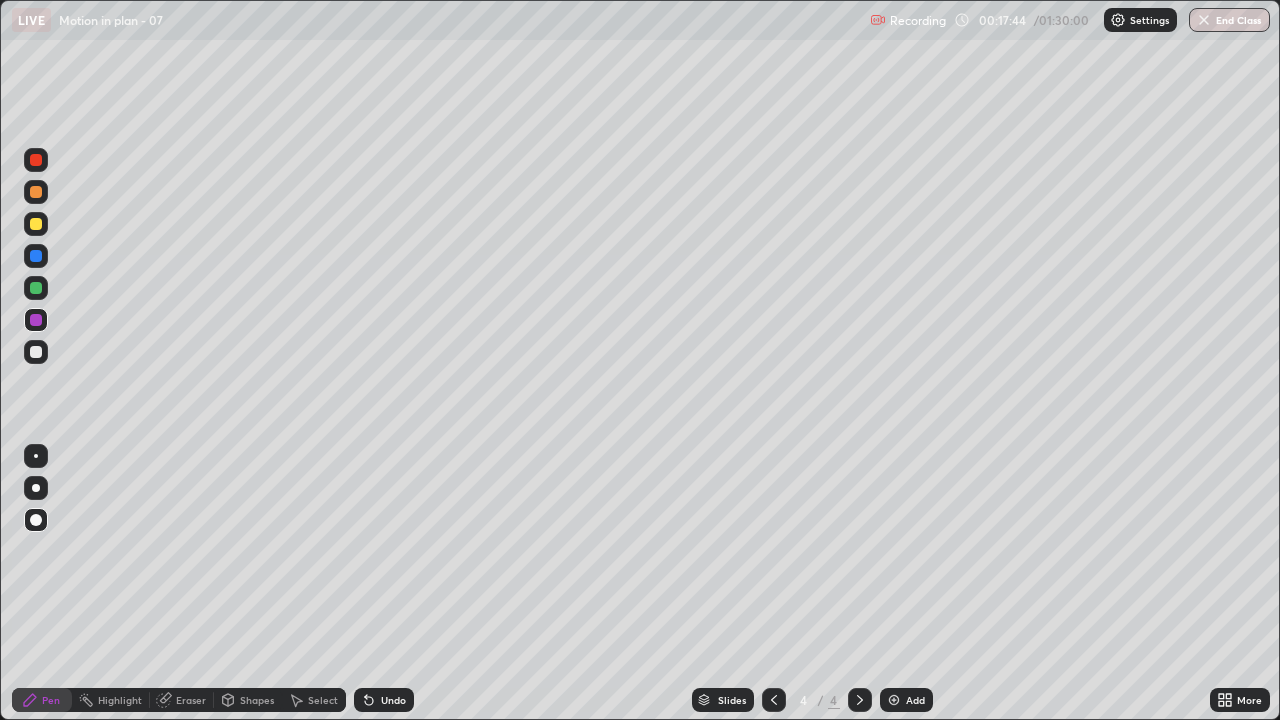 click on "Undo" at bounding box center [393, 700] 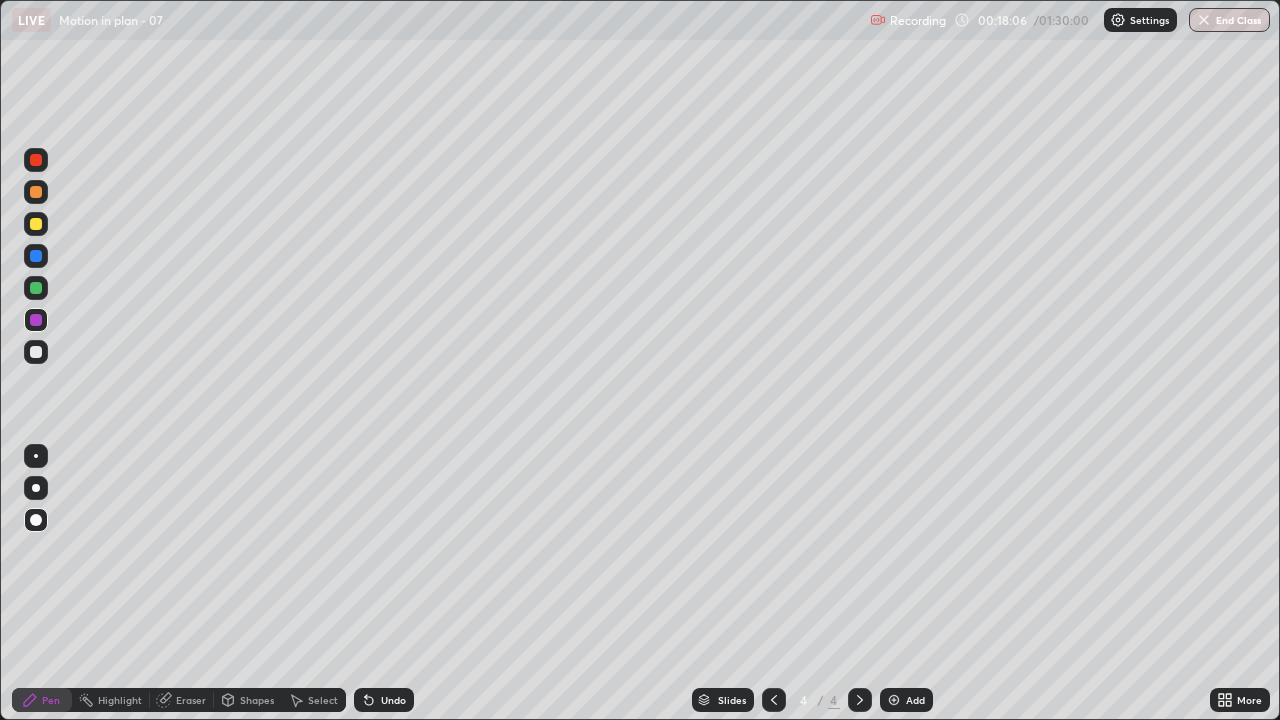 click at bounding box center [36, 288] 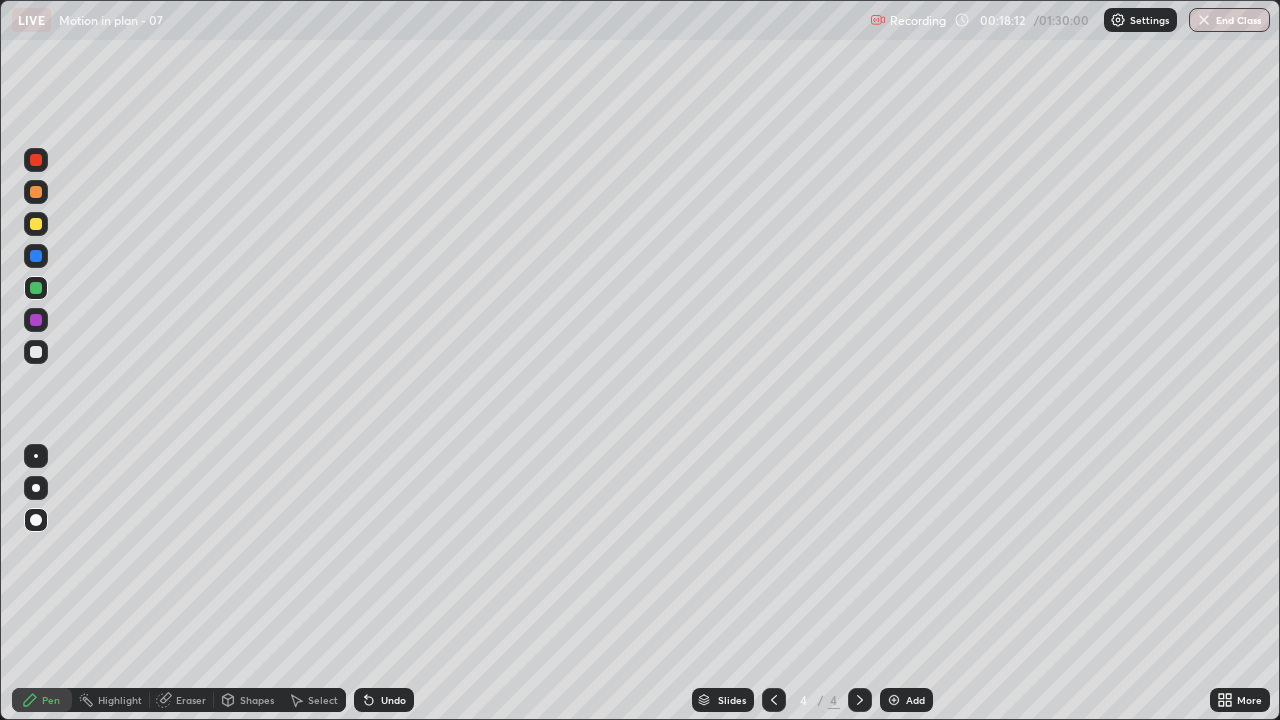 click at bounding box center [36, 352] 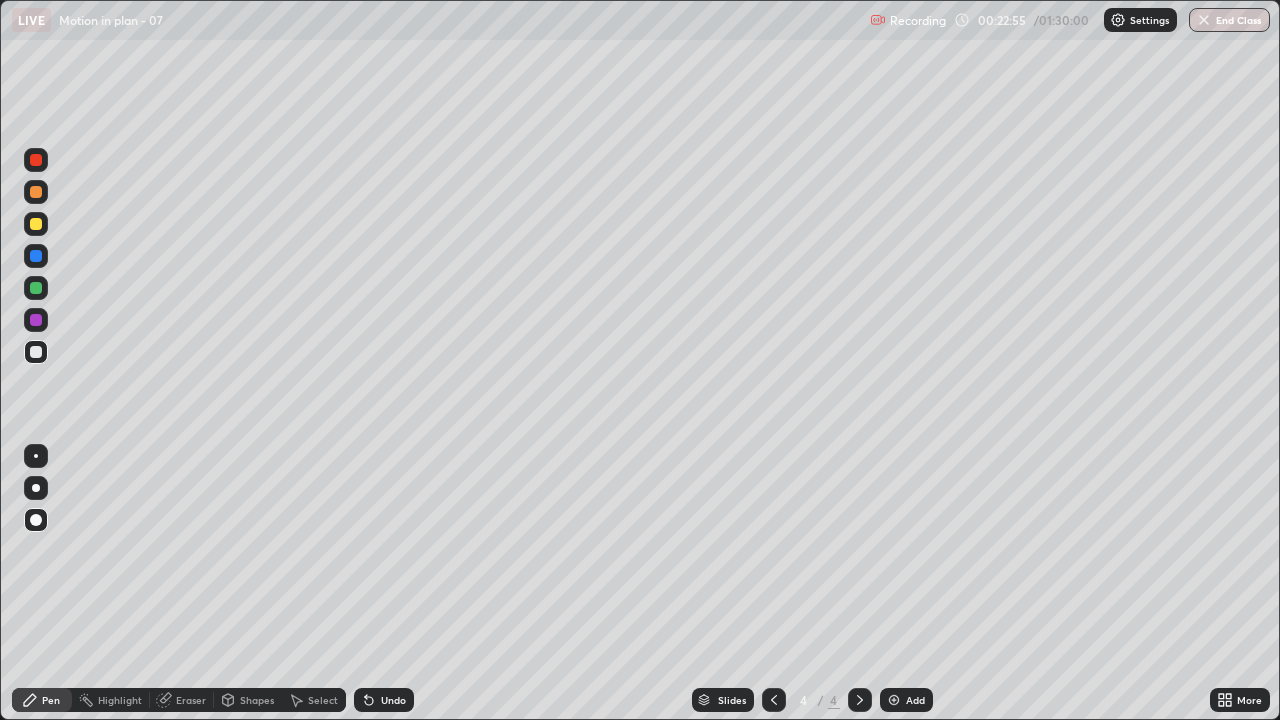 click 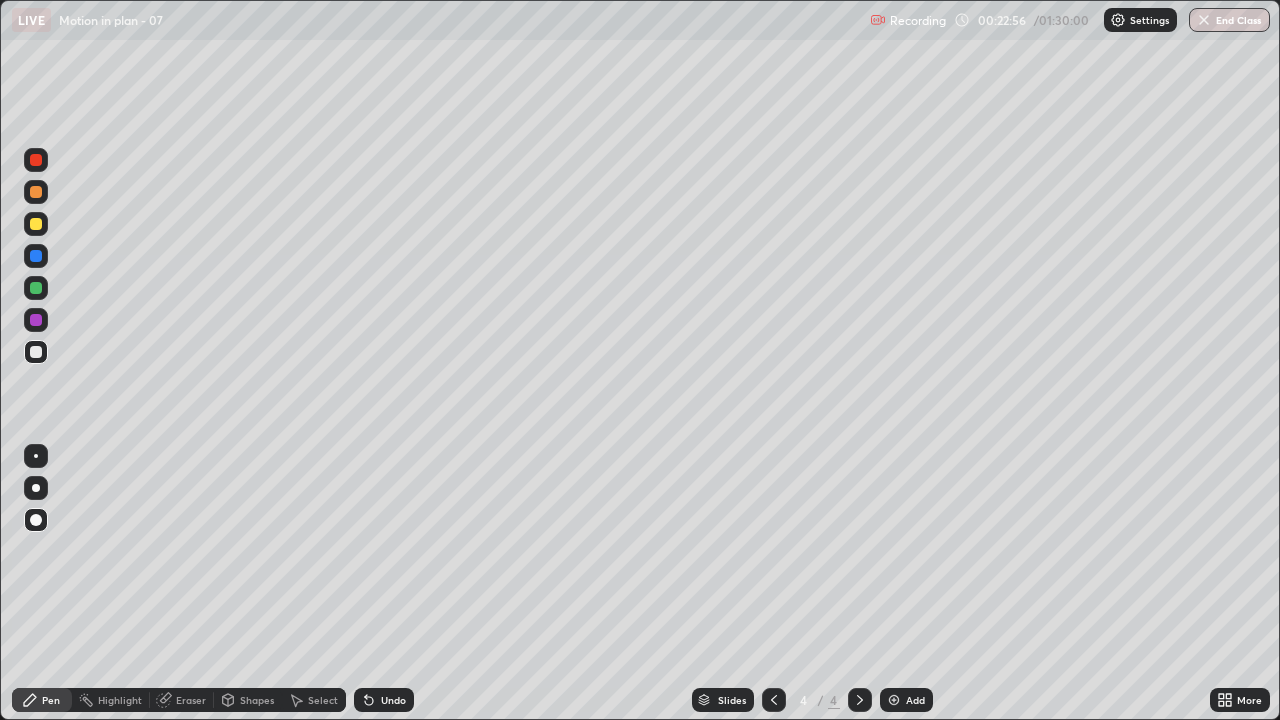 click on "Undo" at bounding box center (384, 700) 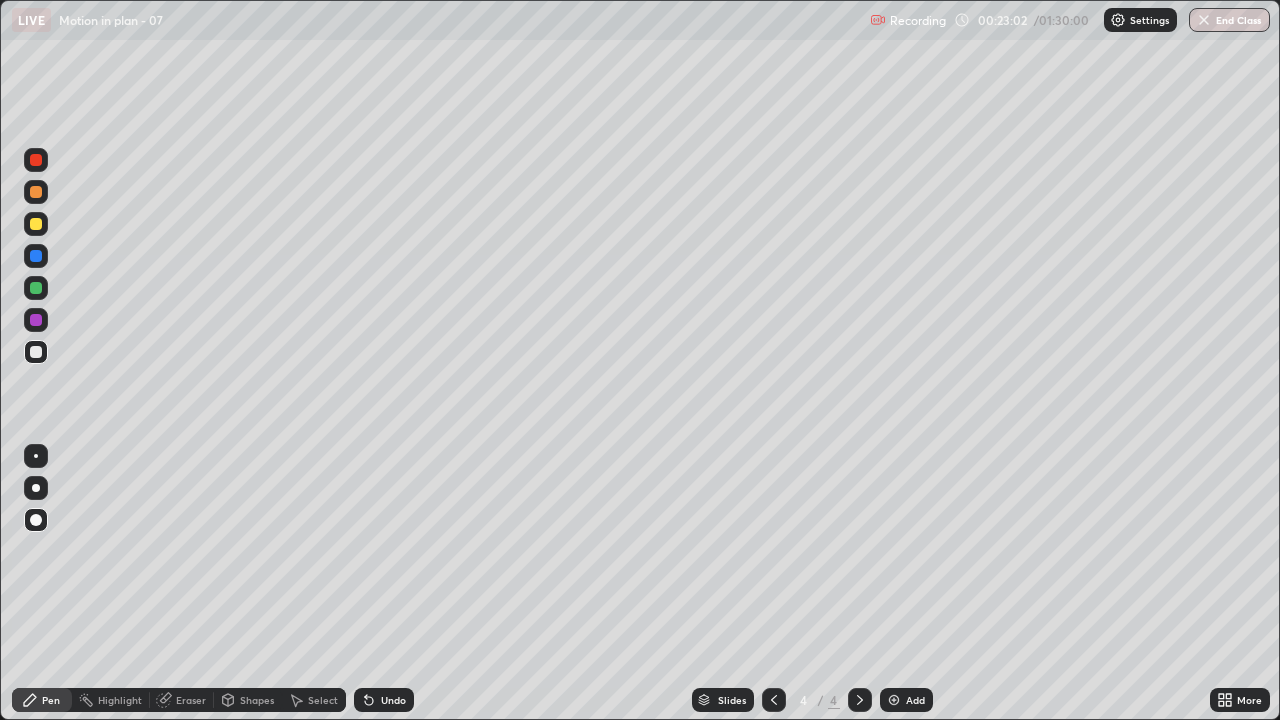 click on "Undo" at bounding box center [384, 700] 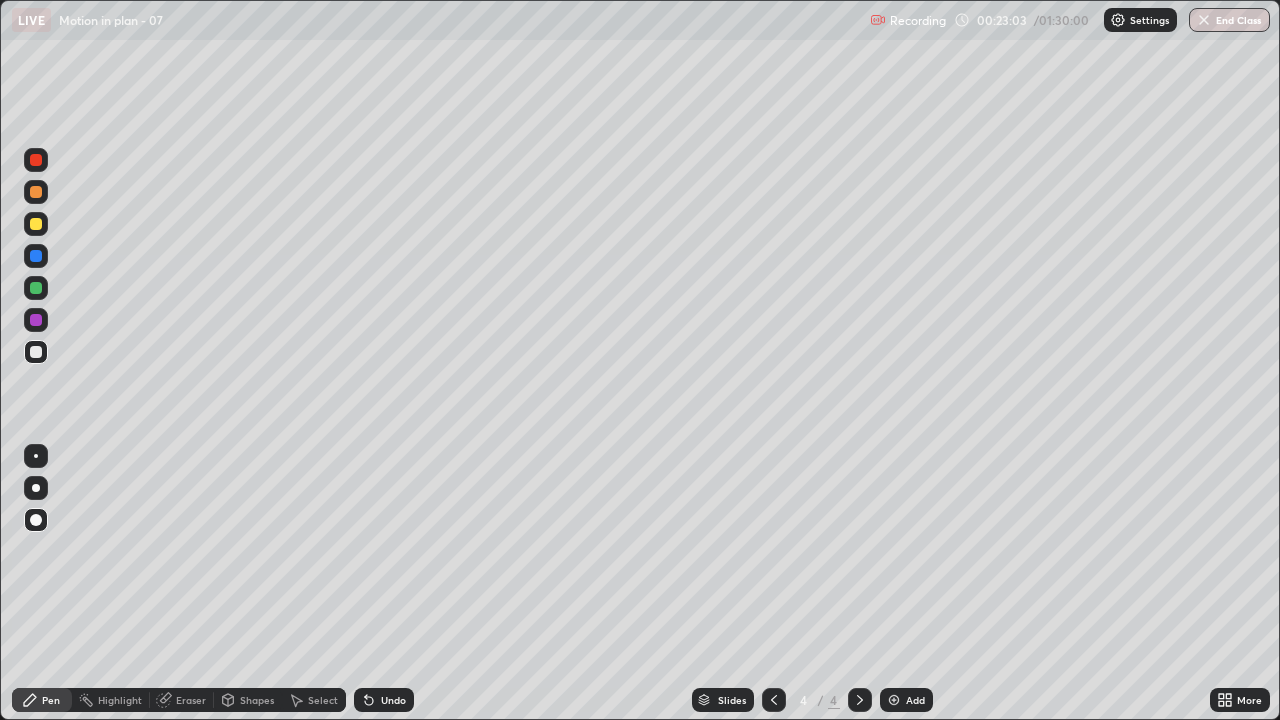 click on "Undo" at bounding box center [393, 700] 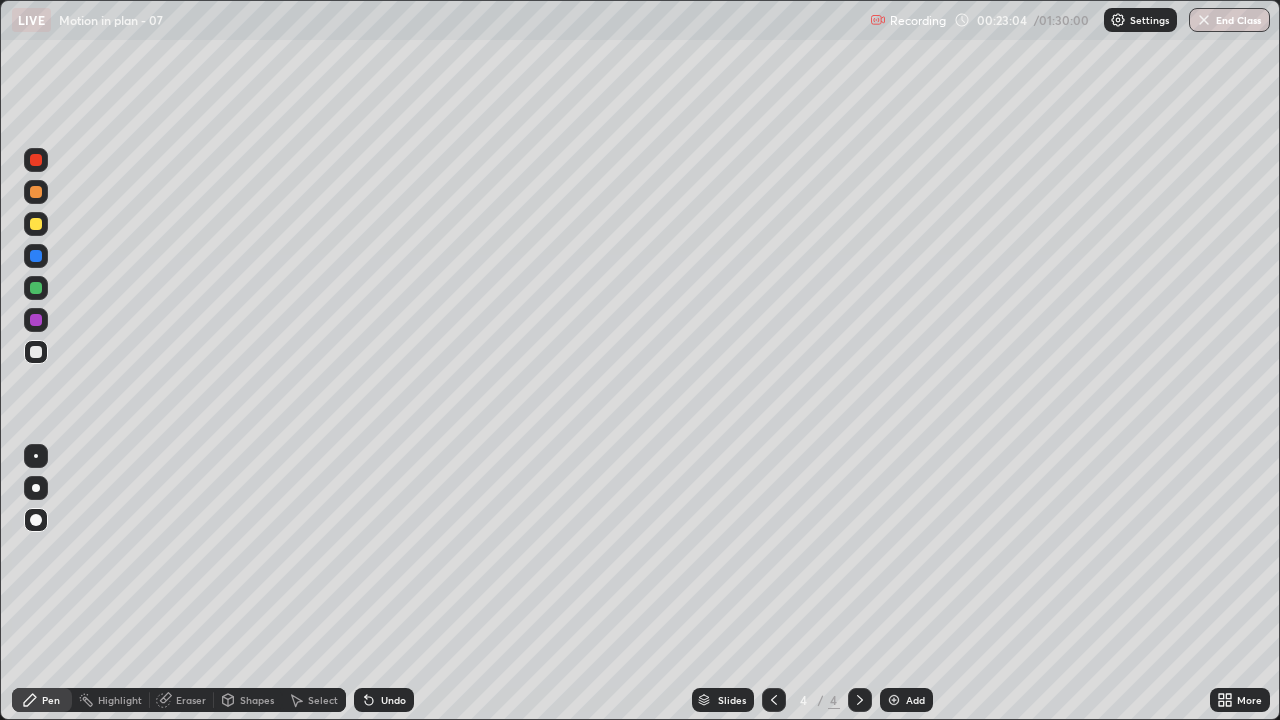 click on "Undo" at bounding box center (393, 700) 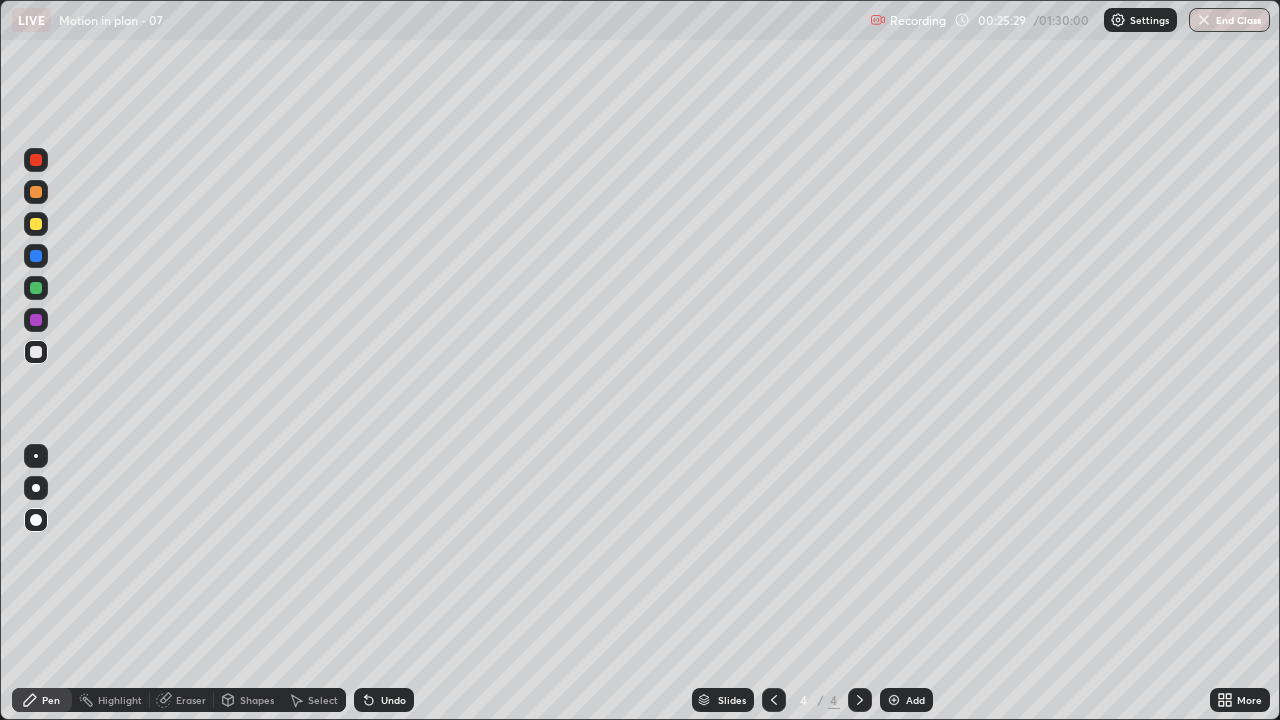 click on "Add" at bounding box center [906, 700] 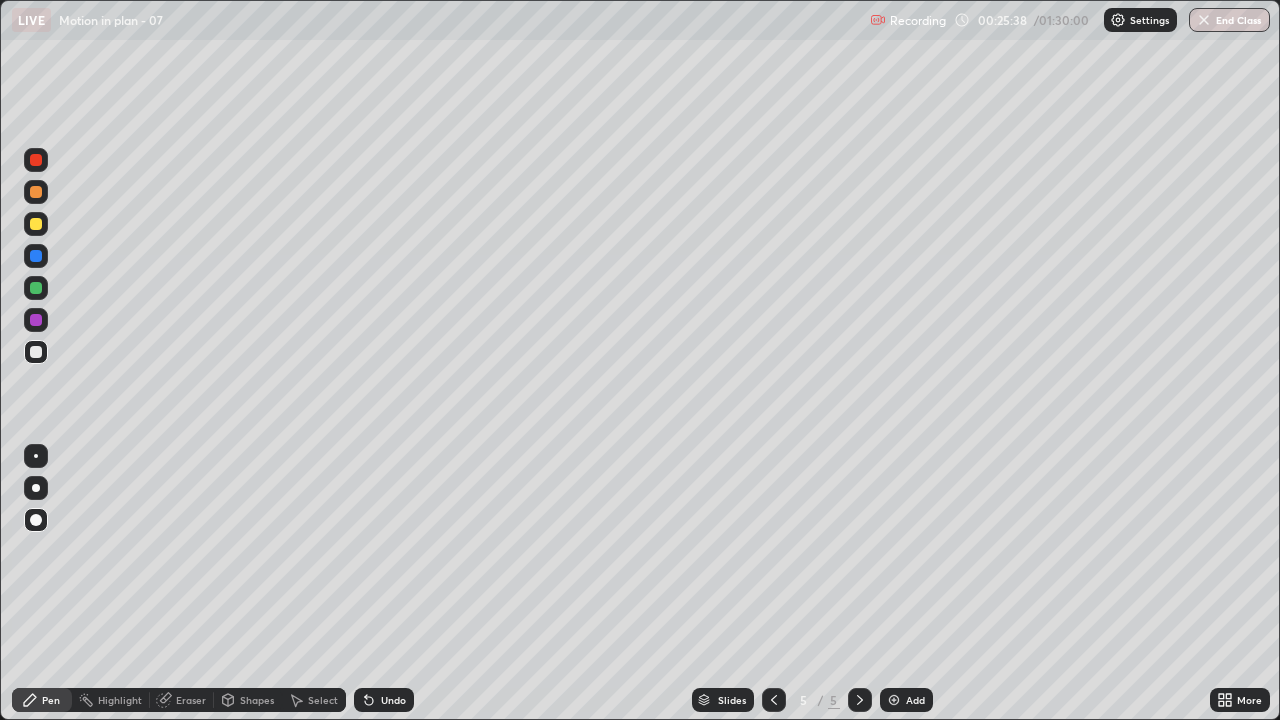 click at bounding box center (36, 160) 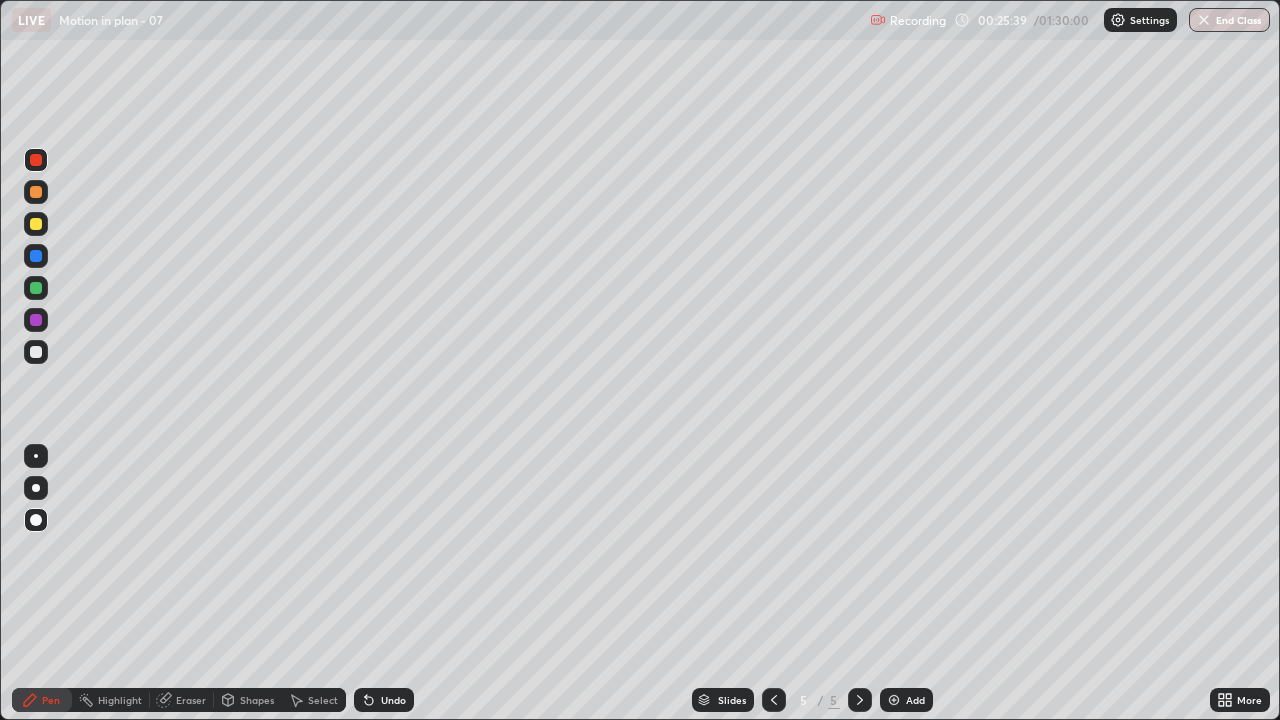 click on "Undo" at bounding box center [384, 700] 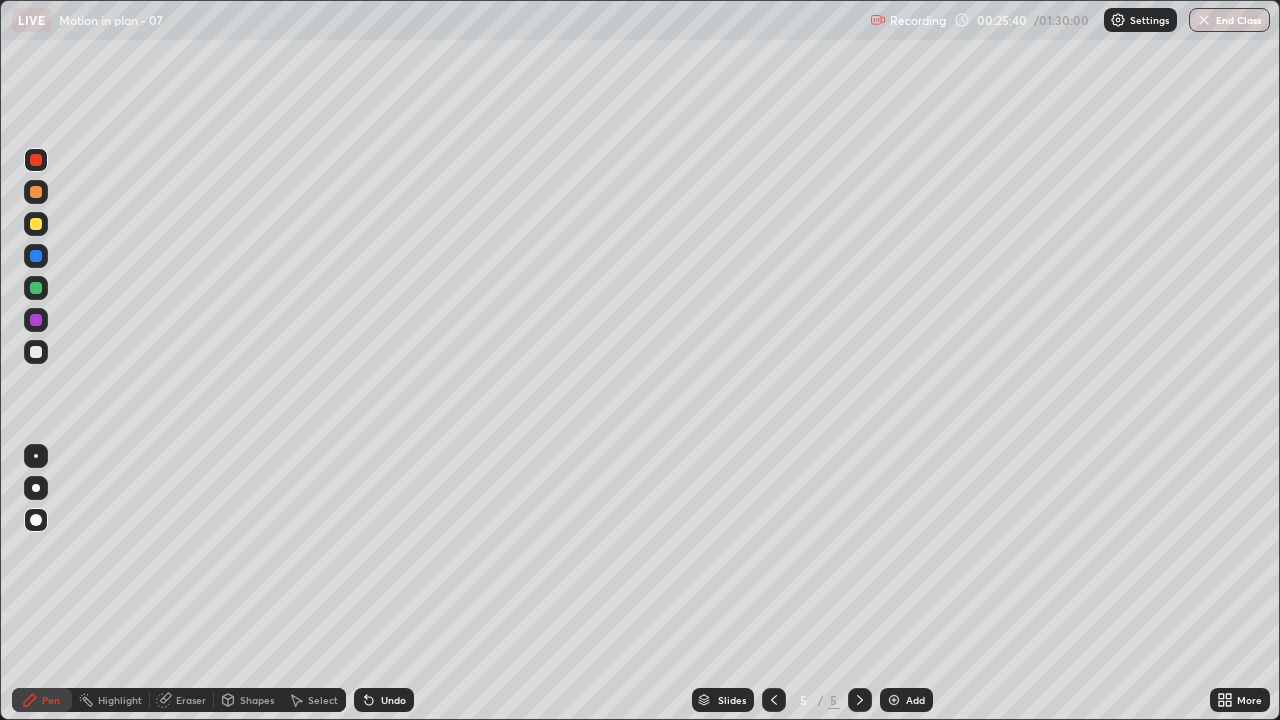 click at bounding box center [36, 352] 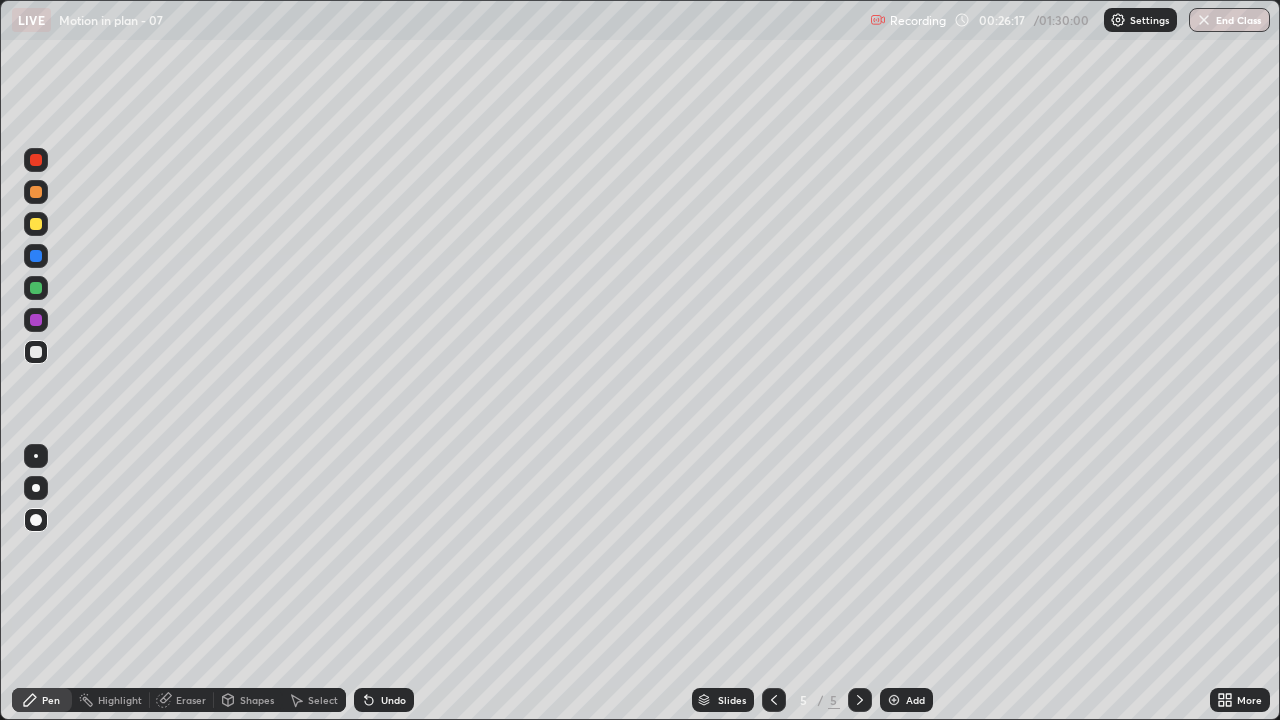 click at bounding box center (36, 160) 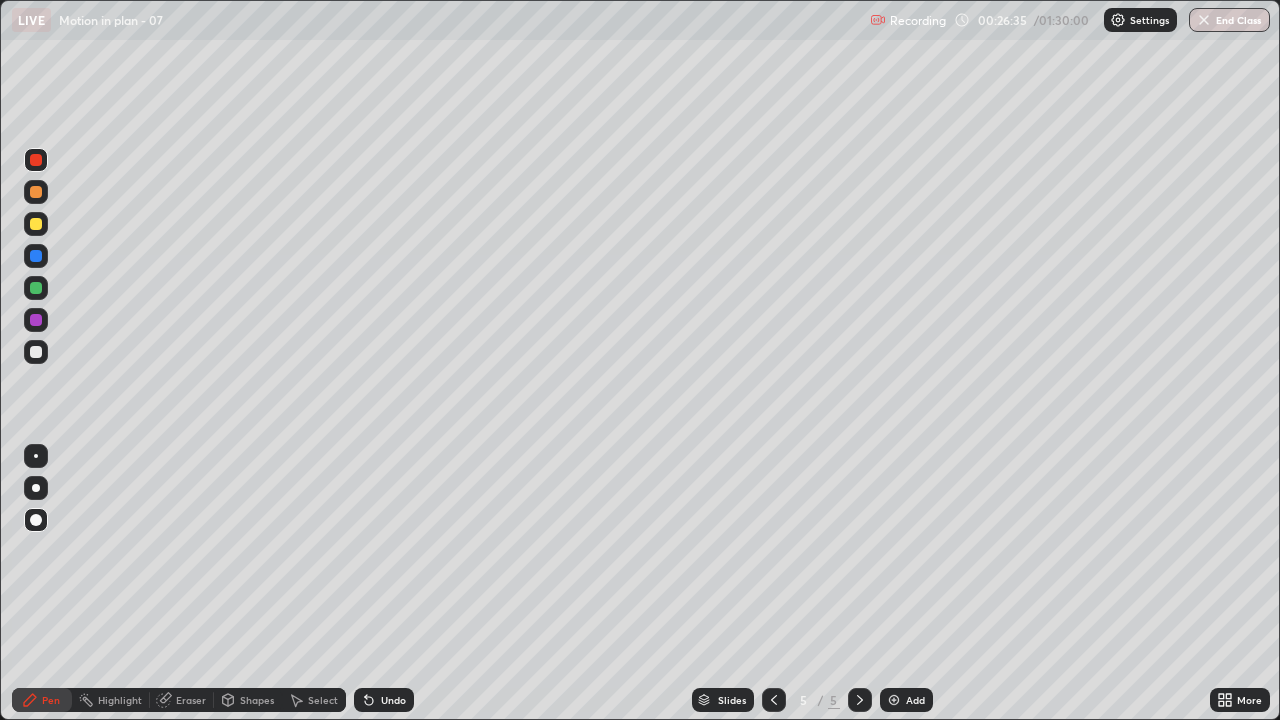 click at bounding box center [36, 256] 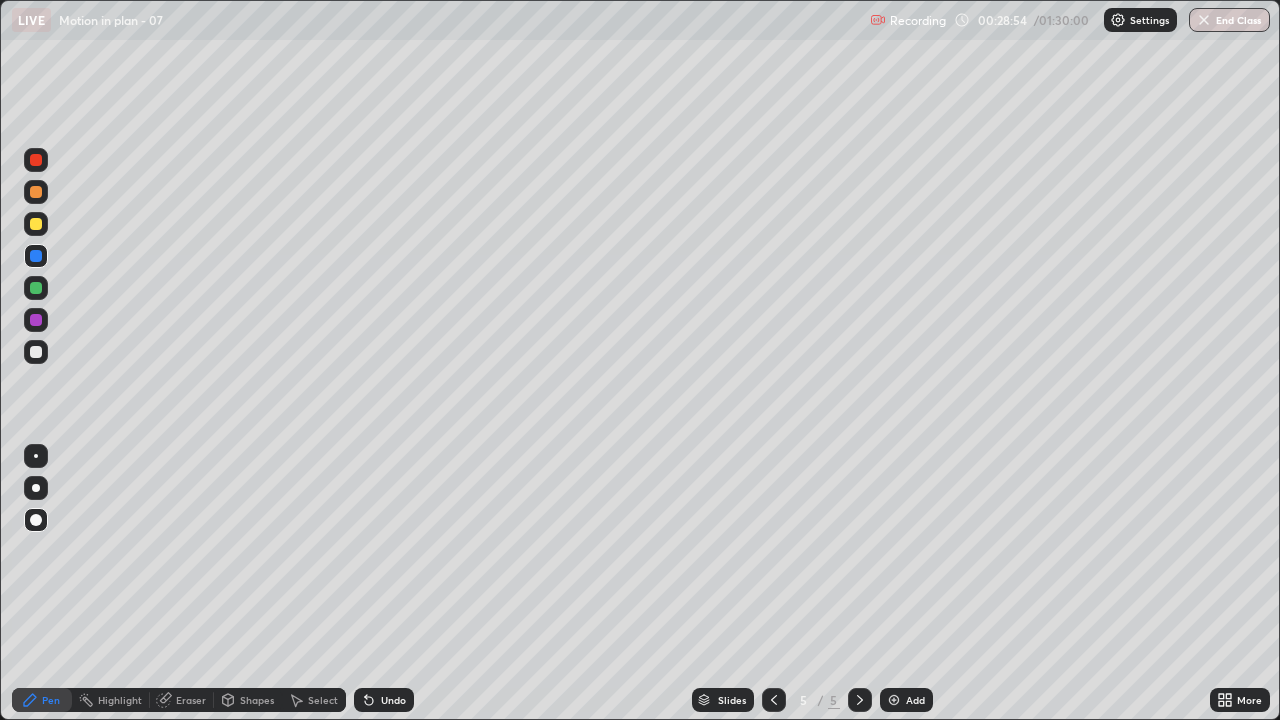 click at bounding box center (36, 352) 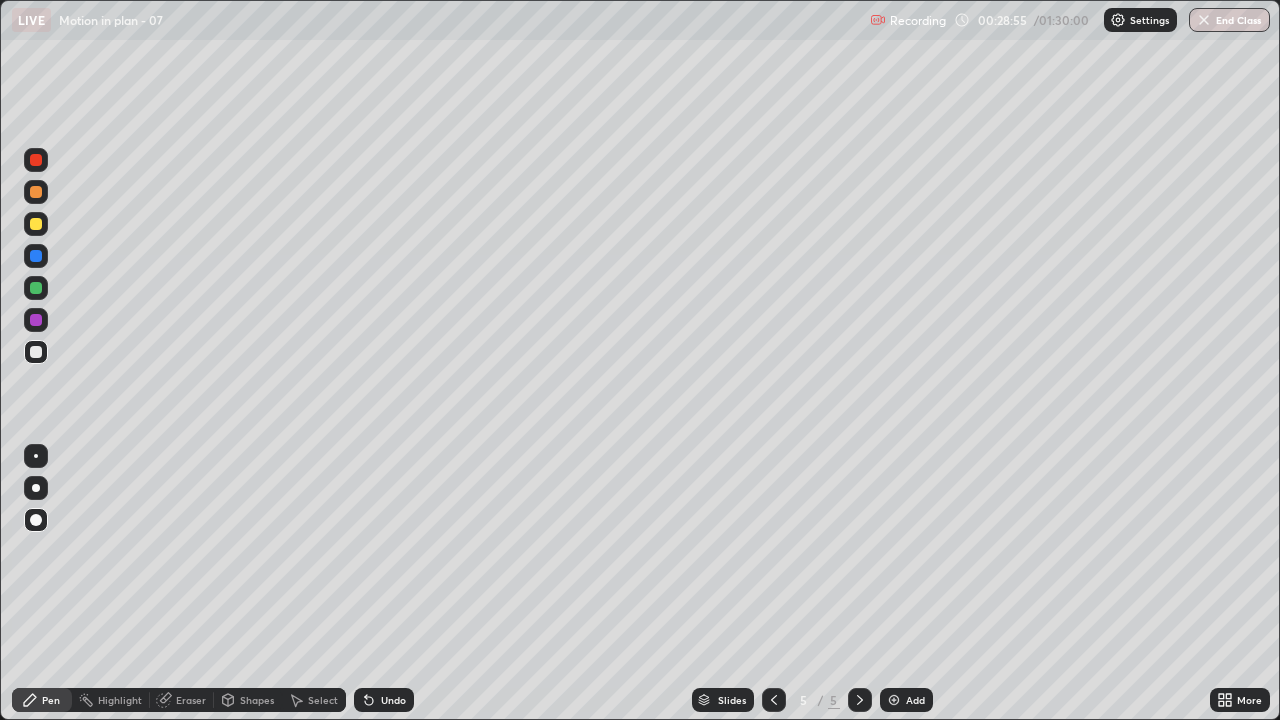 click at bounding box center [36, 288] 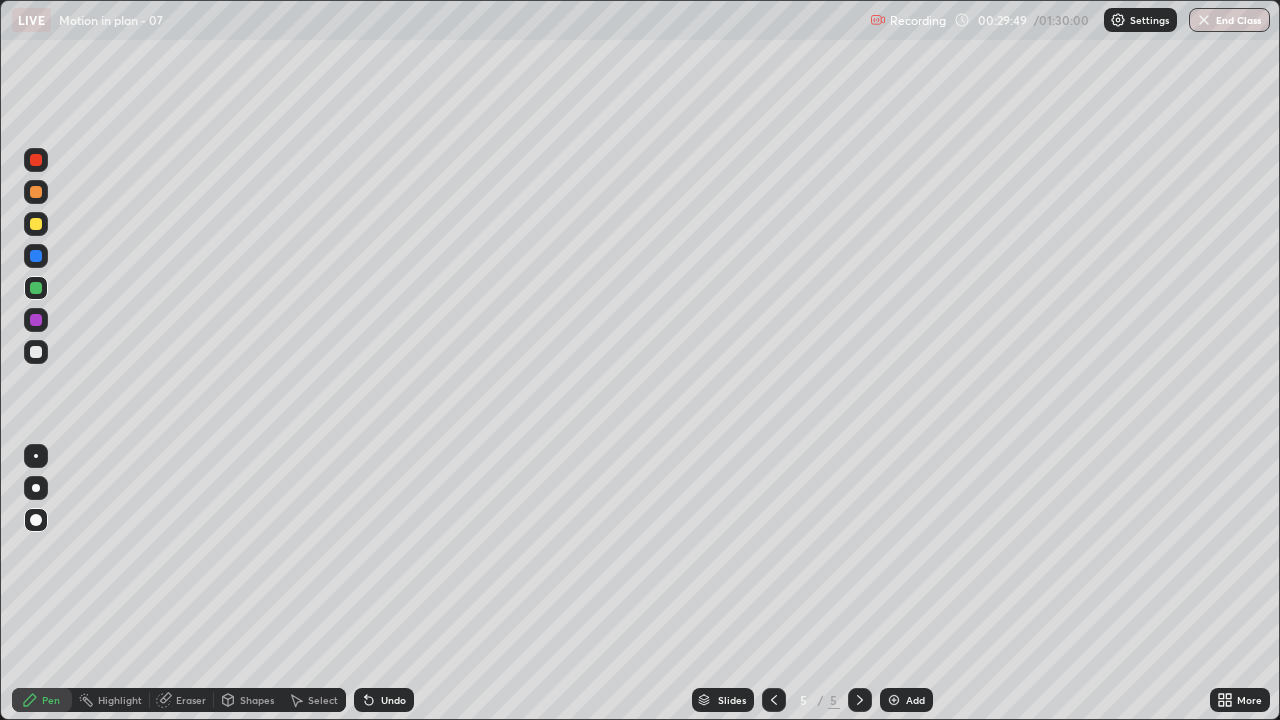 click at bounding box center (36, 320) 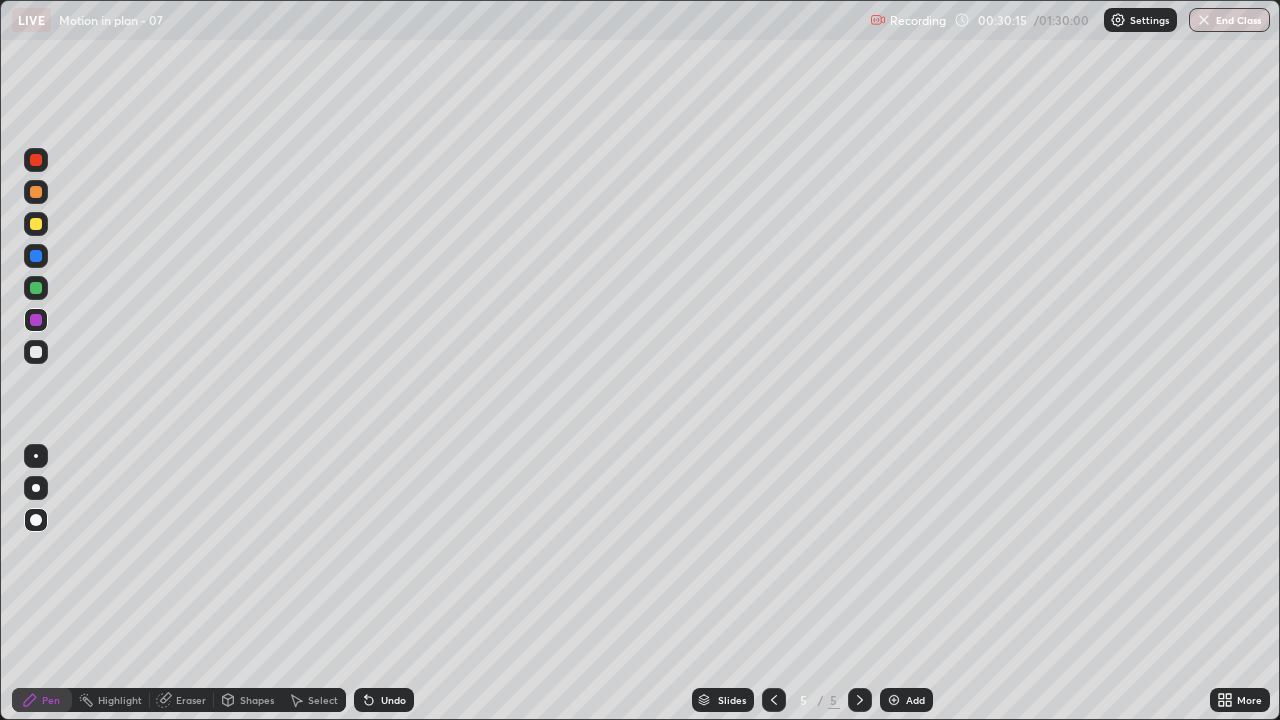 click 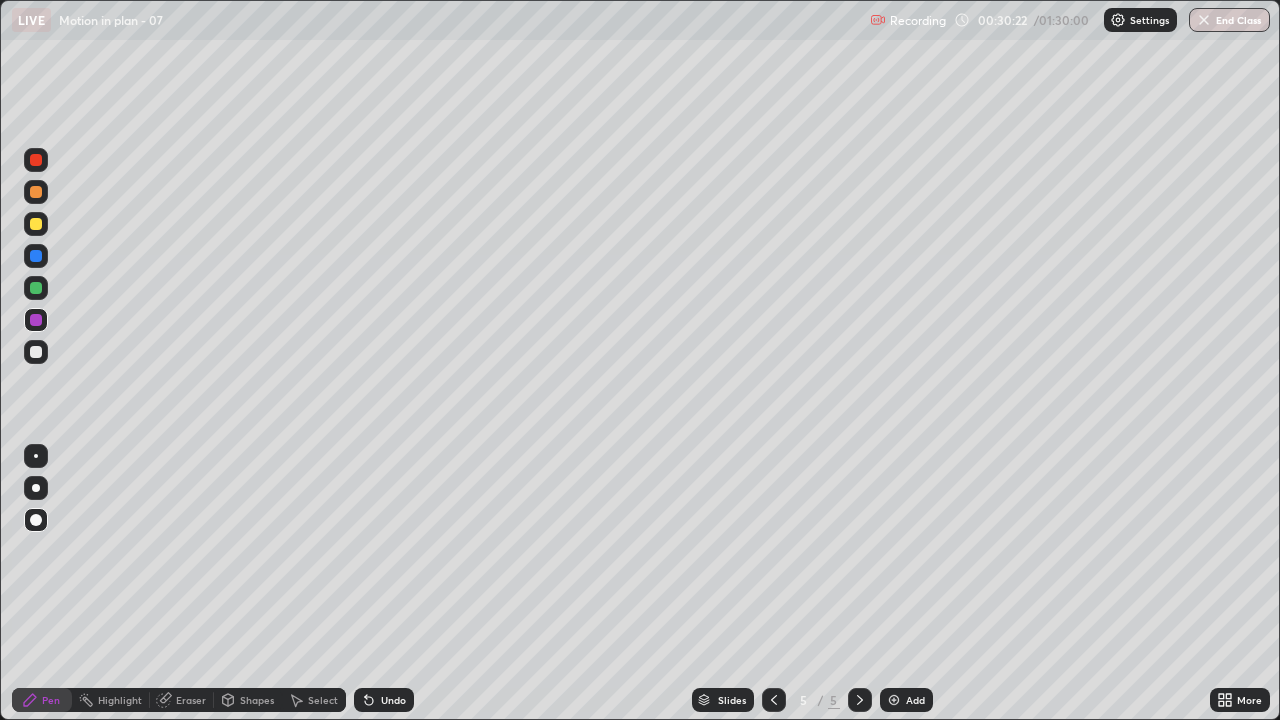 click 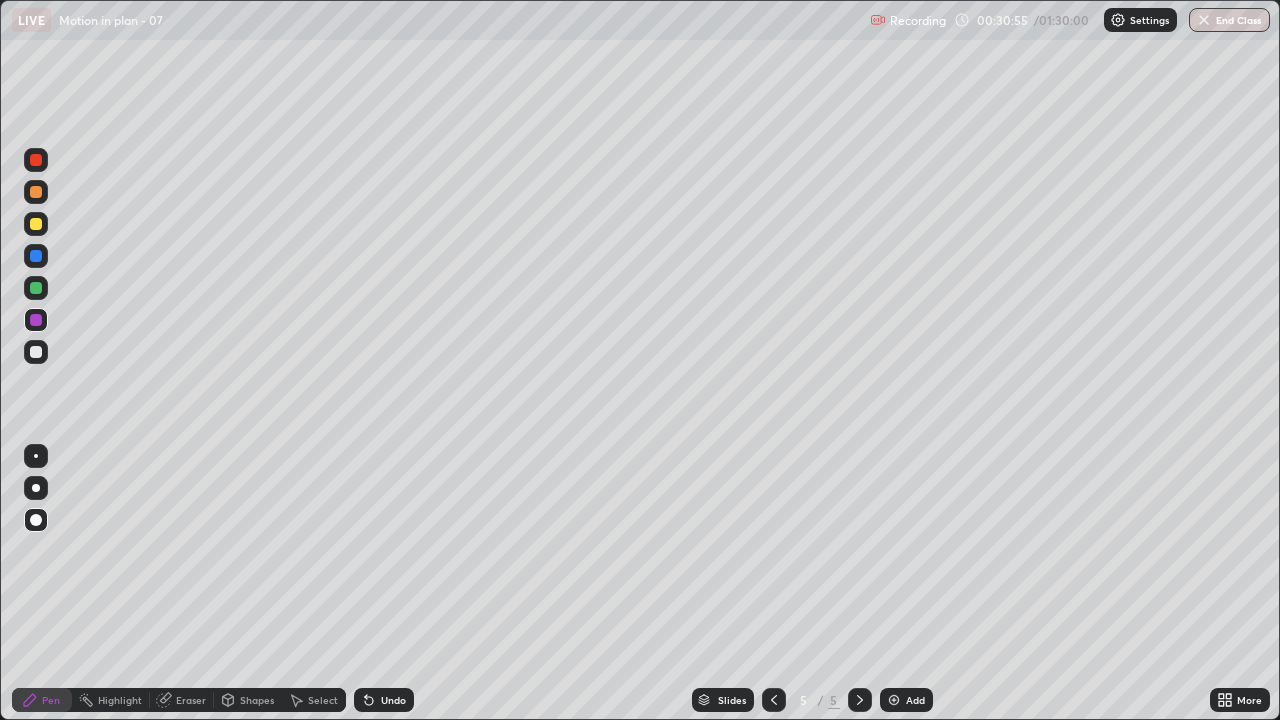 click at bounding box center (36, 256) 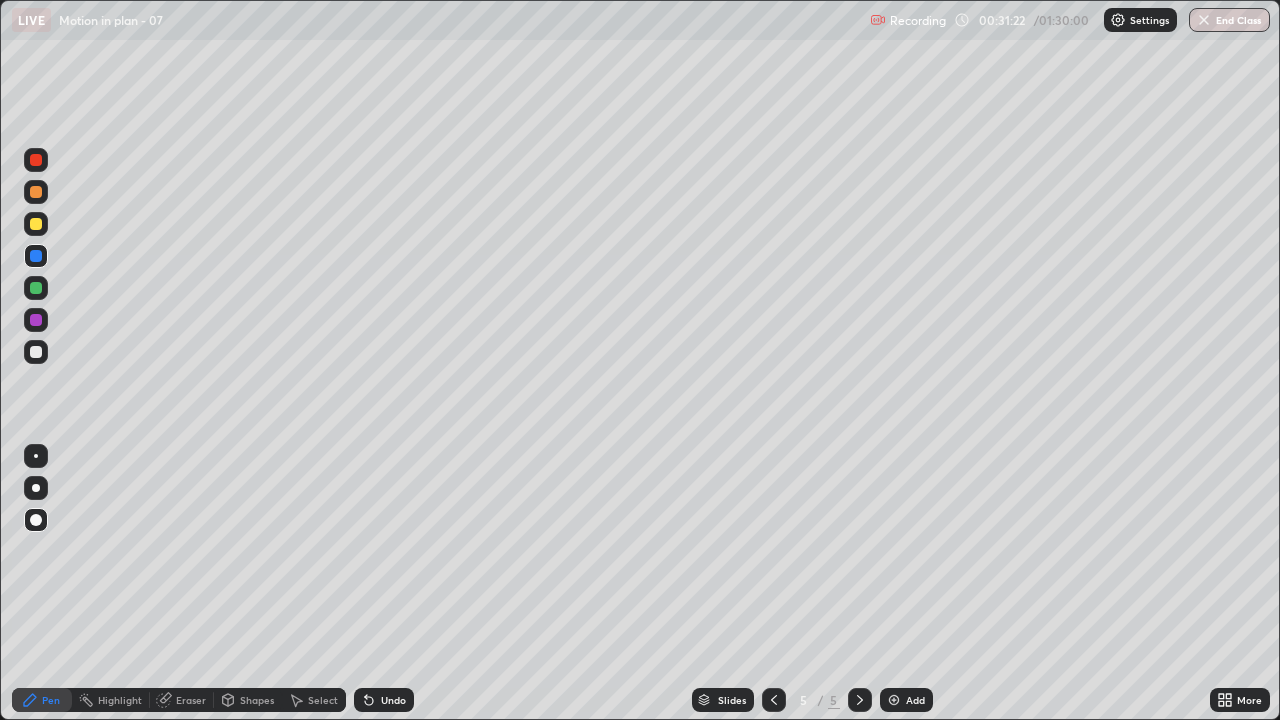 click 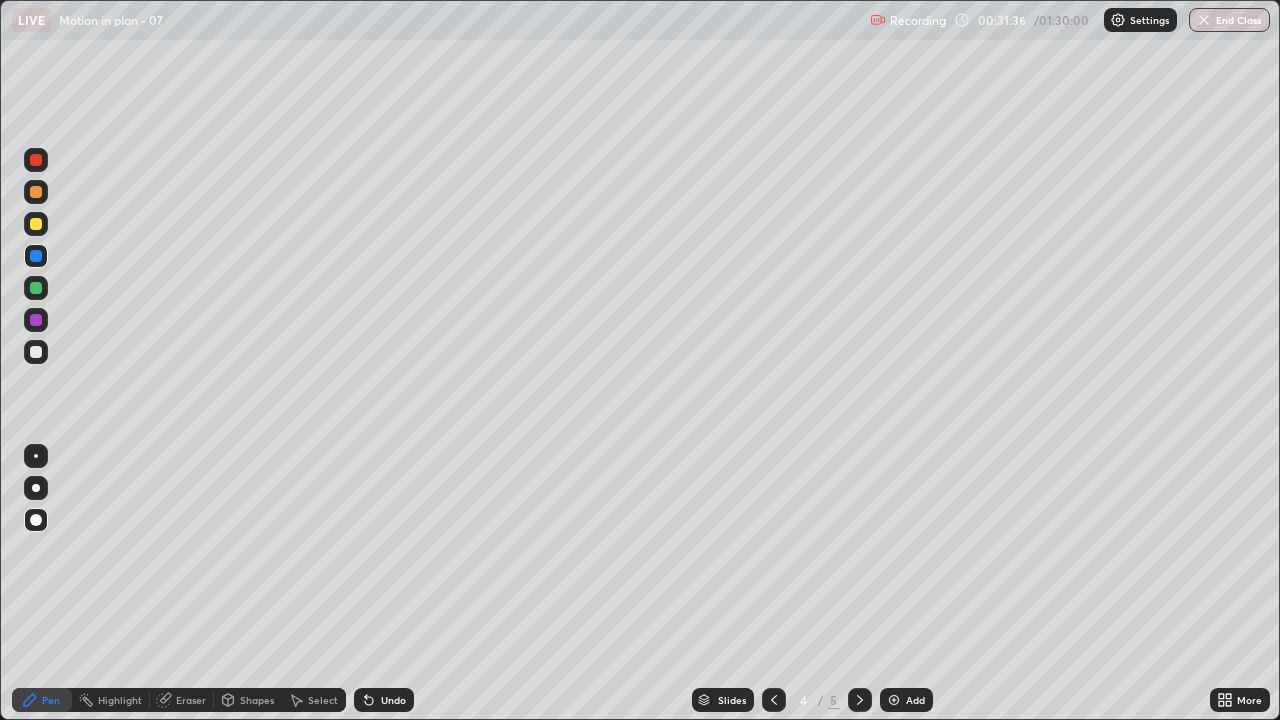 click 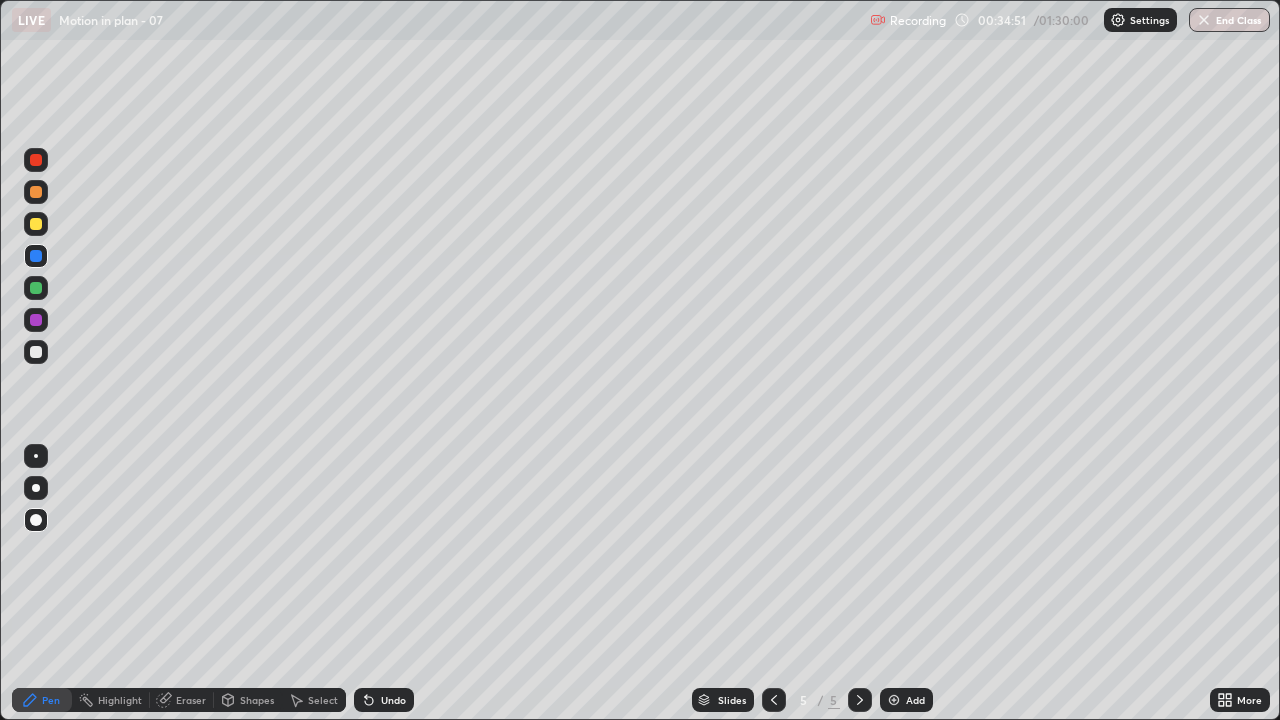 click 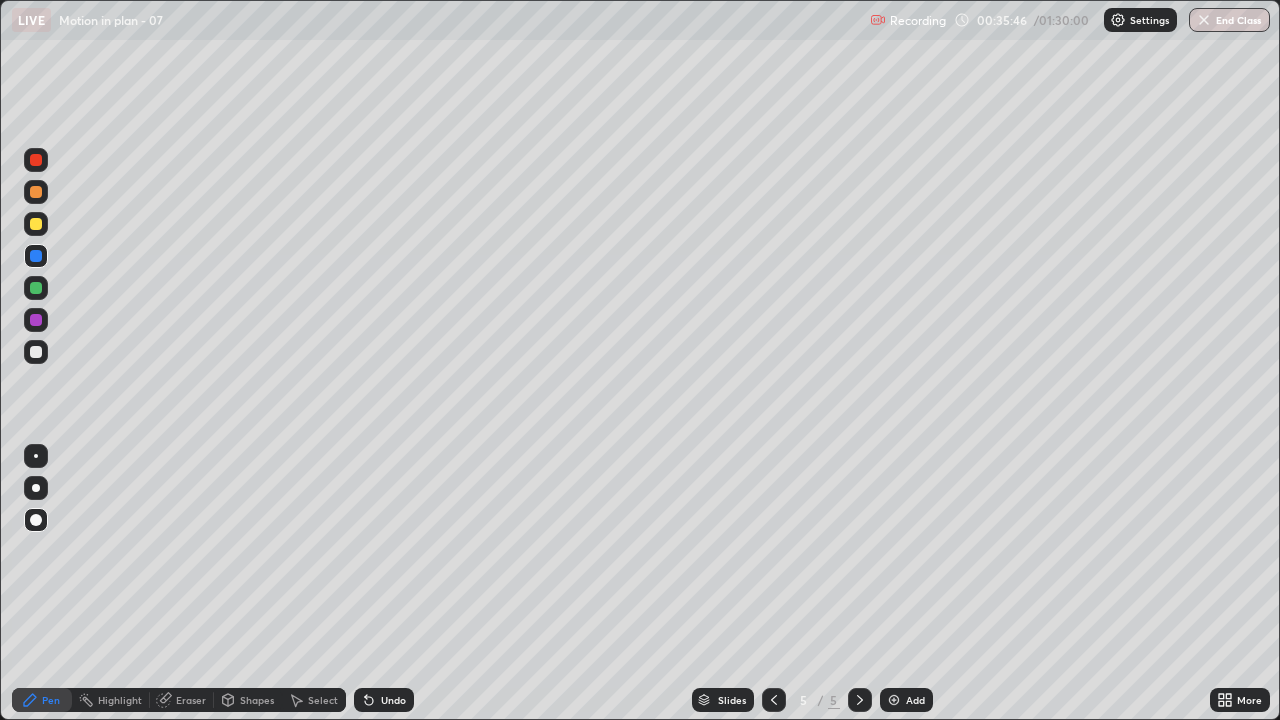 click 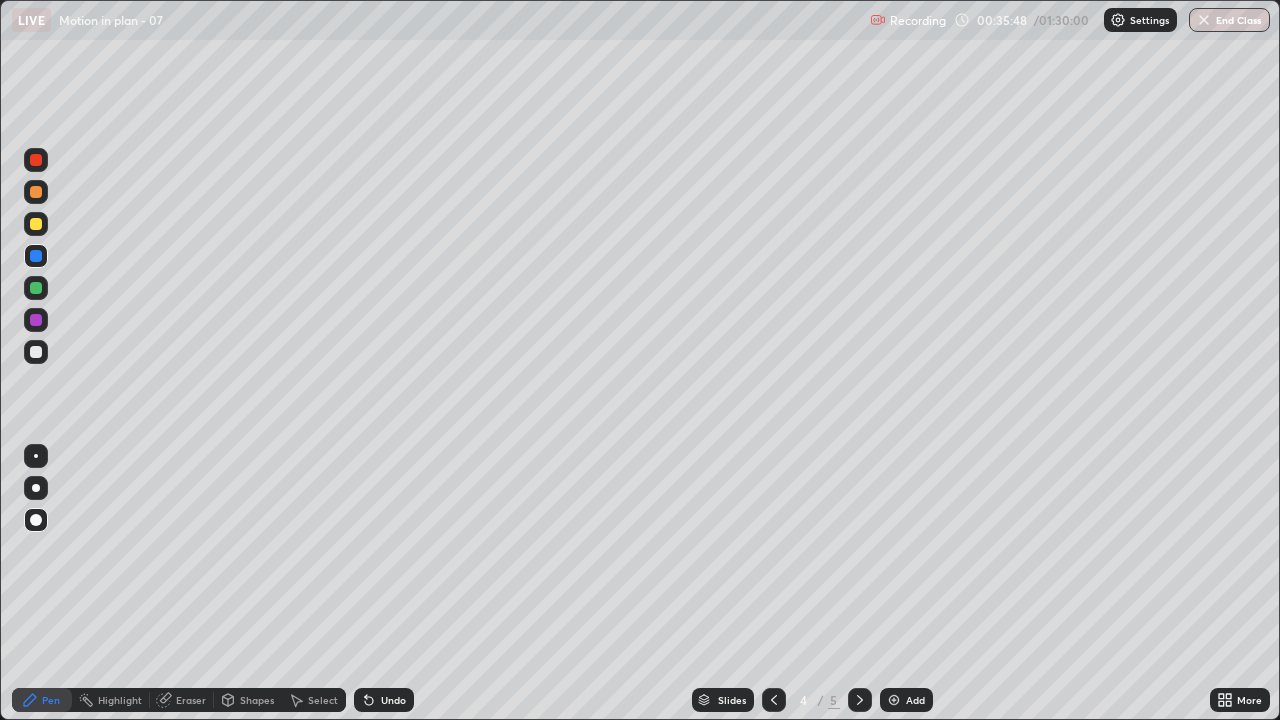 click 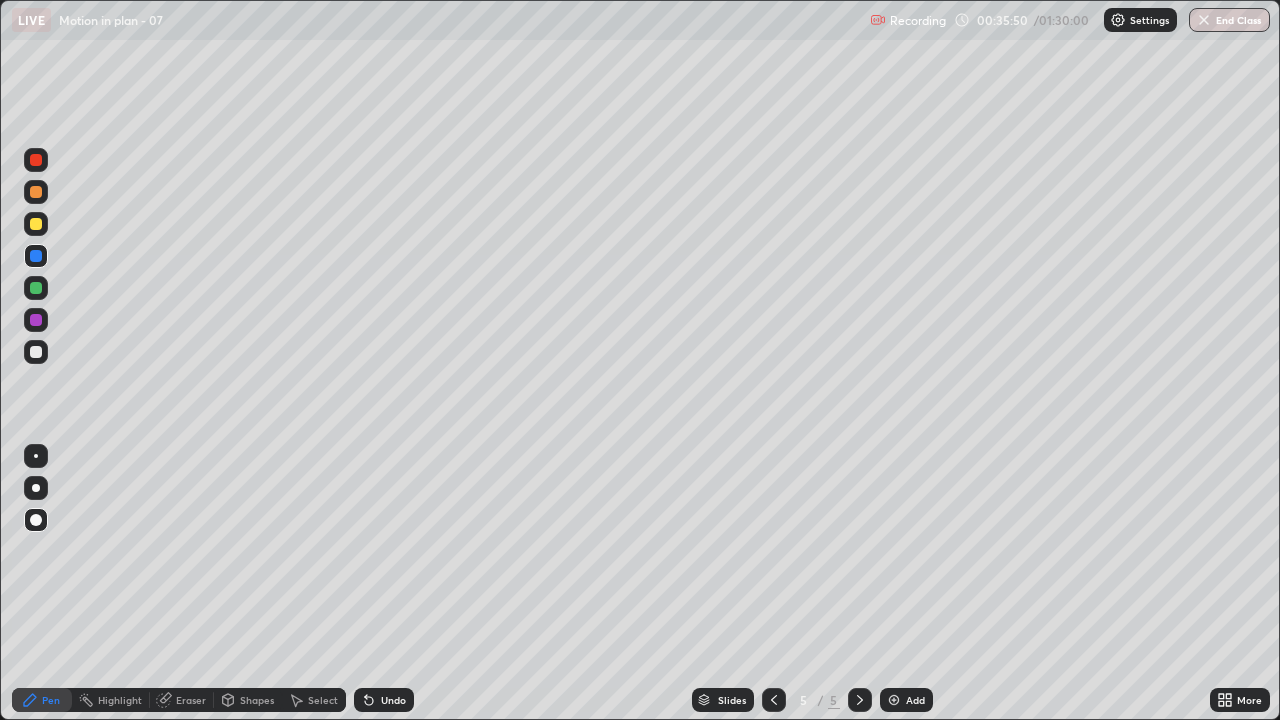 click at bounding box center (36, 320) 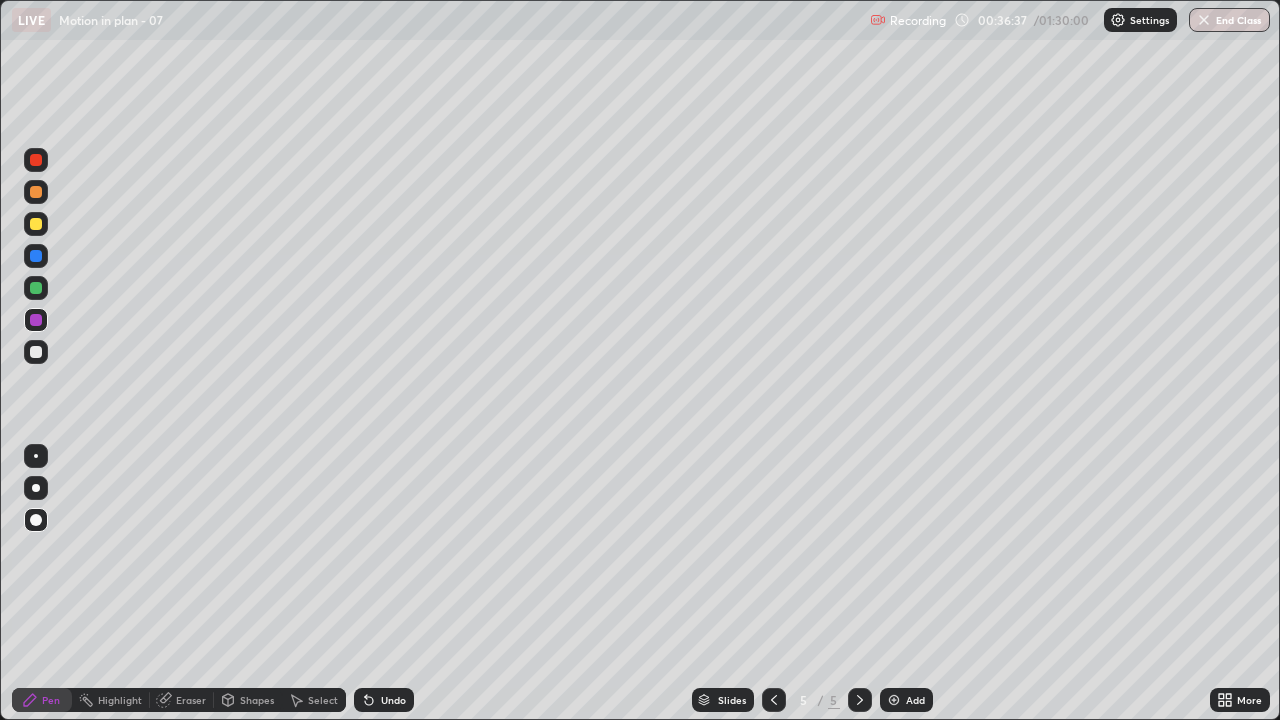 click on "Undo" at bounding box center [384, 700] 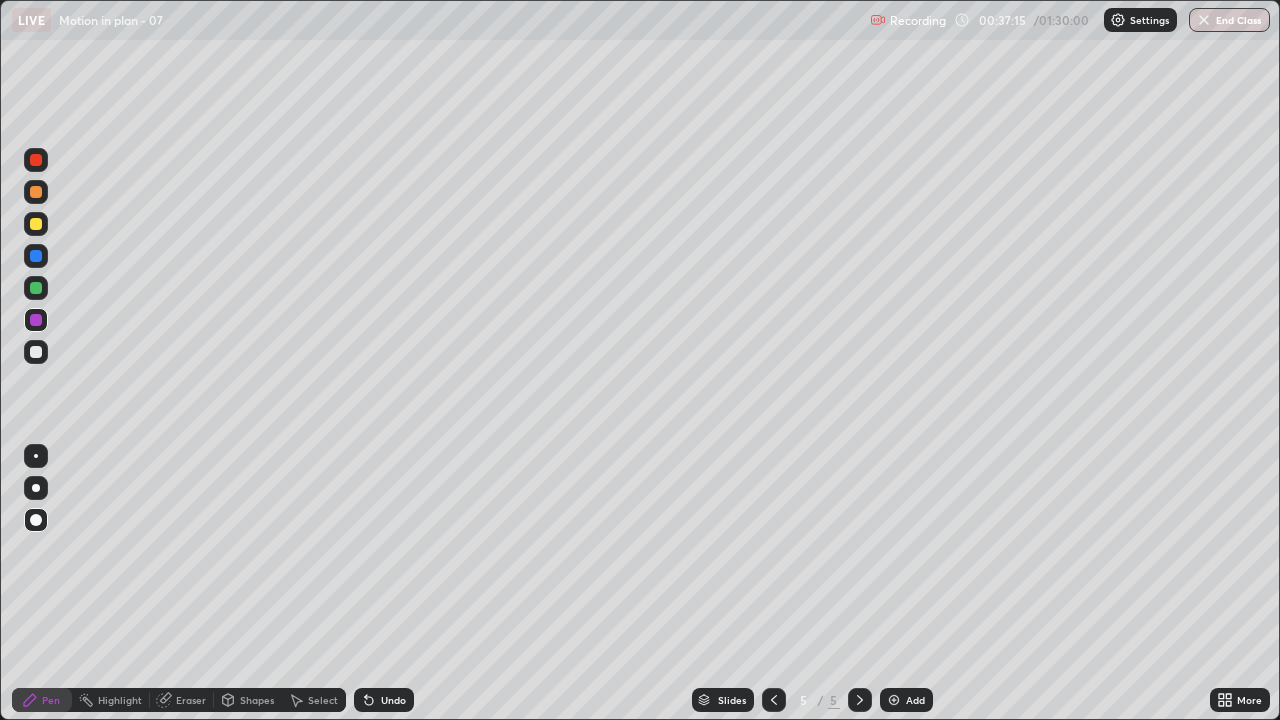 click on "Undo" at bounding box center [384, 700] 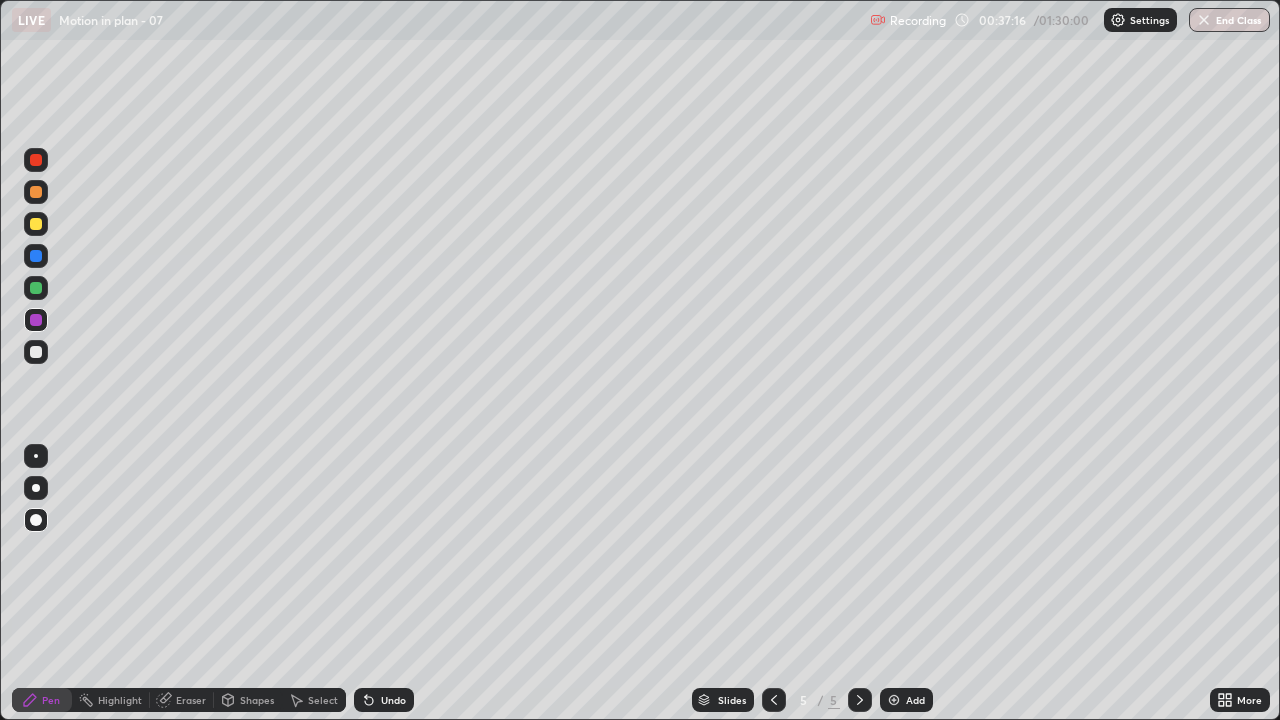 click on "Undo" at bounding box center [384, 700] 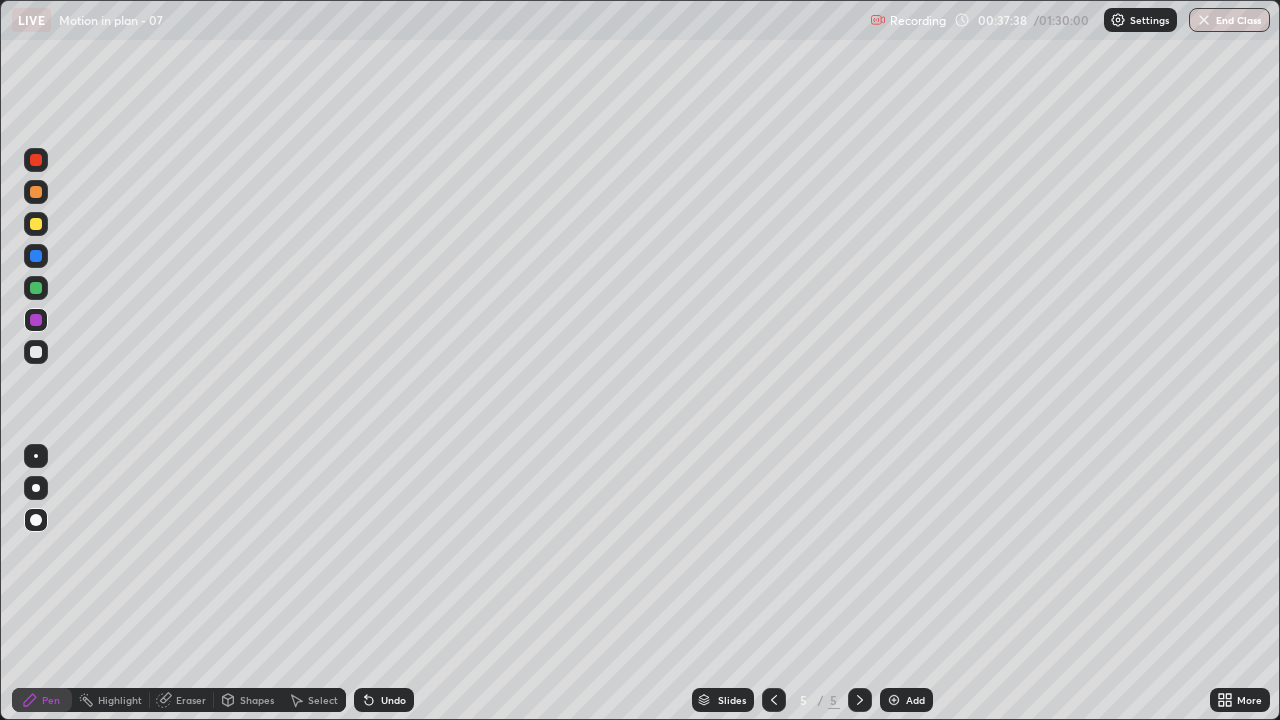 click on "Undo" at bounding box center (393, 700) 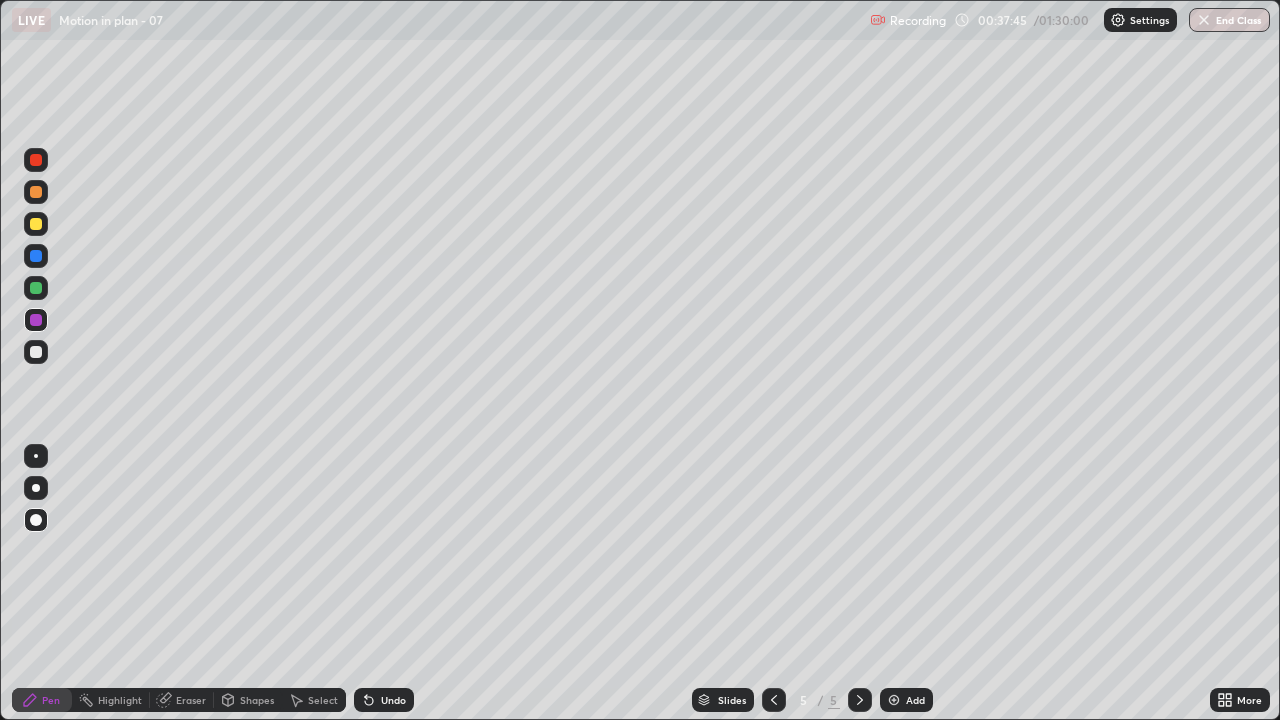 click on "Undo" at bounding box center [384, 700] 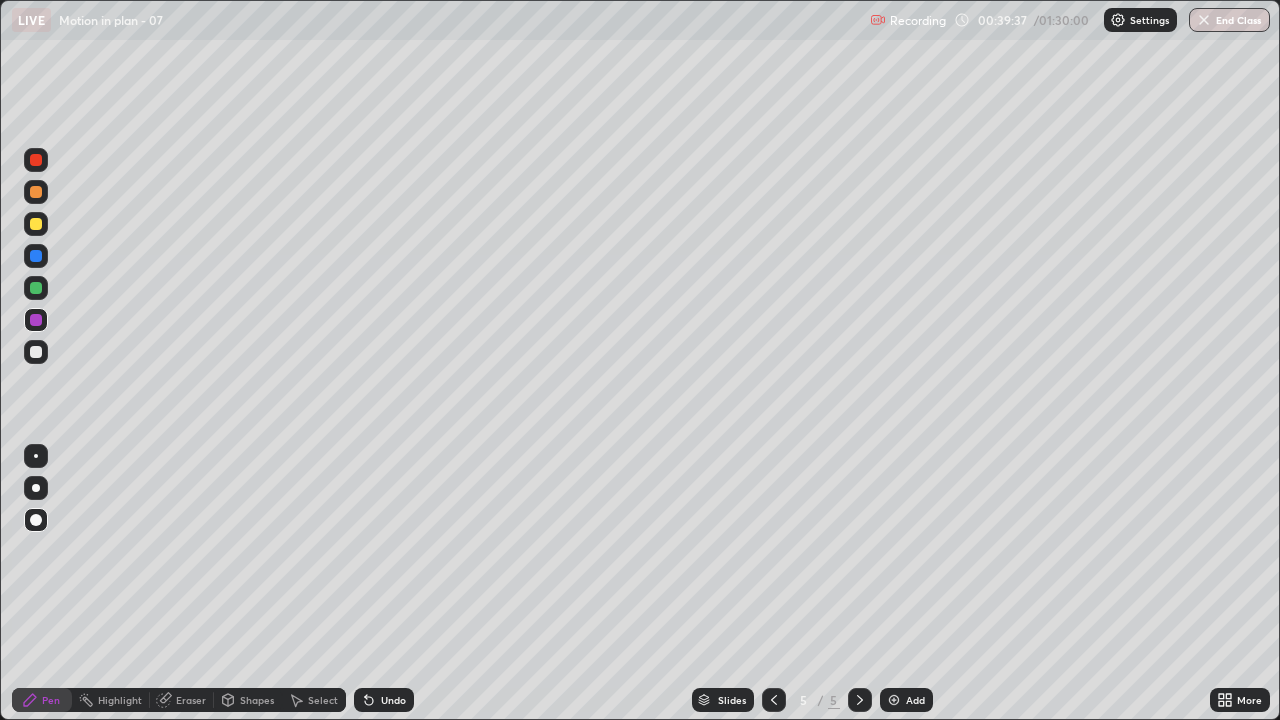 click at bounding box center [36, 352] 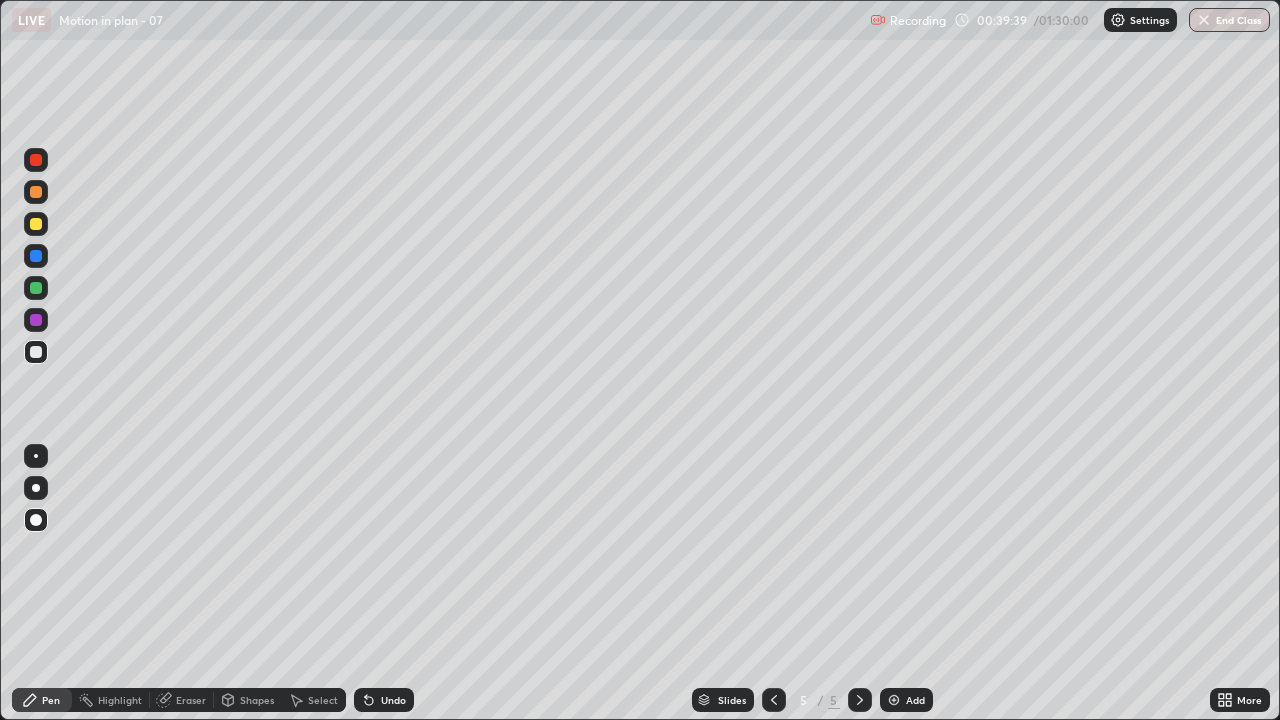 click at bounding box center [774, 700] 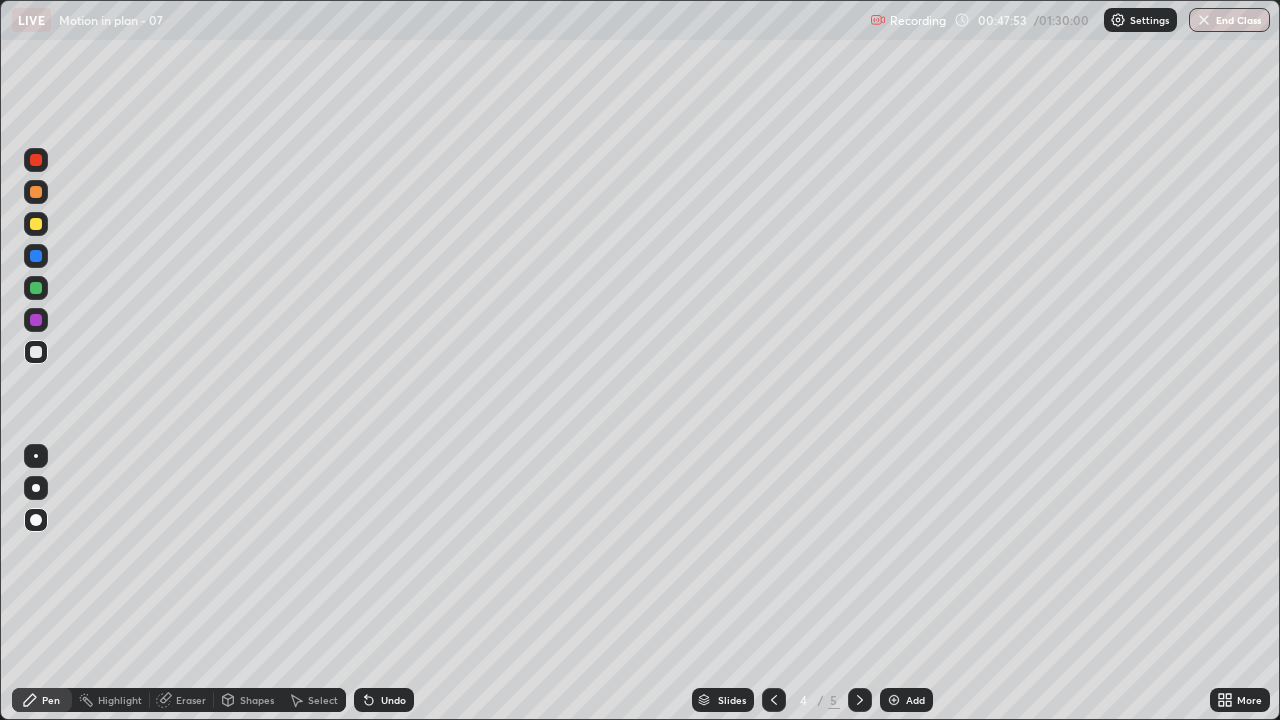 click 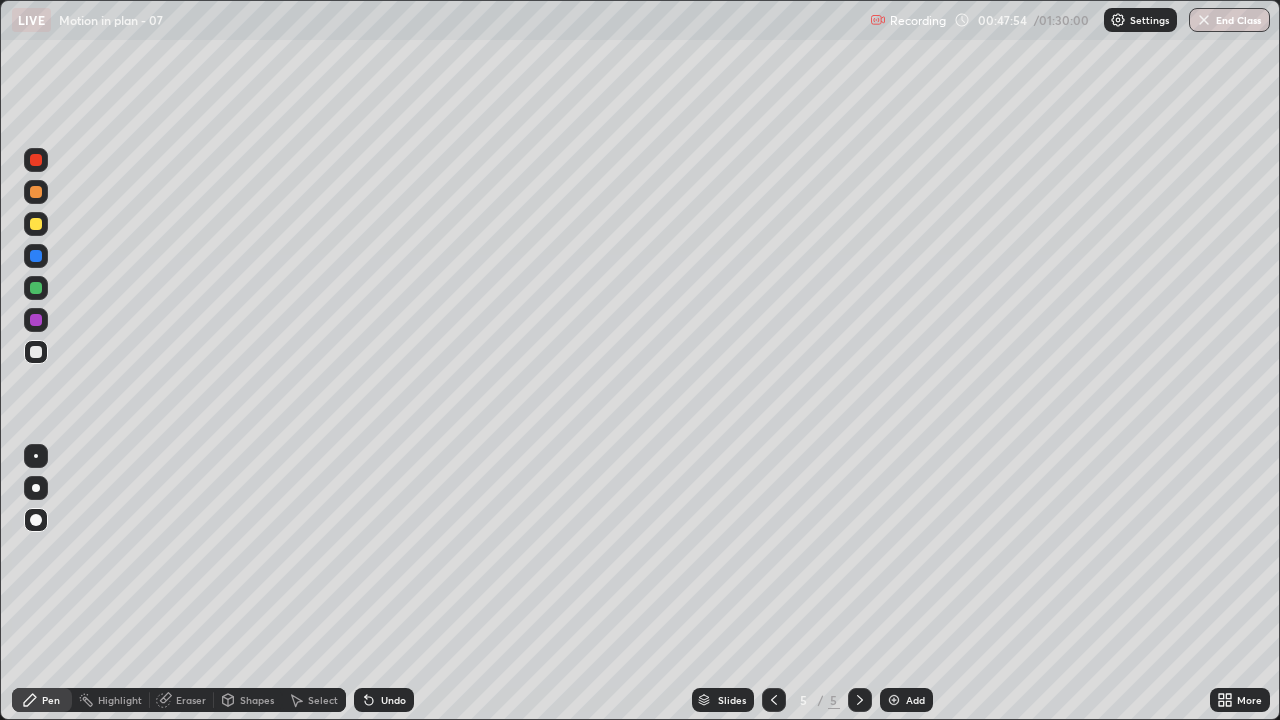 click at bounding box center (894, 700) 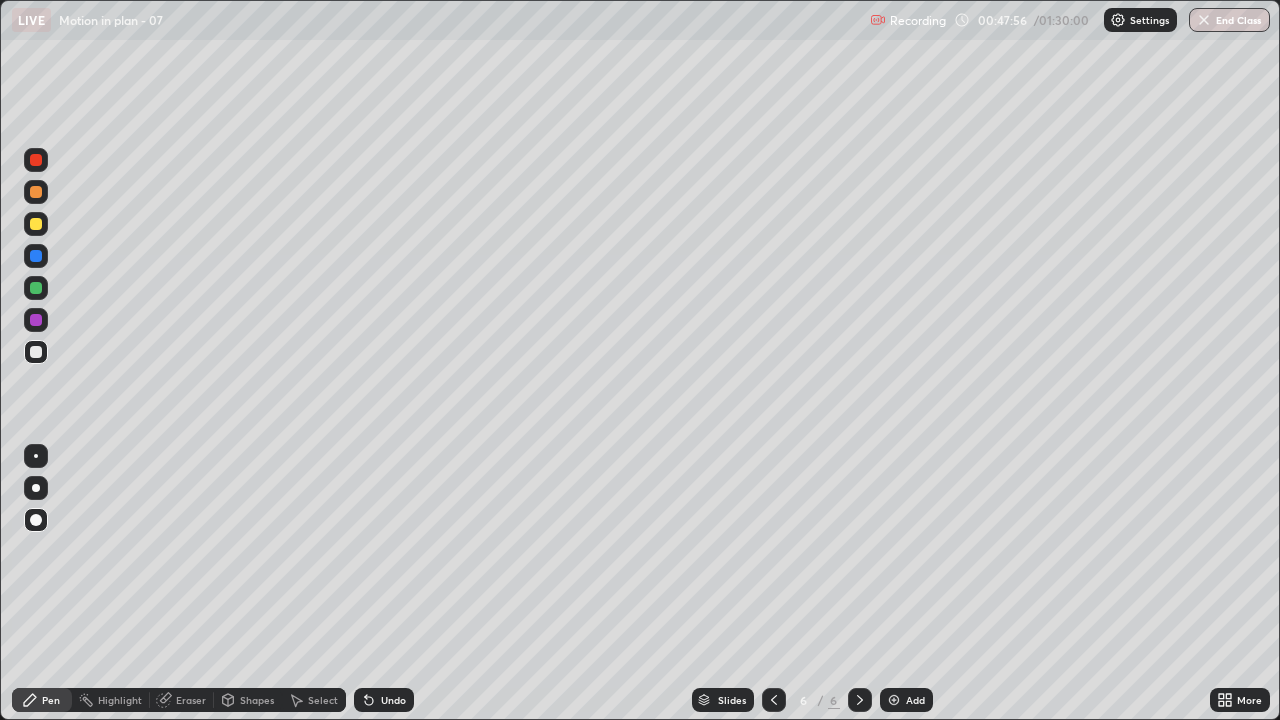 click at bounding box center (36, 352) 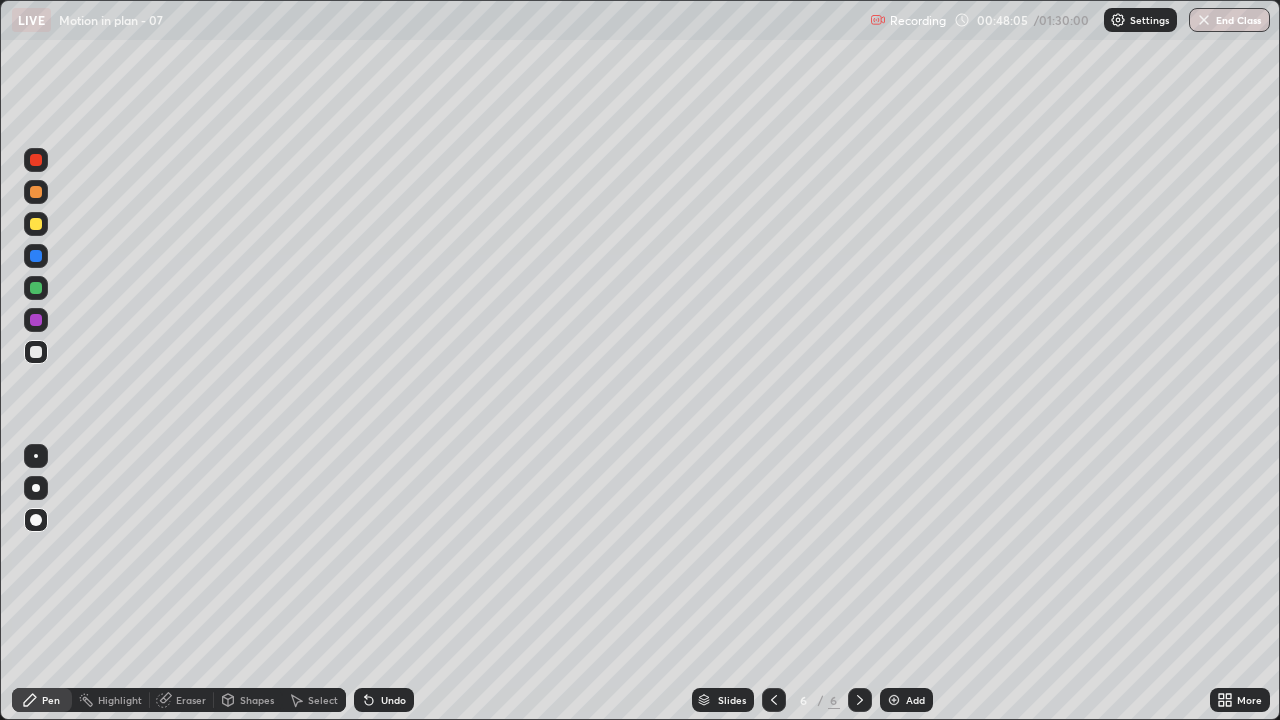 click at bounding box center [36, 288] 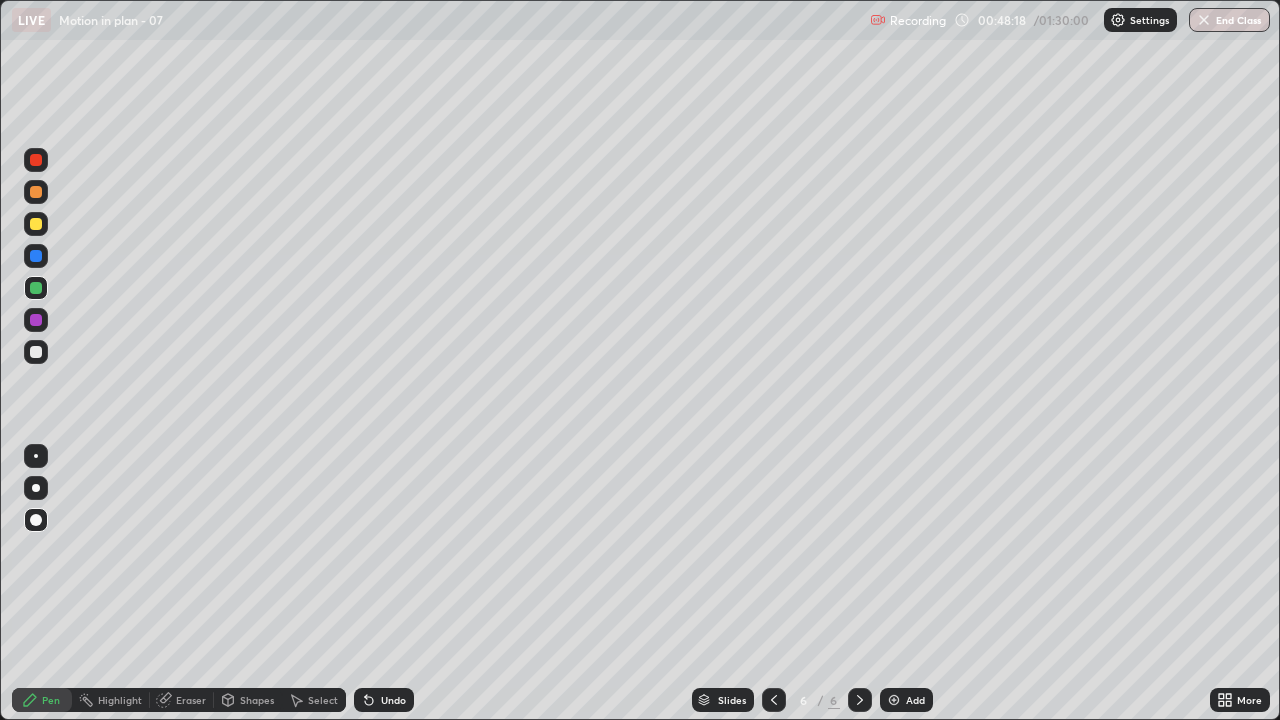 click at bounding box center (36, 352) 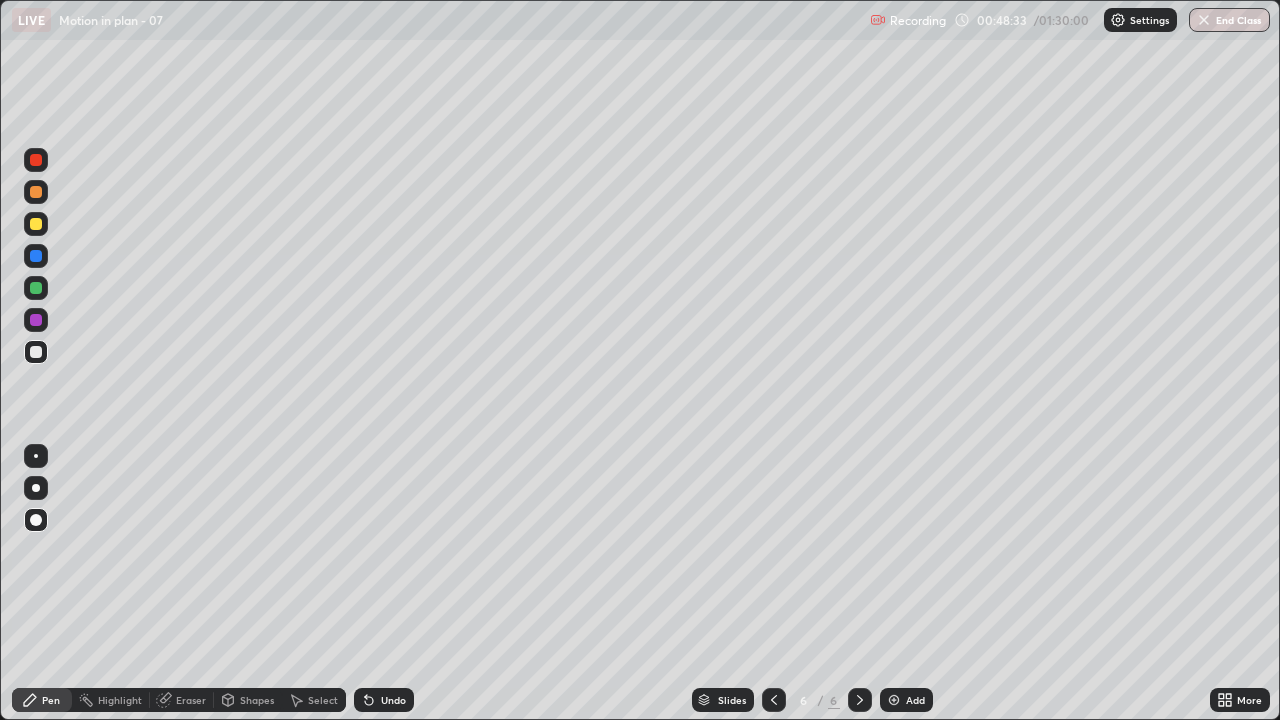 click 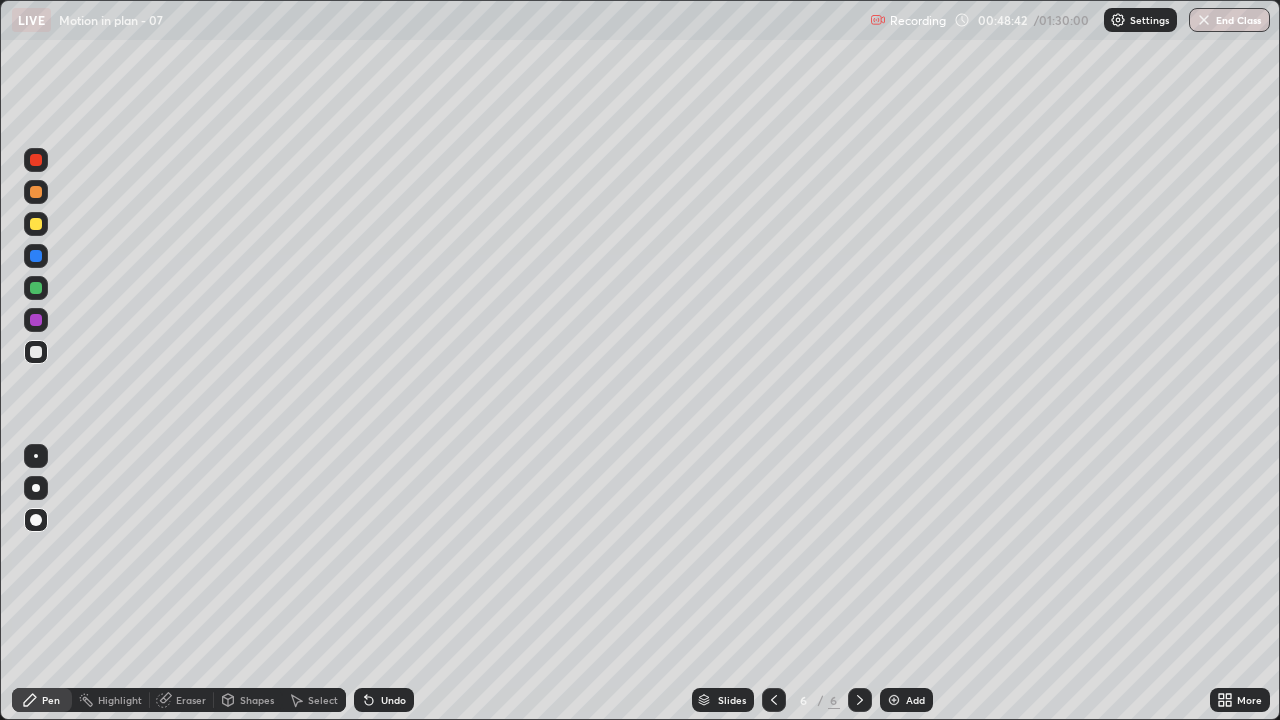 click on "Undo" at bounding box center [384, 700] 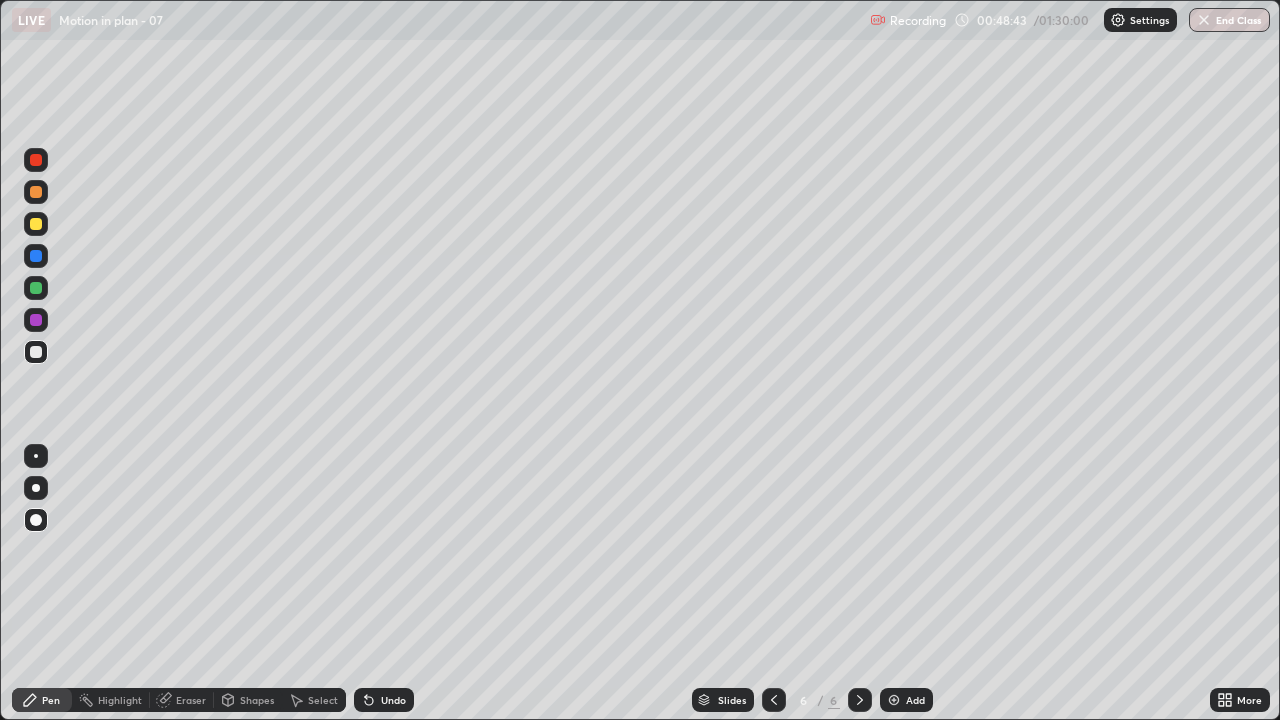 click on "Undo" at bounding box center [393, 700] 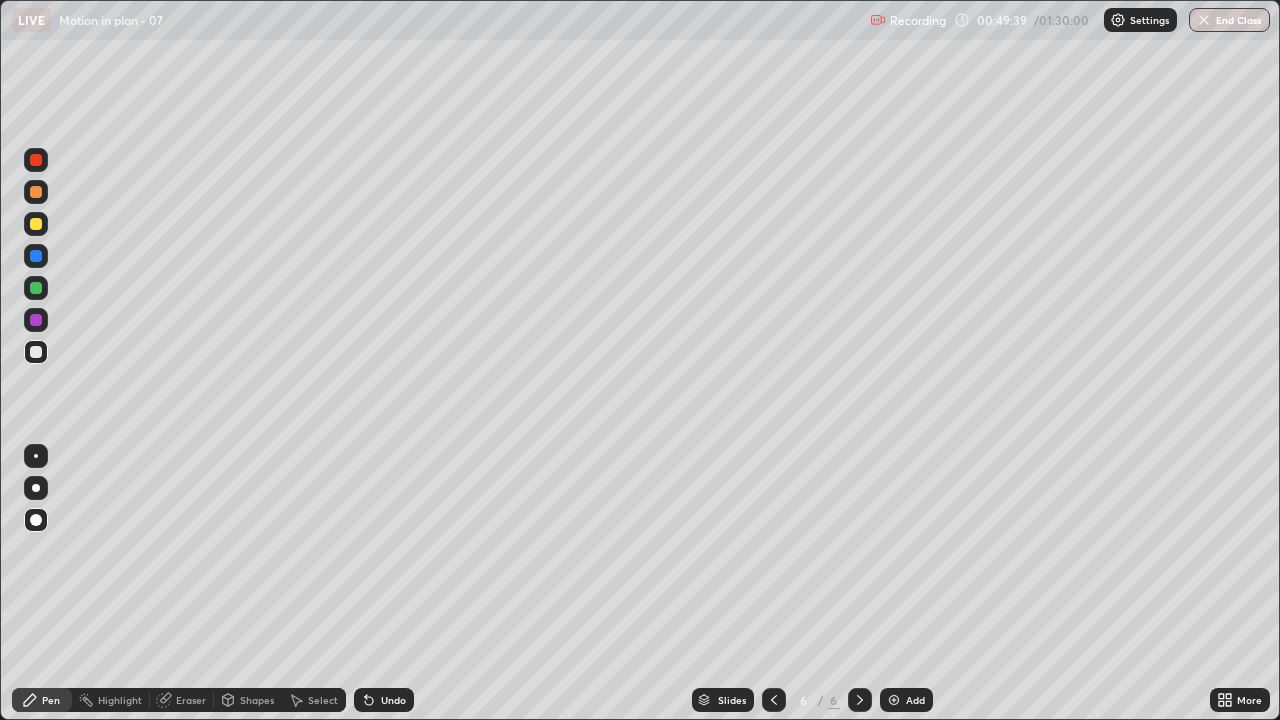 click at bounding box center (36, 224) 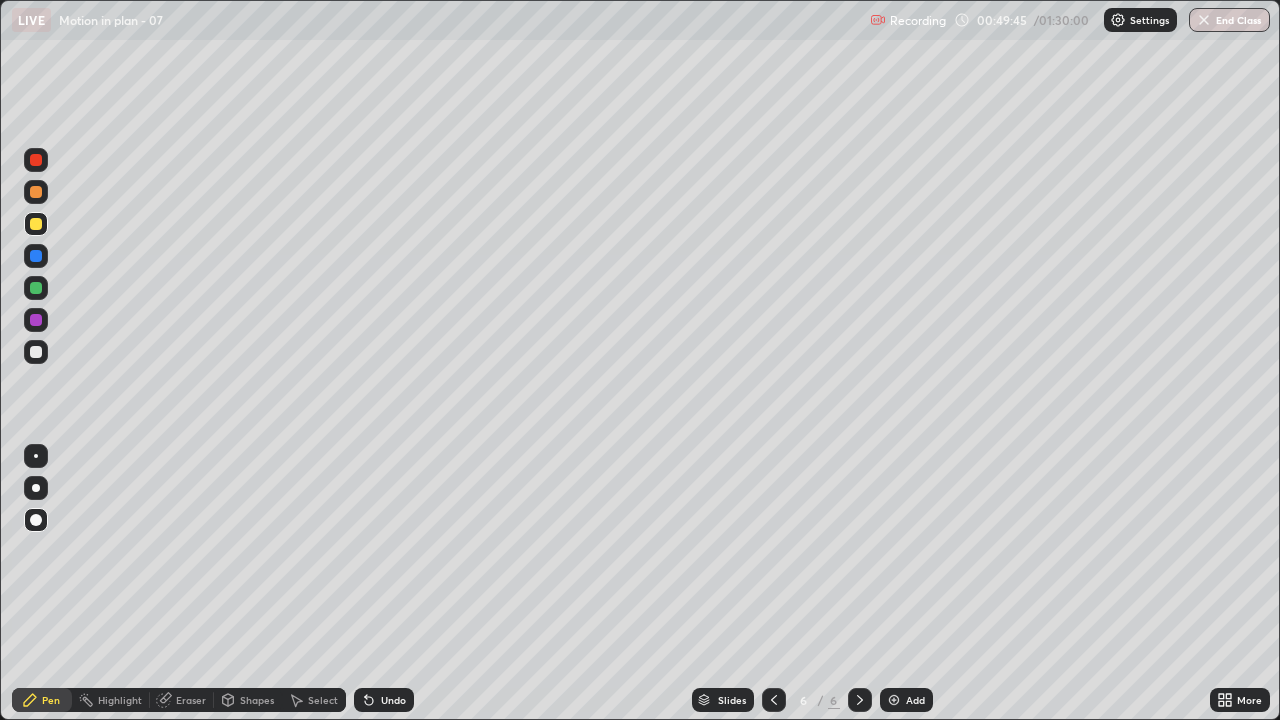 click on "Undo" at bounding box center [384, 700] 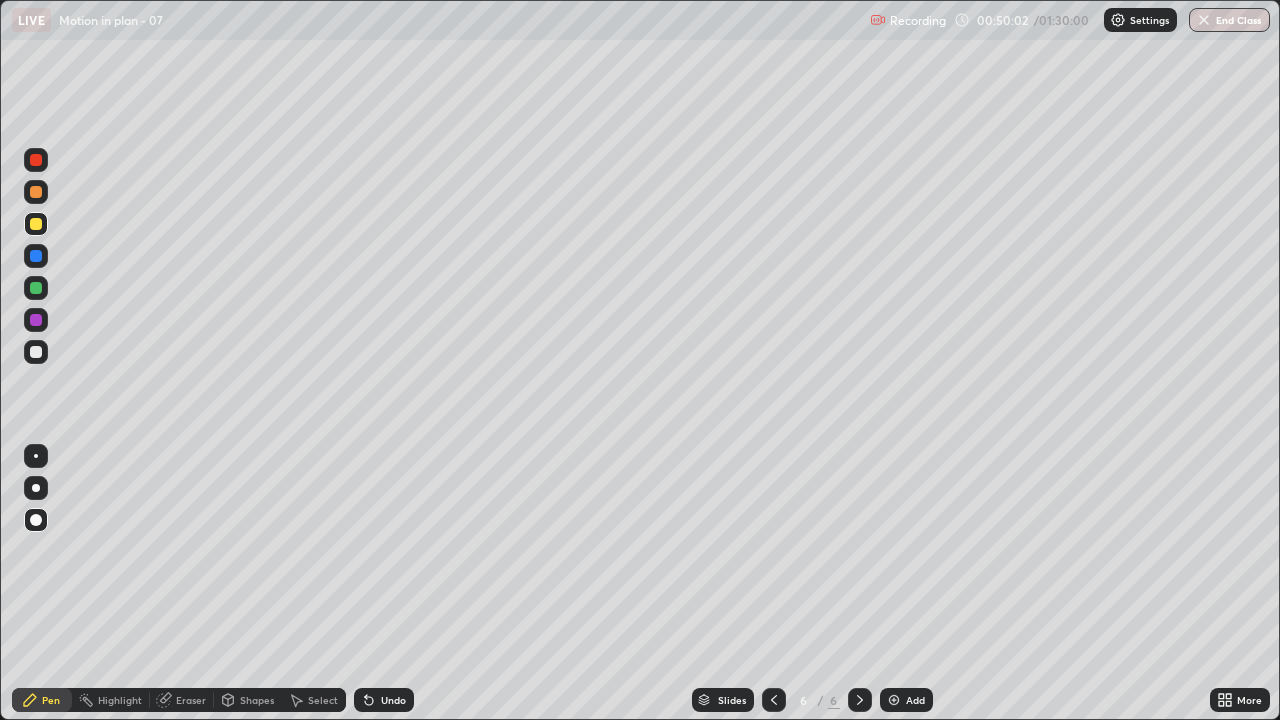 click on "Eraser" at bounding box center (191, 700) 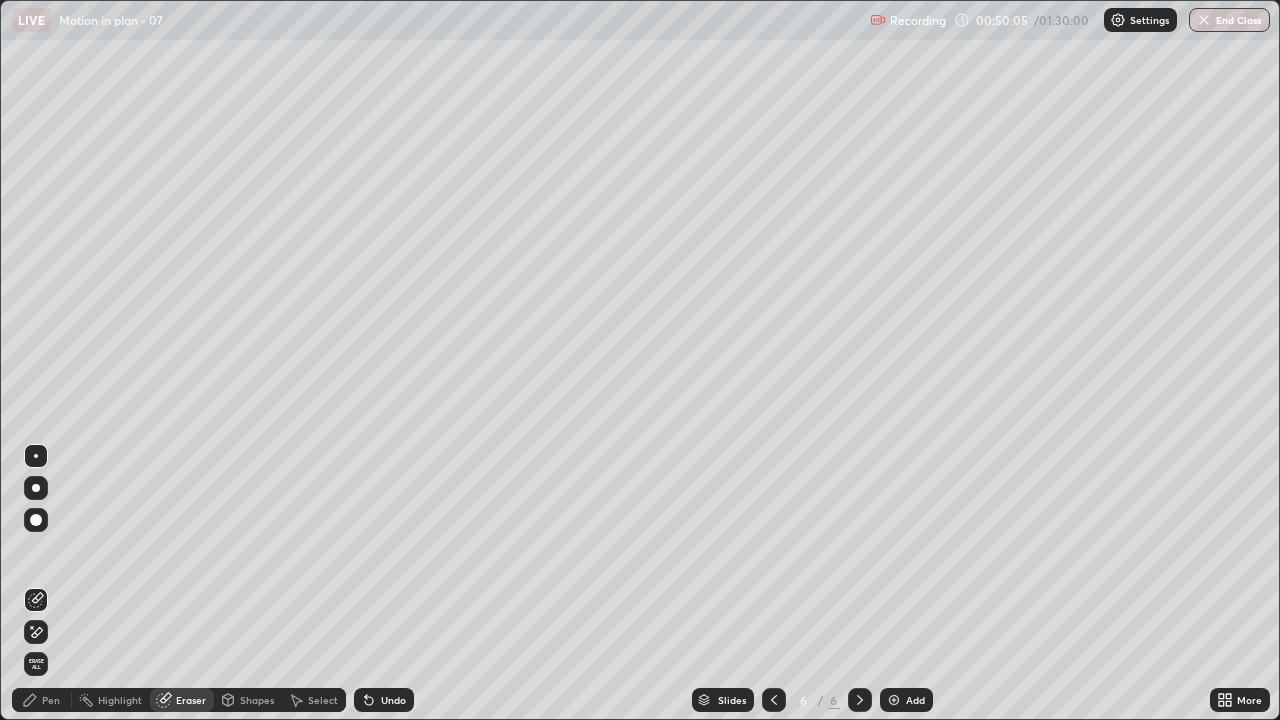 click on "Pen" at bounding box center (51, 700) 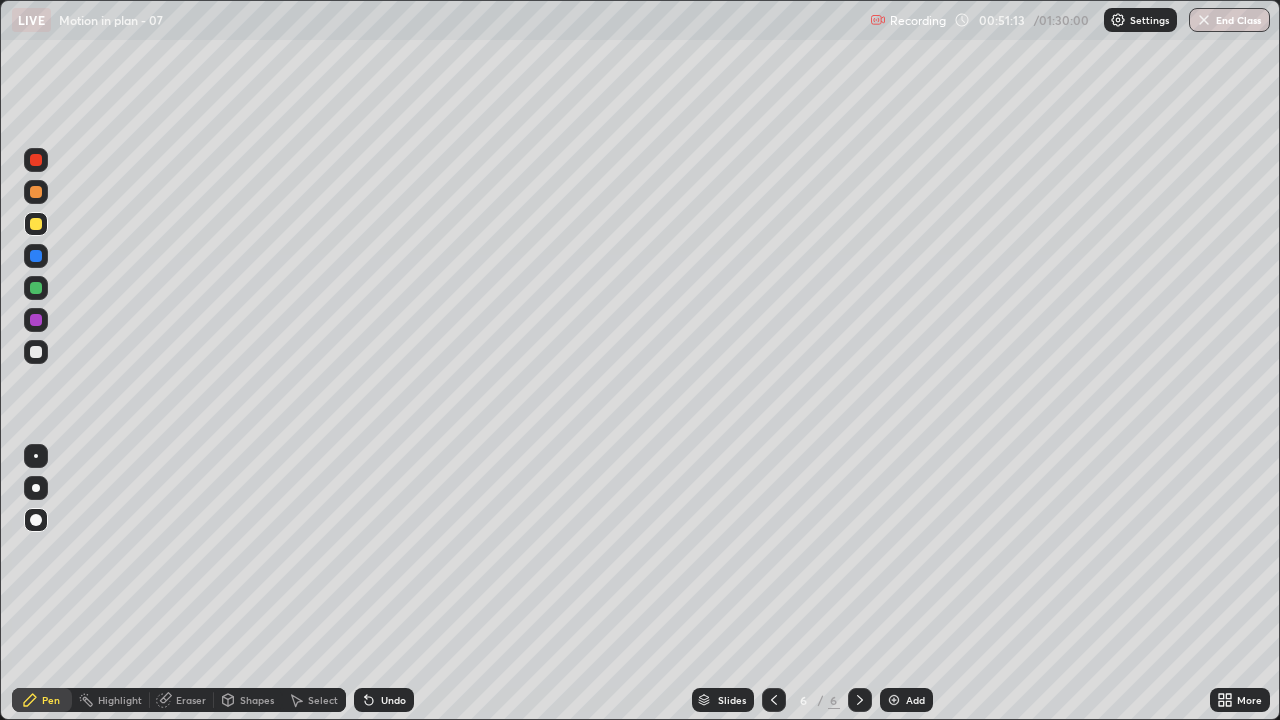 click 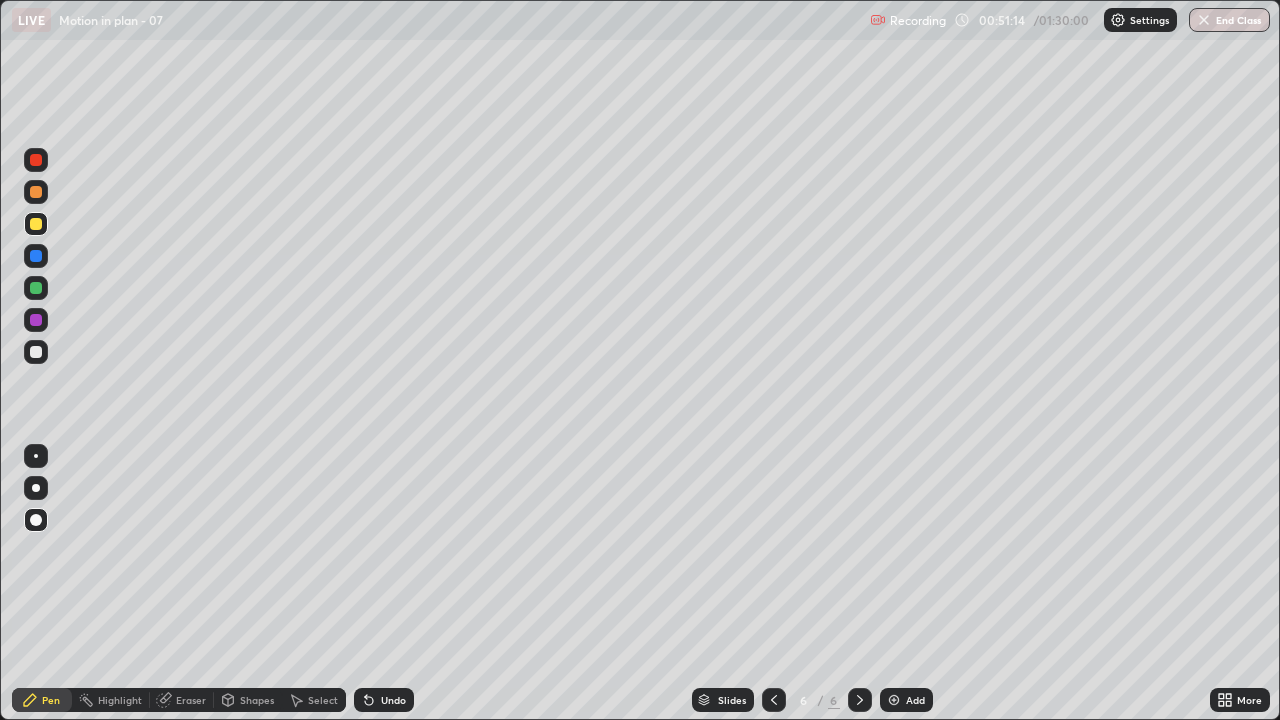 click 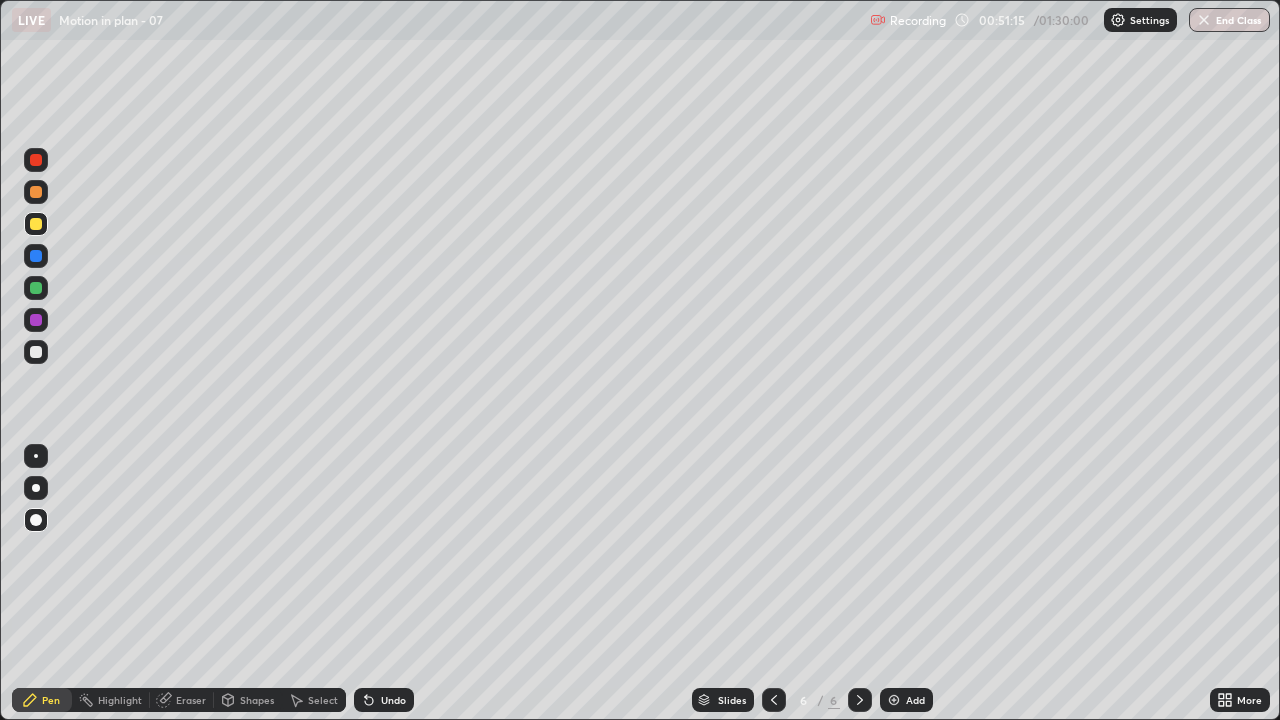 click 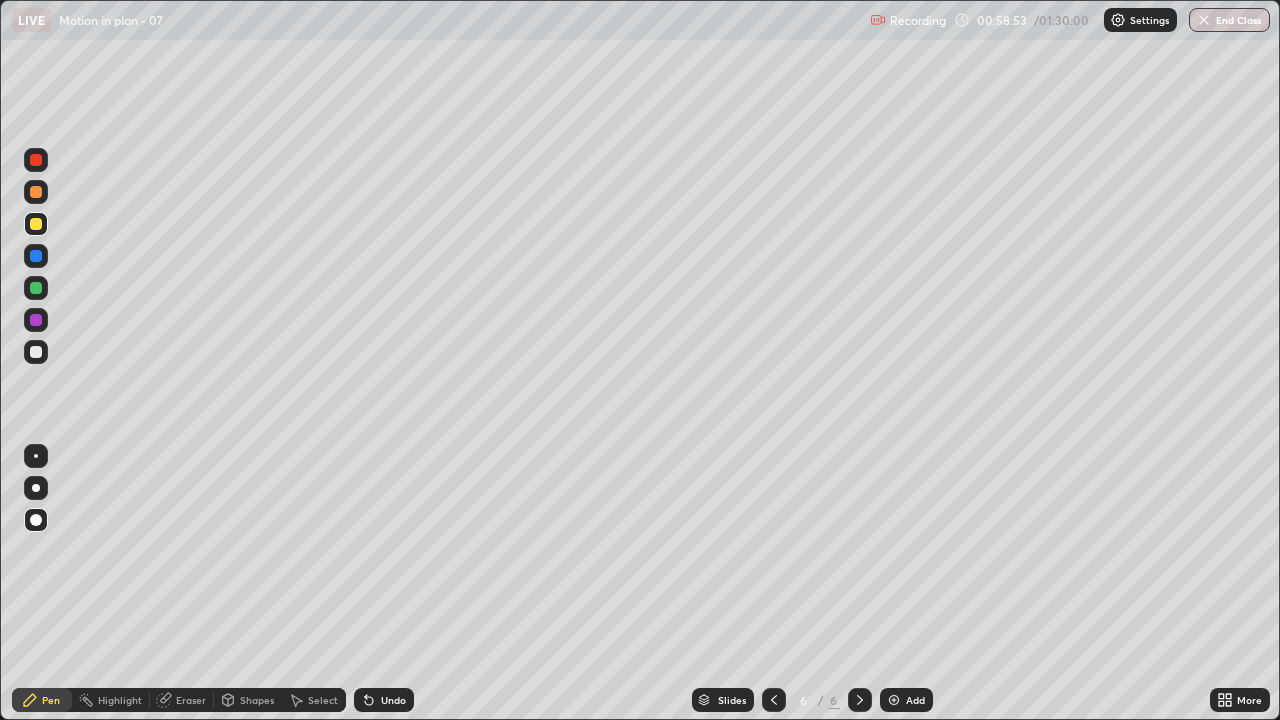 click at bounding box center [894, 700] 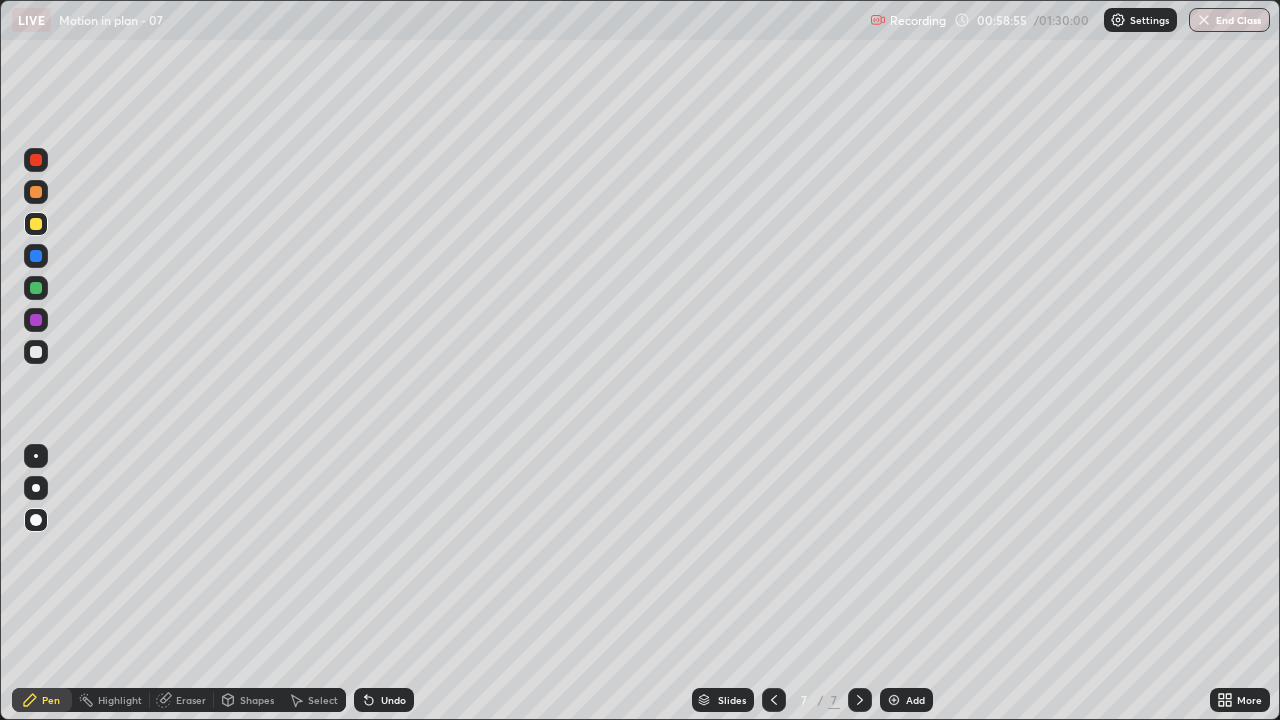 click at bounding box center (36, 352) 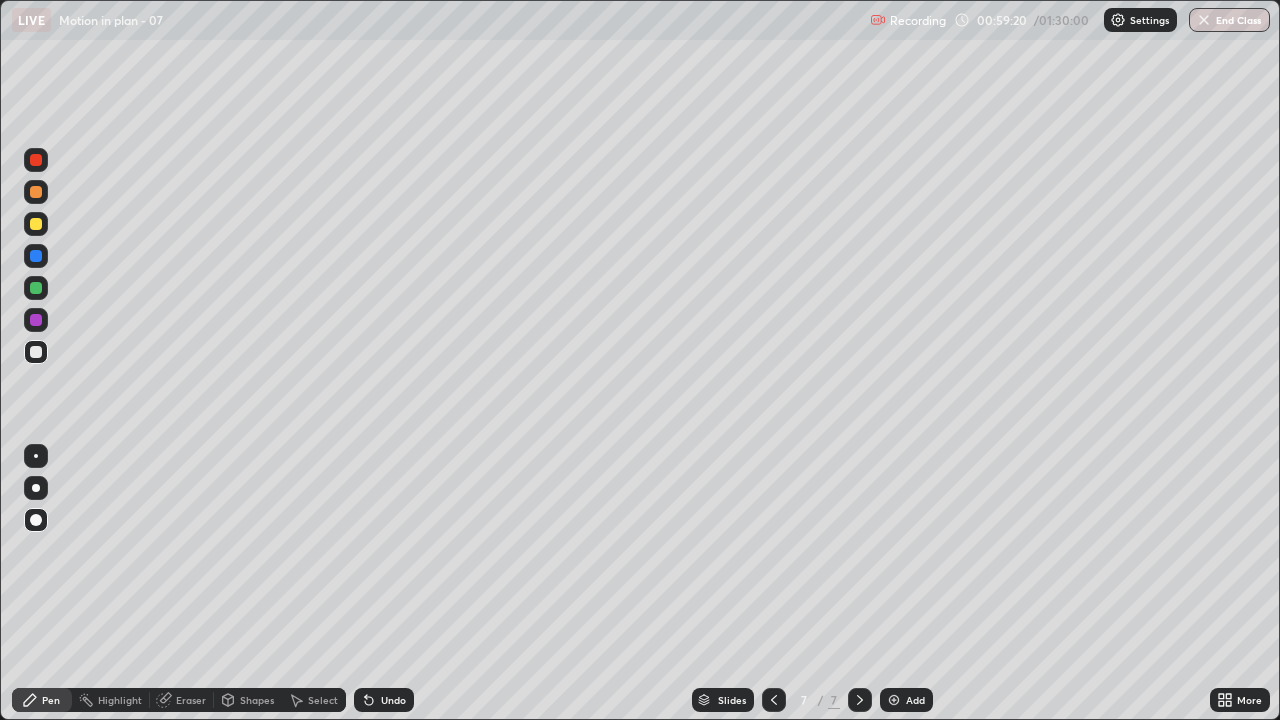 click at bounding box center [36, 256] 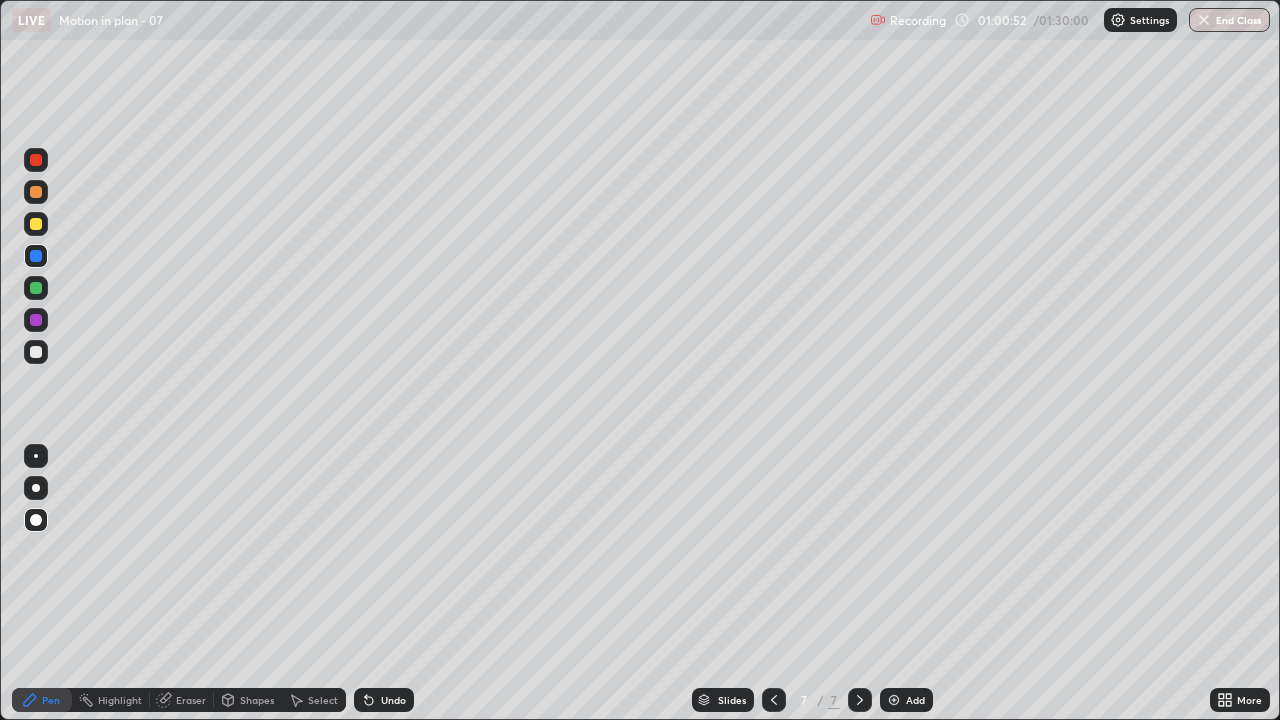click on "Undo" at bounding box center [393, 700] 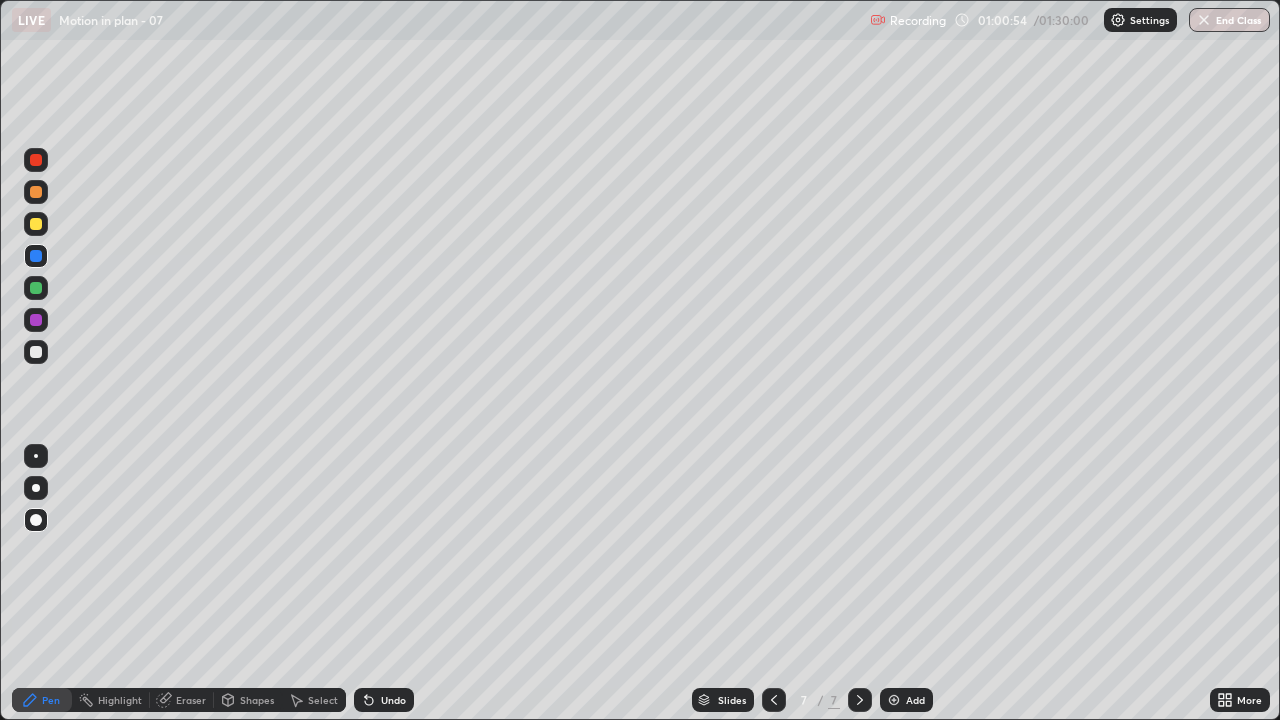 click at bounding box center [36, 320] 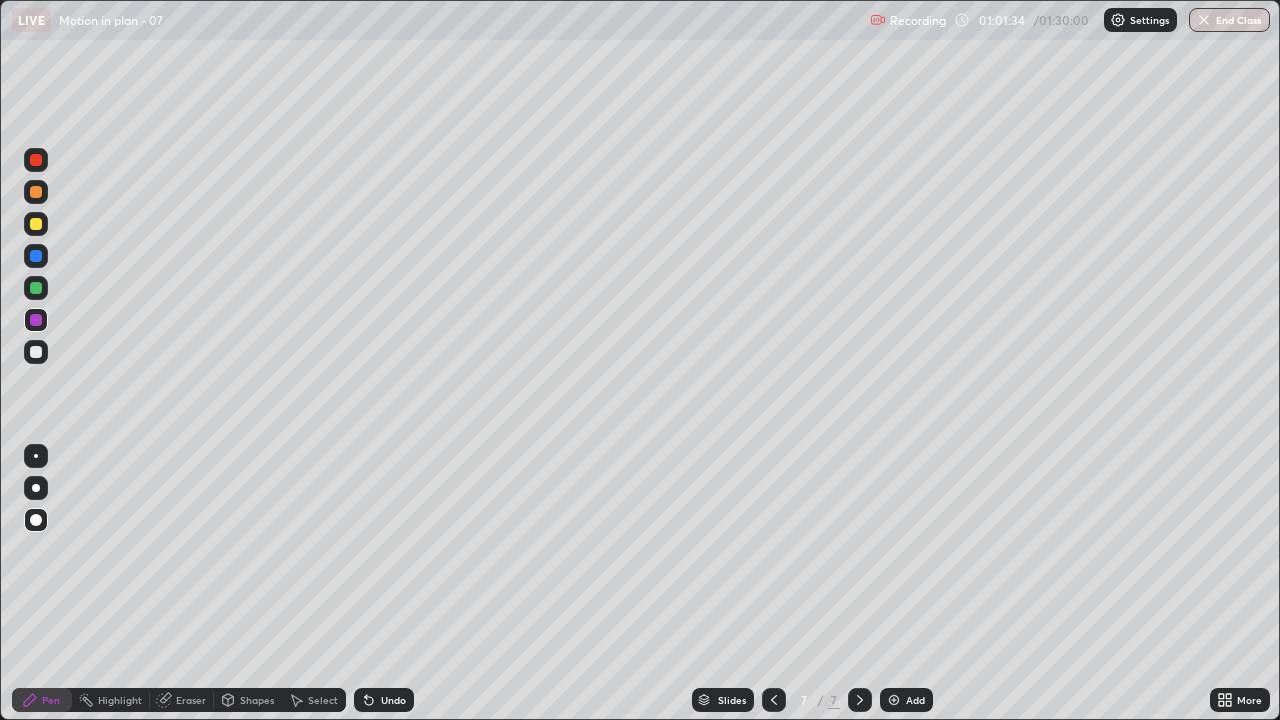 click on "Slides 7 / 7 Add" at bounding box center (812, 700) 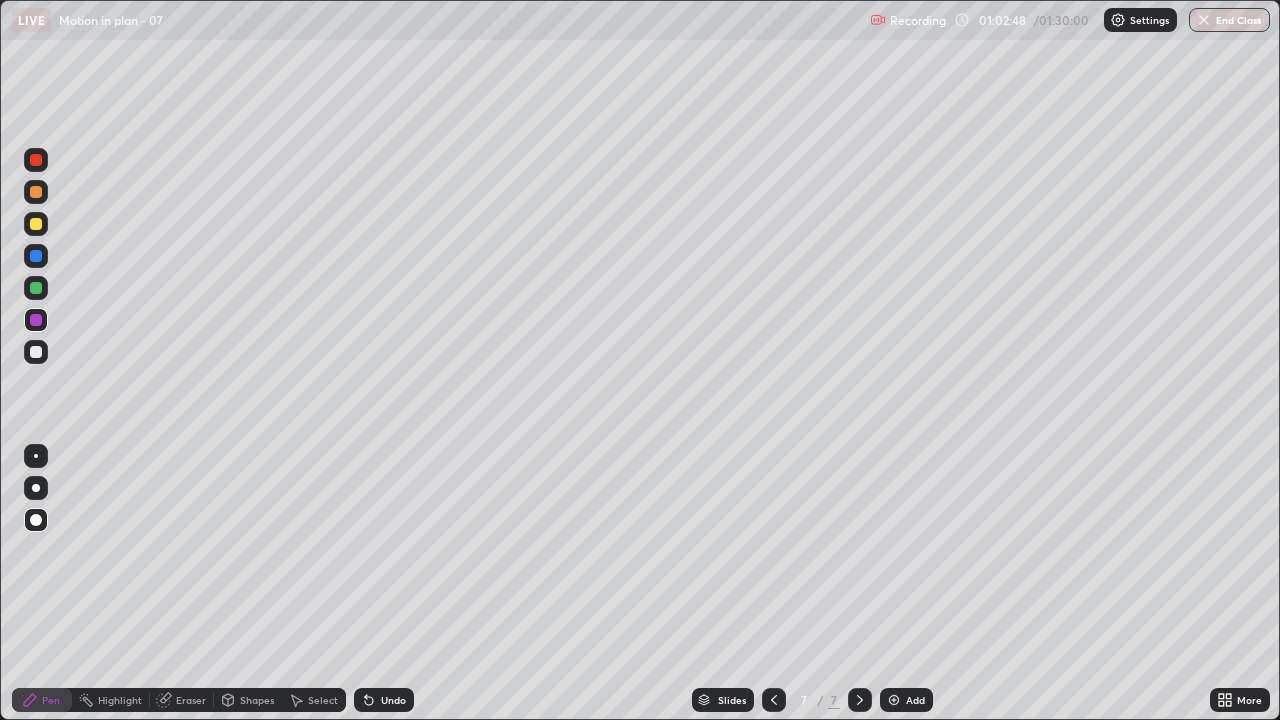click on "Undo" at bounding box center (393, 700) 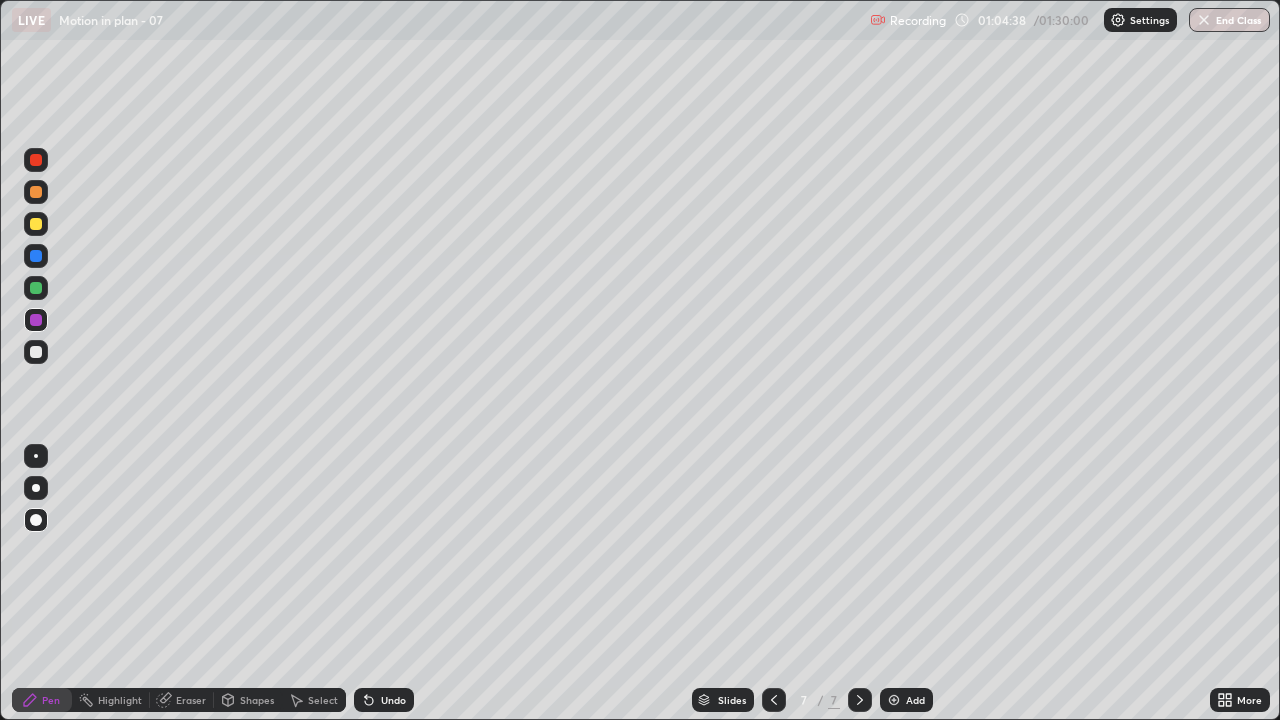 click on "Undo" at bounding box center (384, 700) 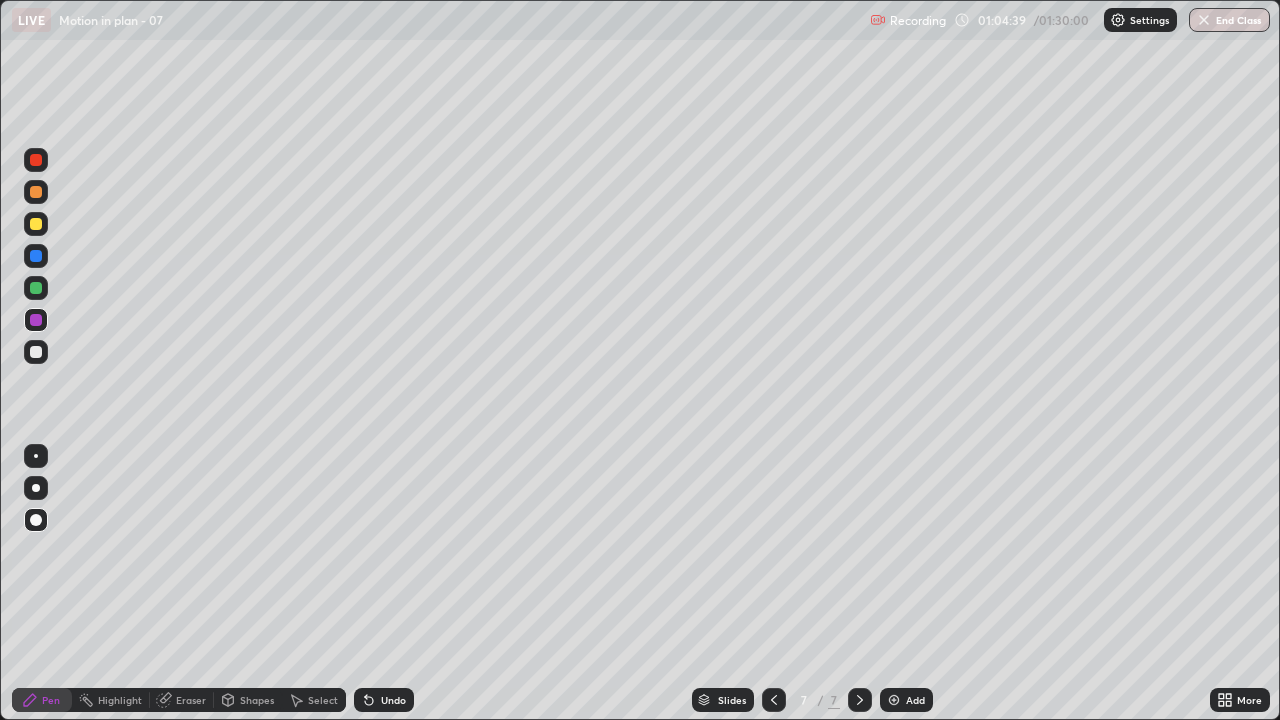 click on "Undo" at bounding box center (393, 700) 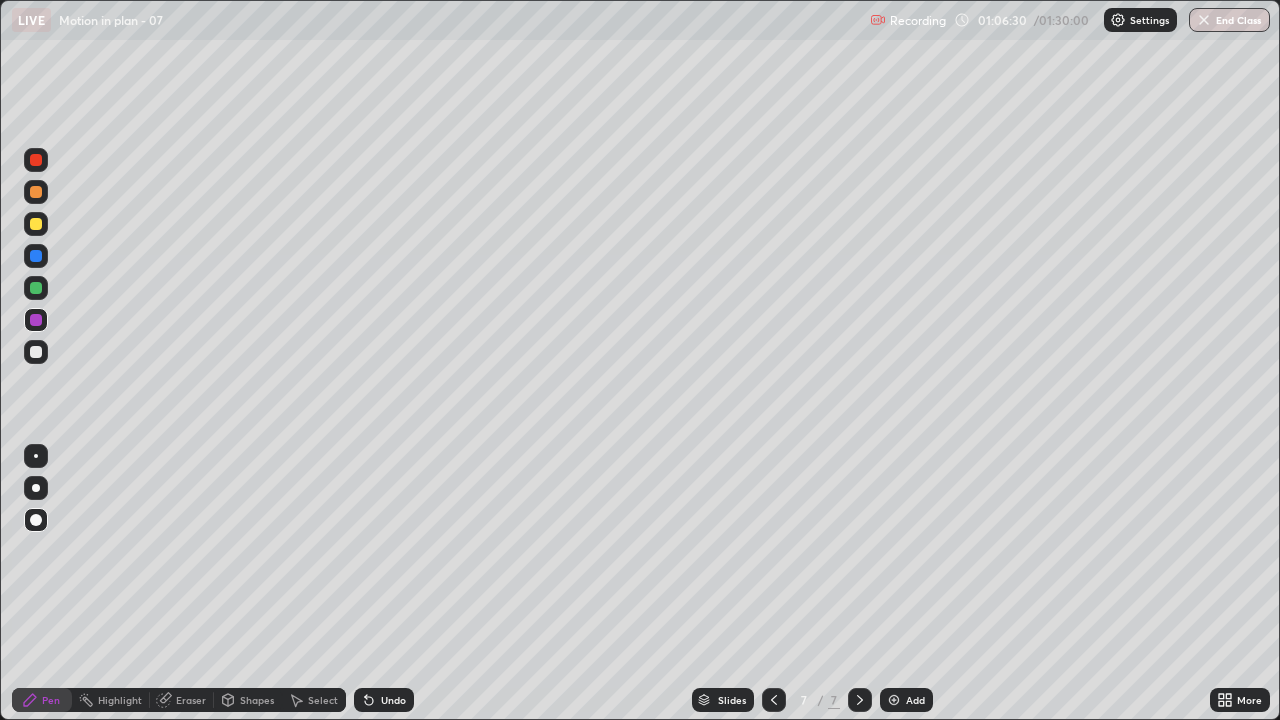click on "Add" at bounding box center [906, 700] 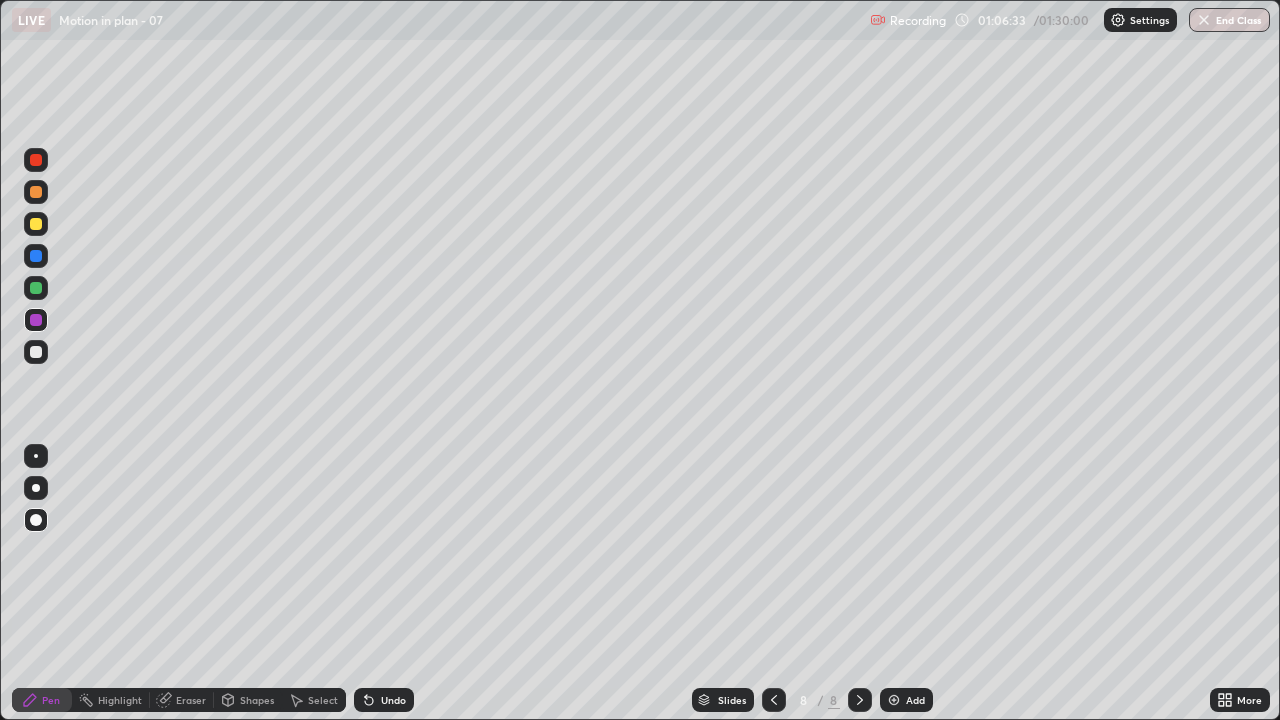 click at bounding box center (36, 352) 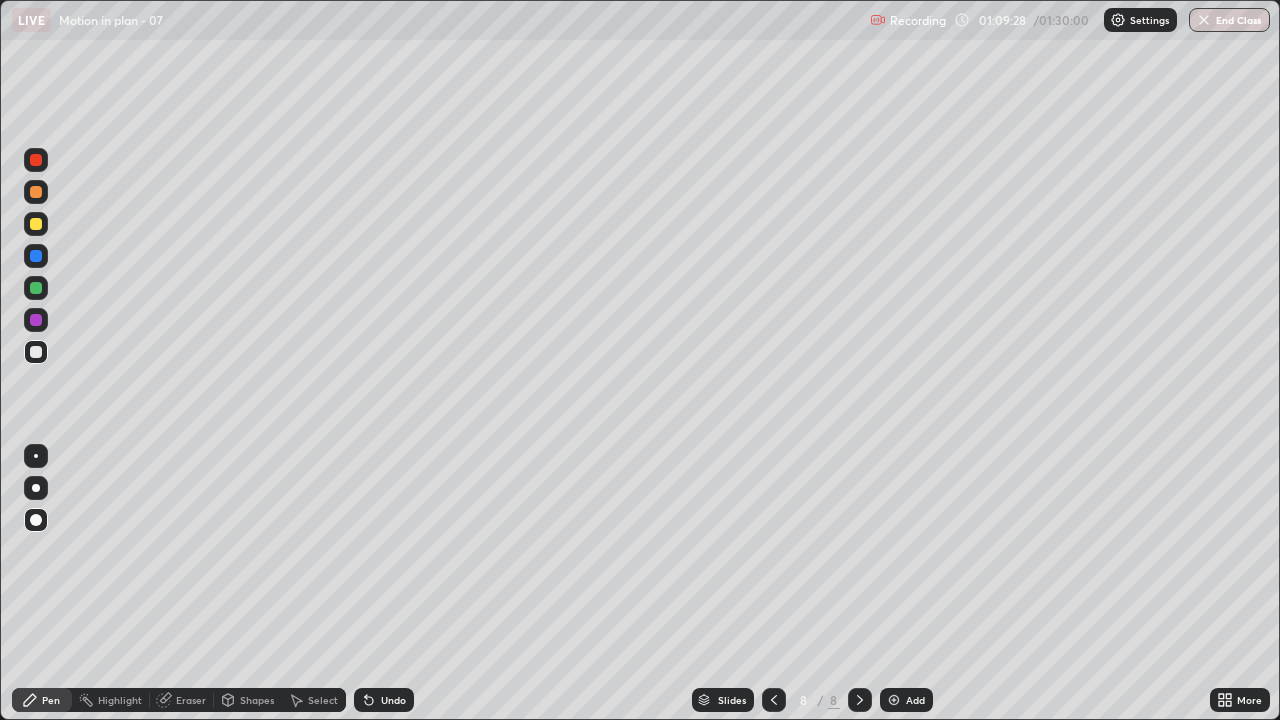 click at bounding box center [36, 320] 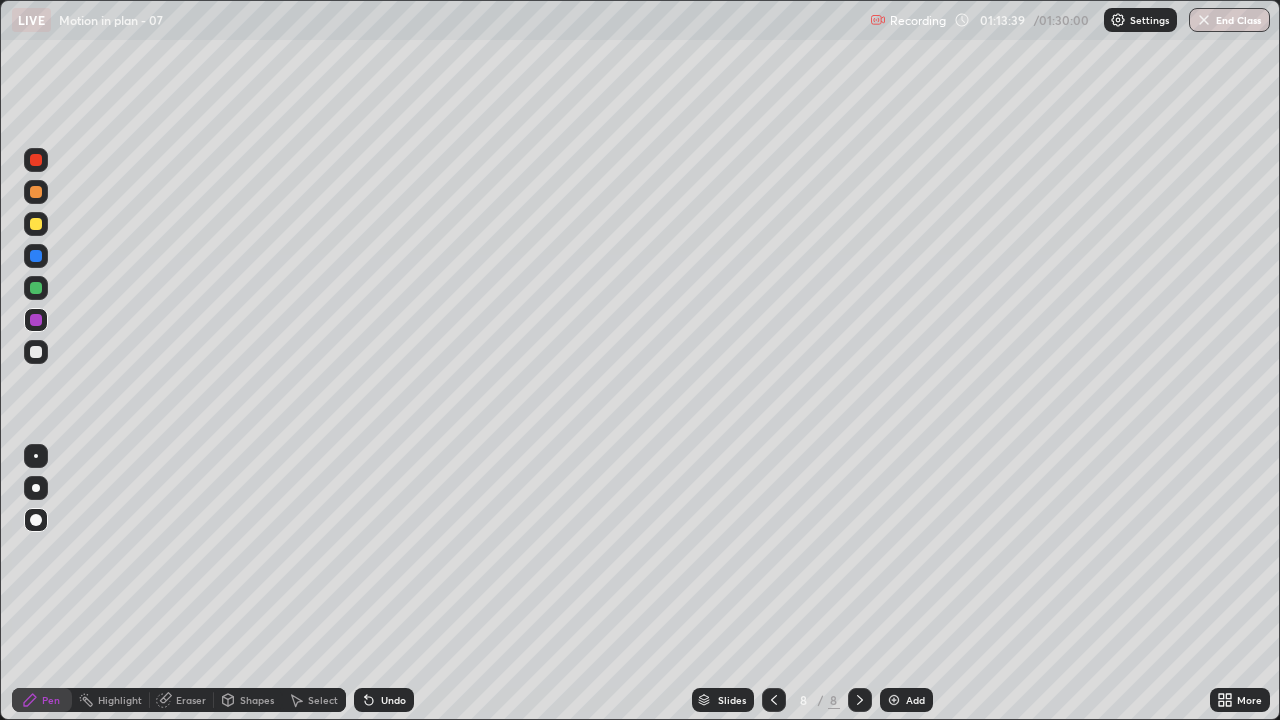 click at bounding box center (36, 256) 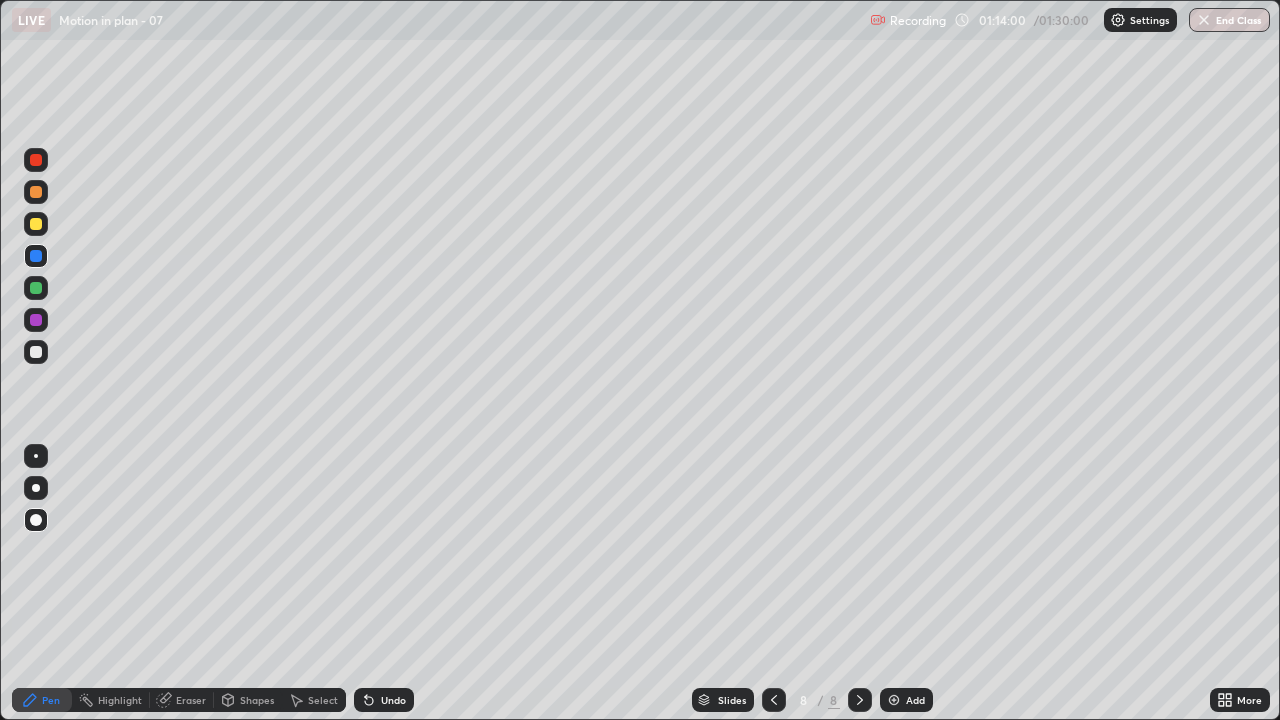 click on "Undo" at bounding box center (393, 700) 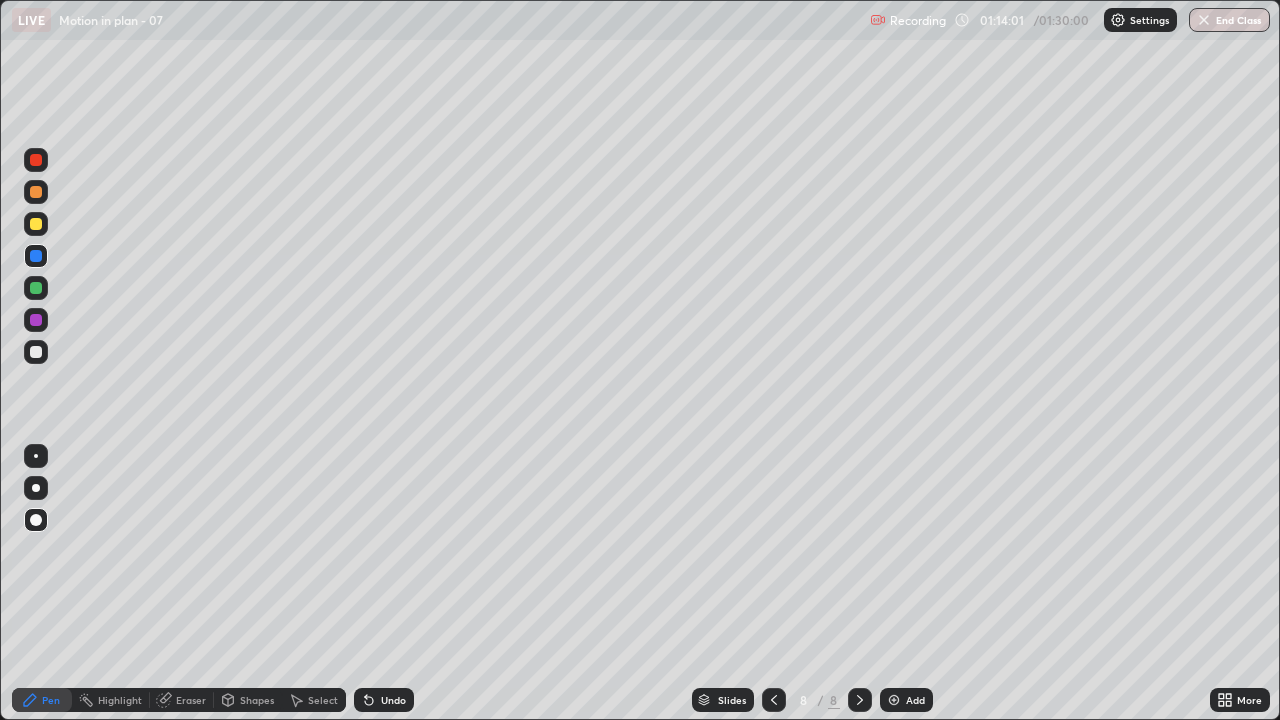 click on "Undo" at bounding box center (393, 700) 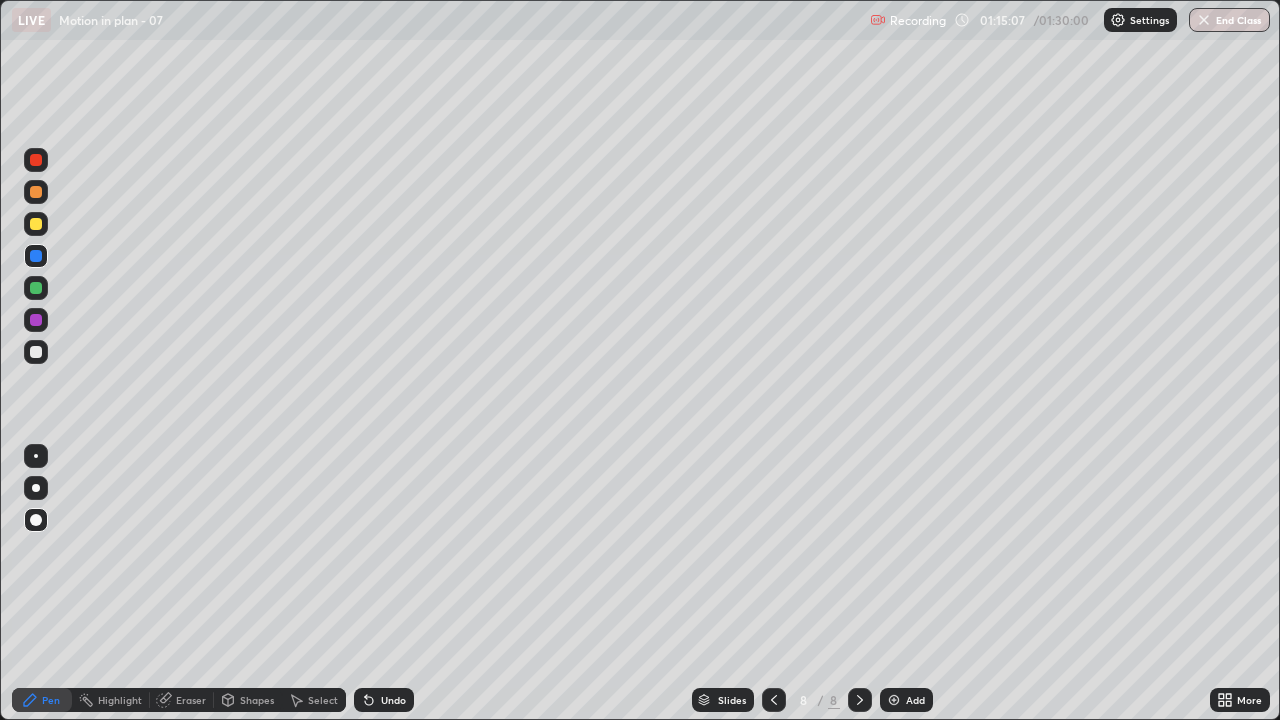 click at bounding box center (894, 700) 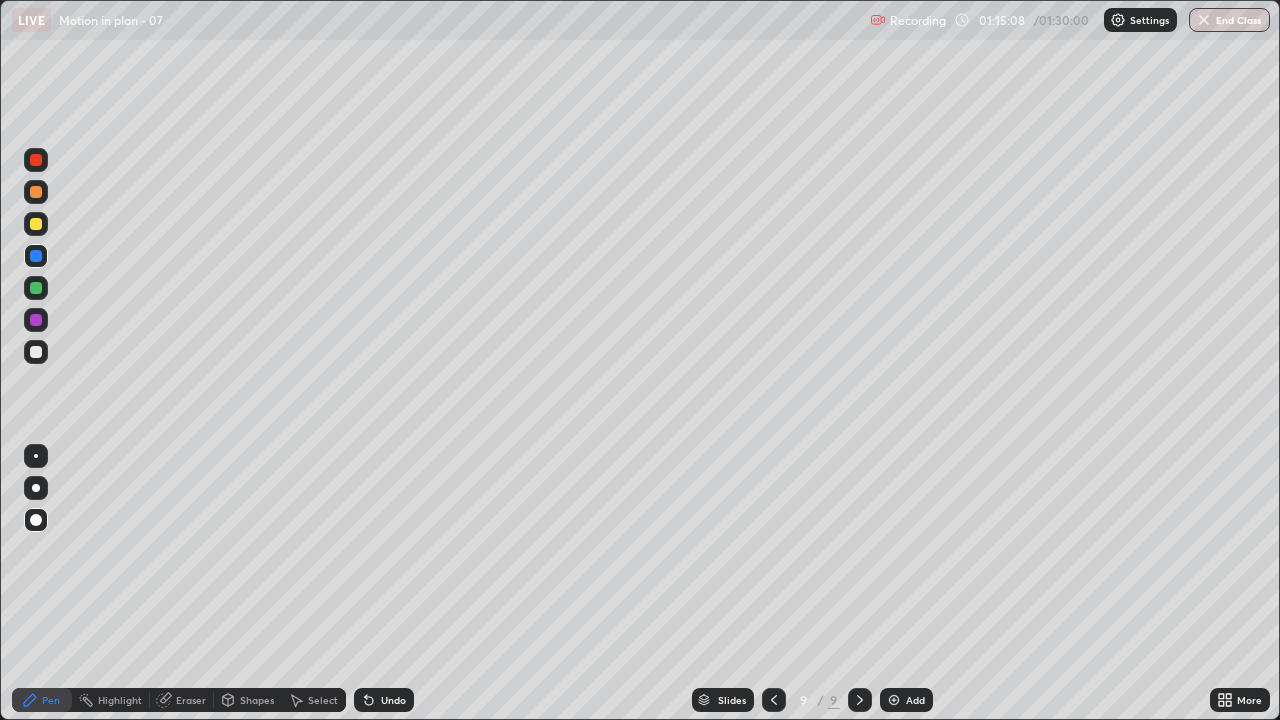 click at bounding box center [36, 352] 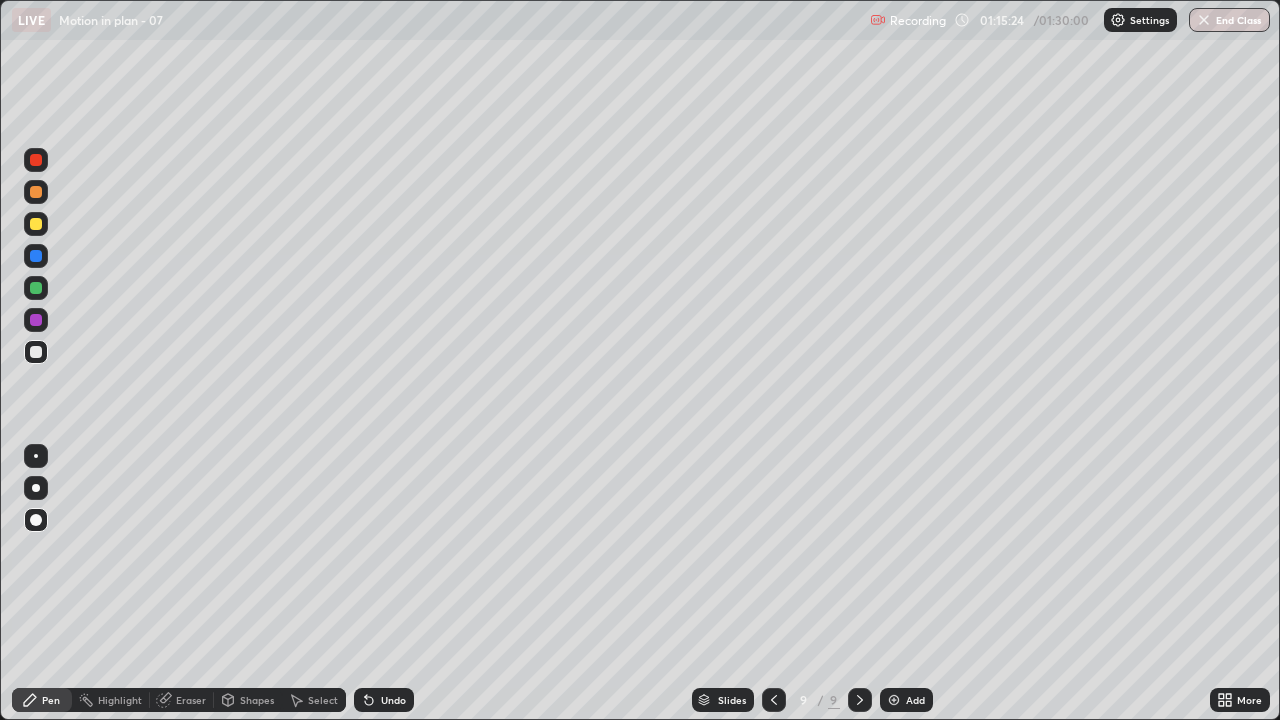 click at bounding box center [36, 160] 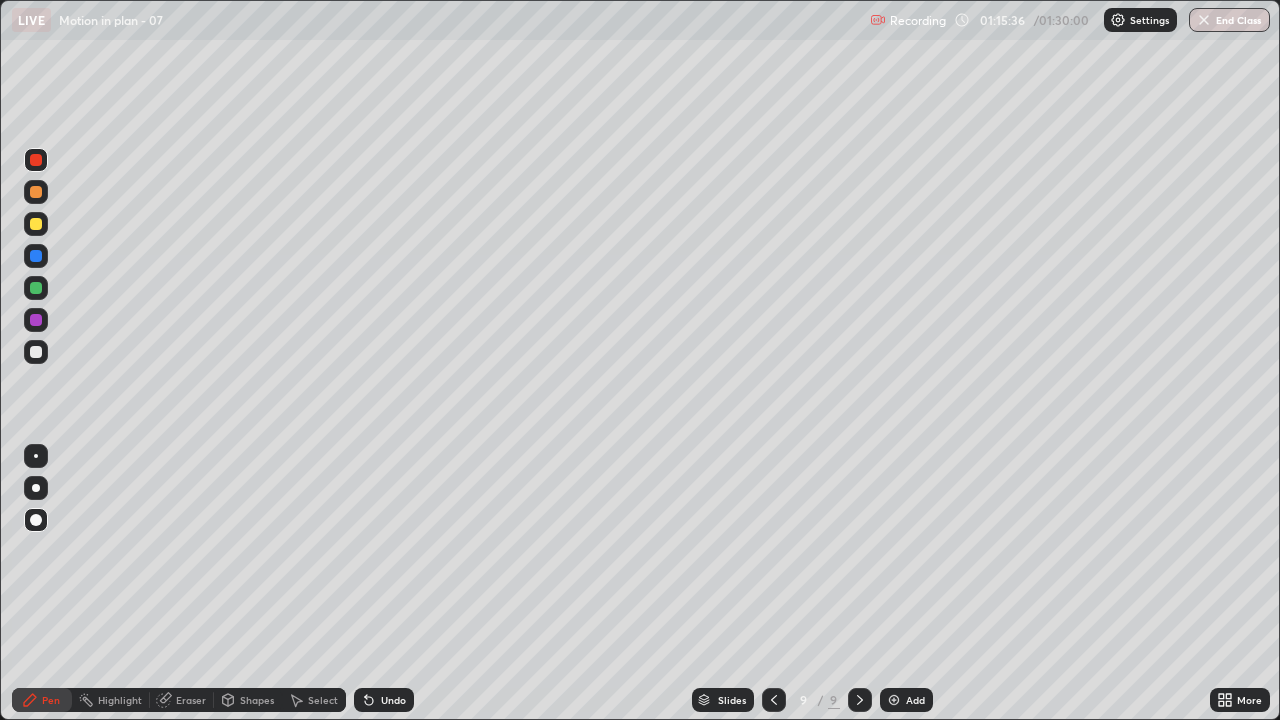 click at bounding box center (36, 288) 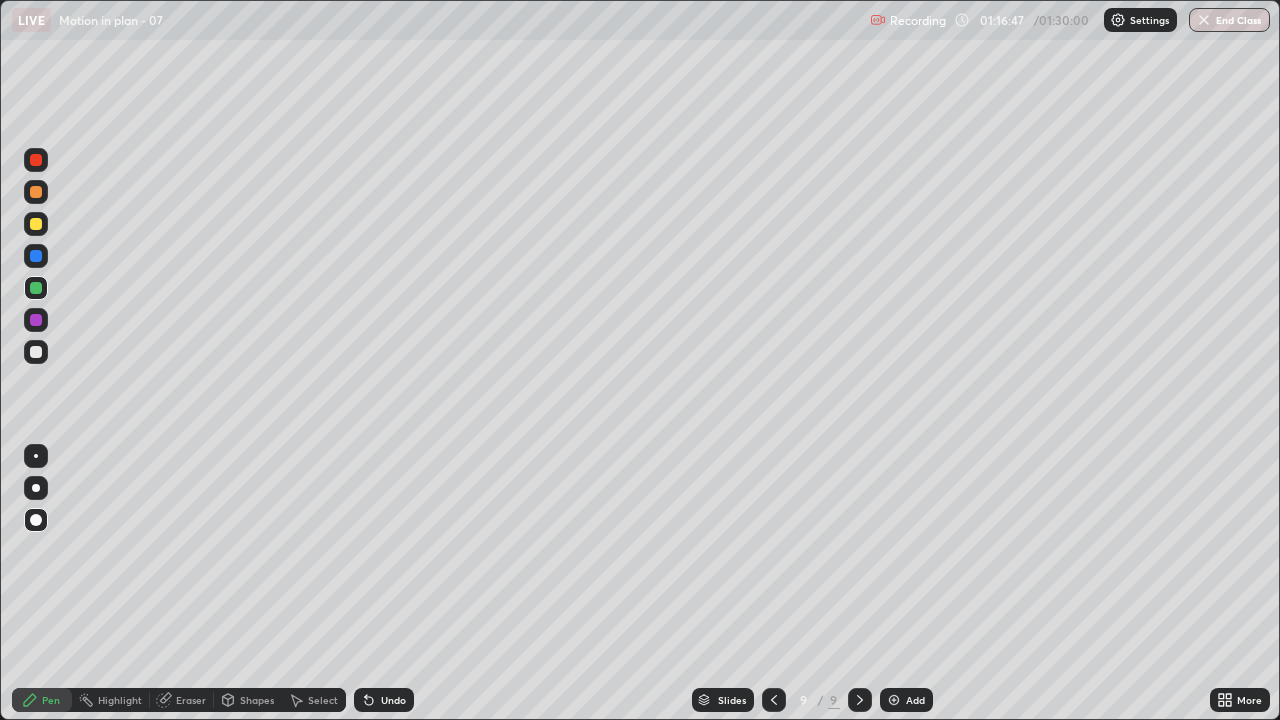 click on "Slides 9 / 9 Add" at bounding box center [812, 700] 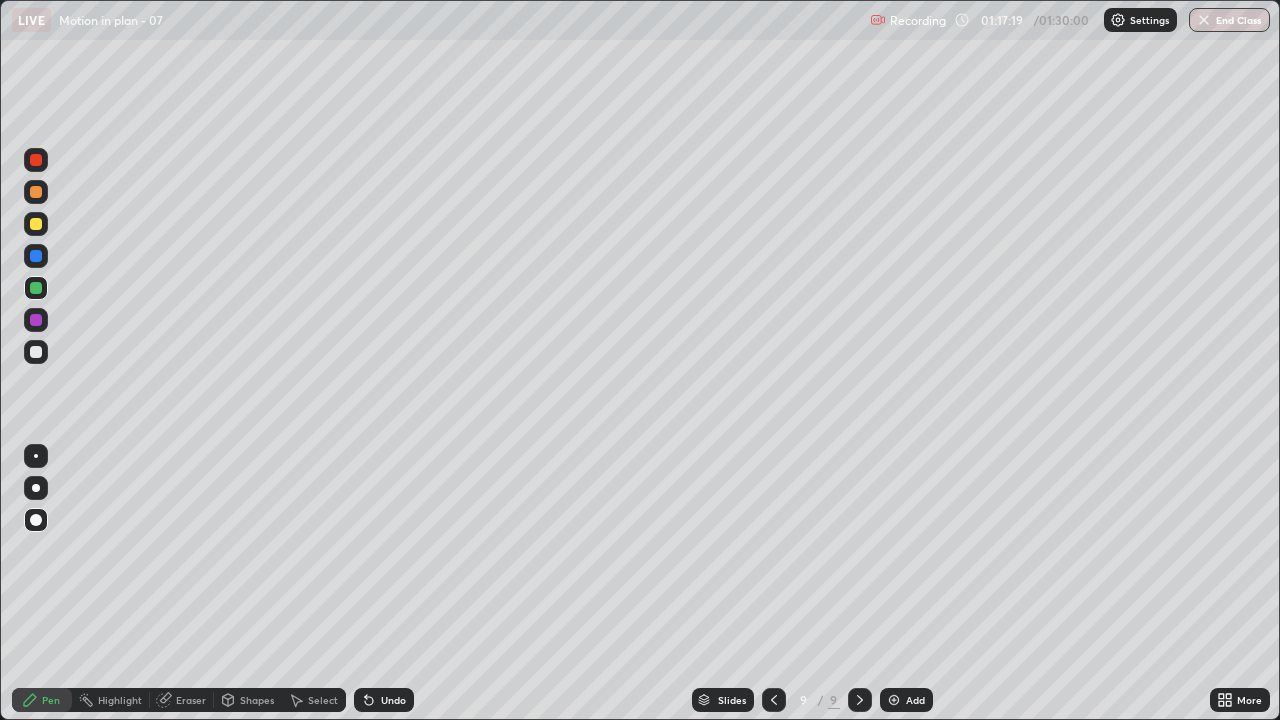 click on "Undo" at bounding box center (384, 700) 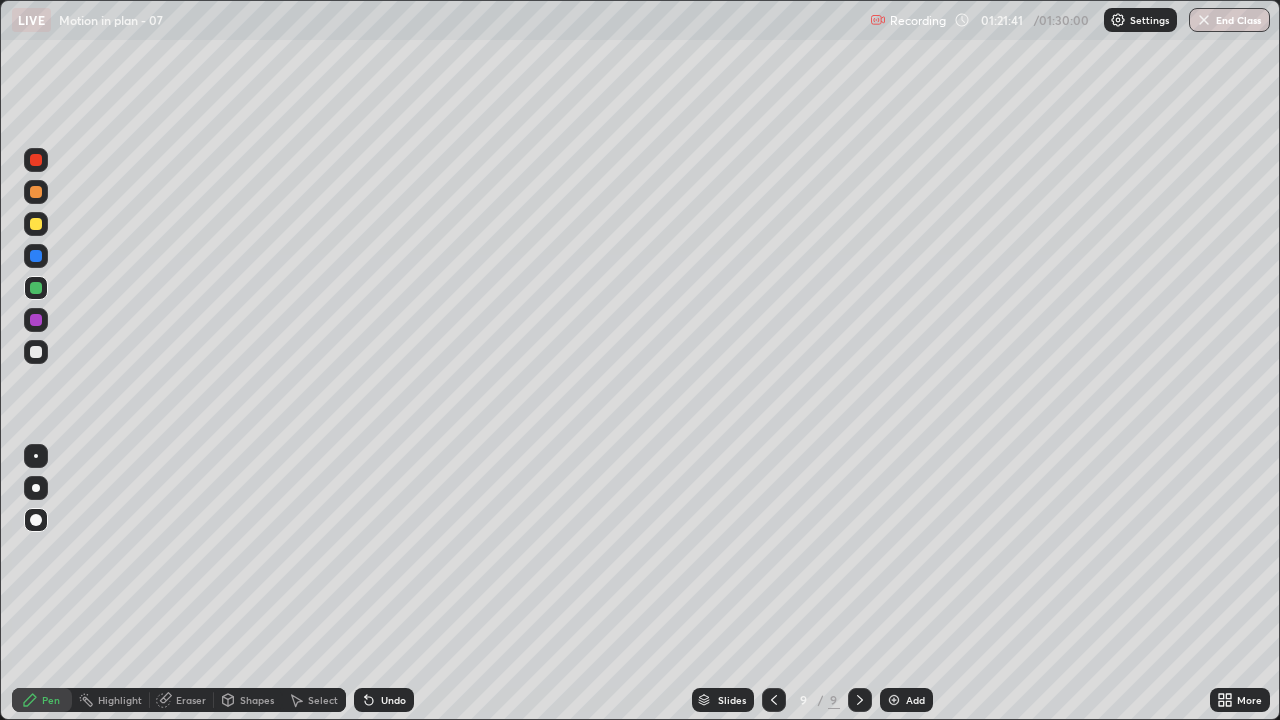 click on "Undo" at bounding box center [384, 700] 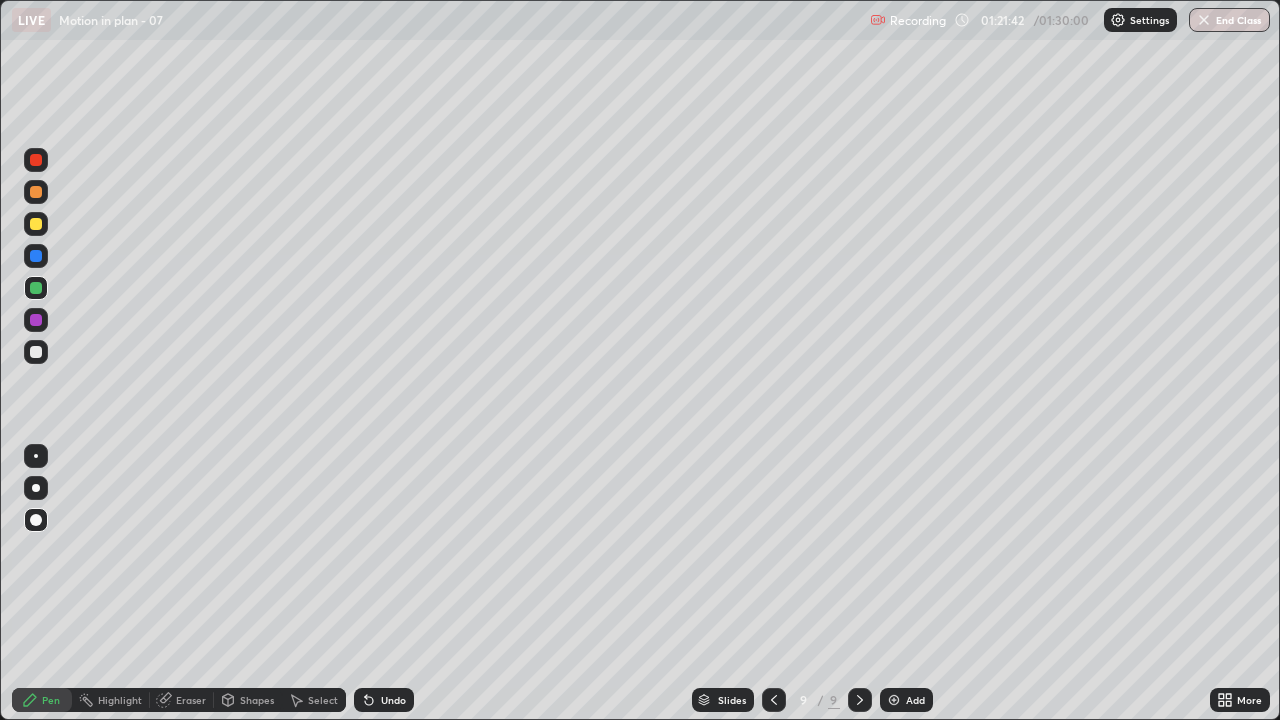 click 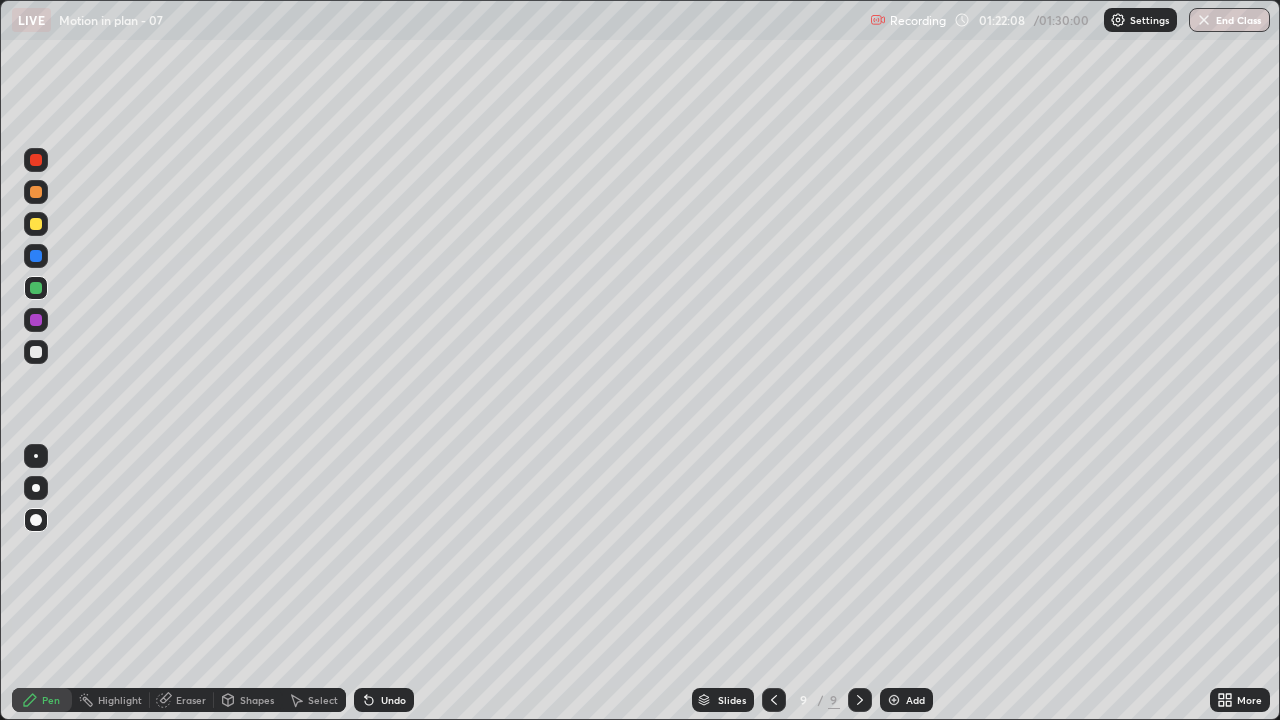 click at bounding box center (36, 288) 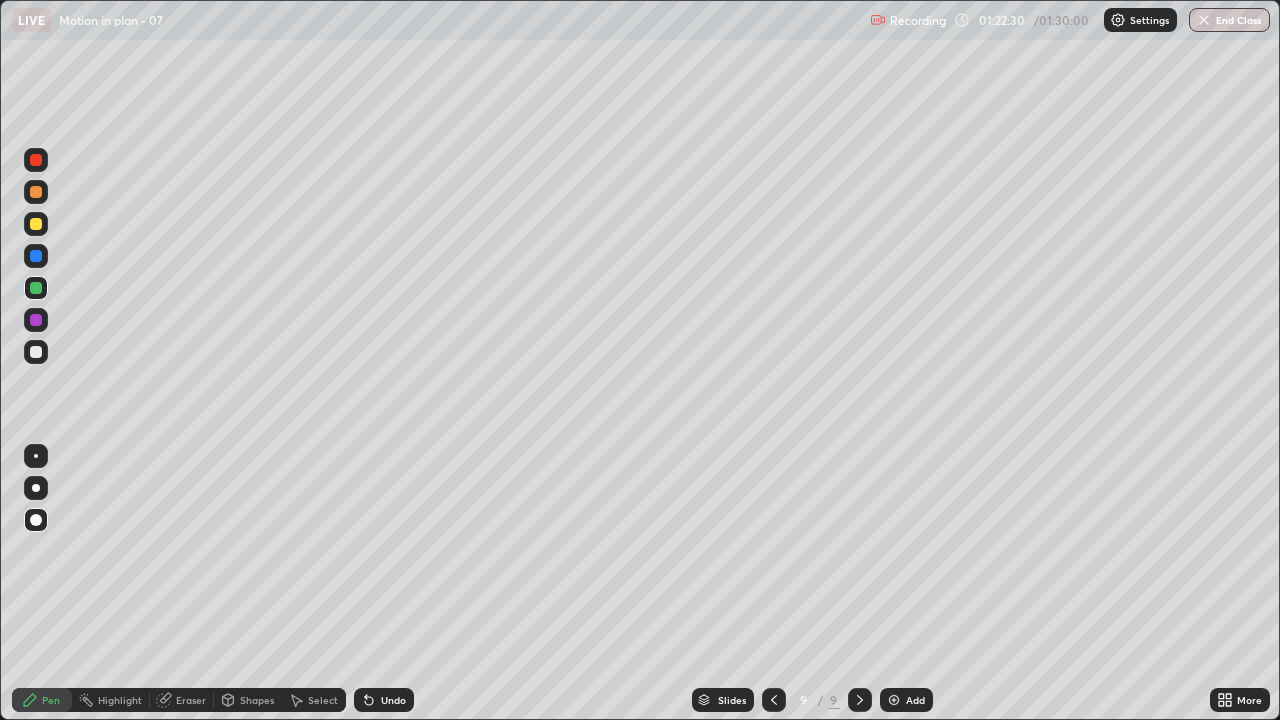 click at bounding box center (36, 320) 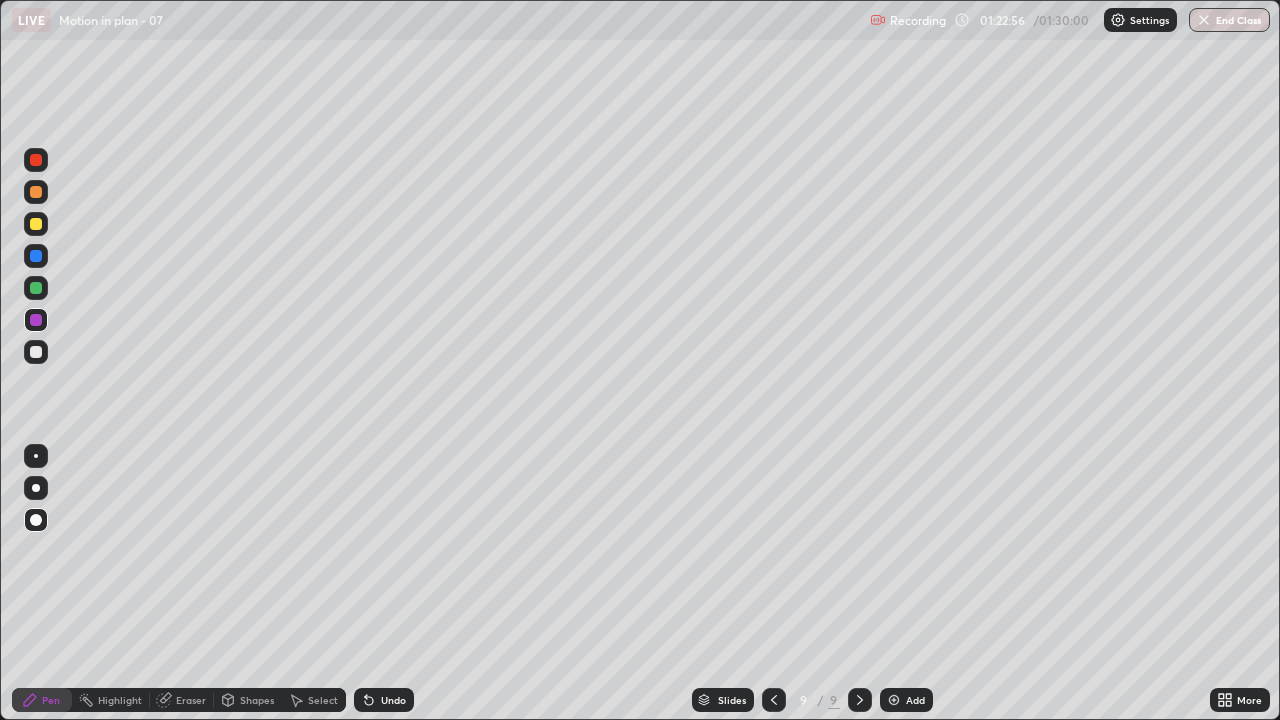 click at bounding box center (36, 288) 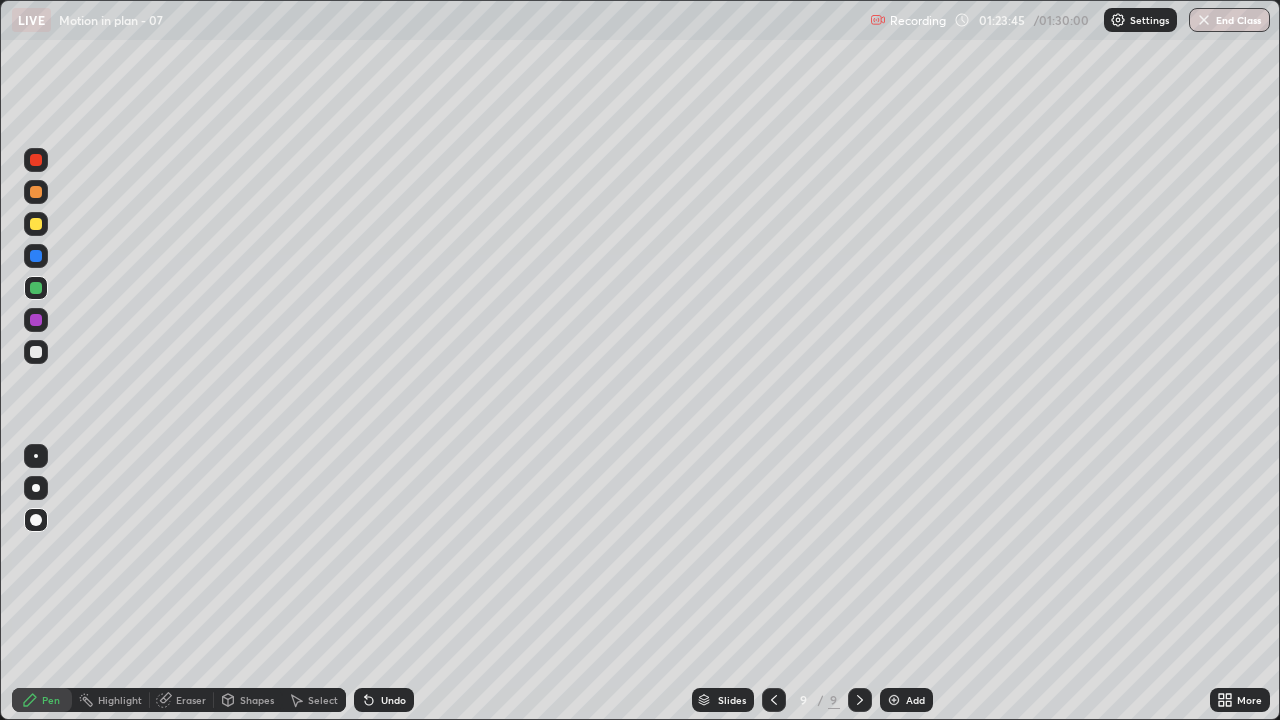 click on "Undo" at bounding box center [393, 700] 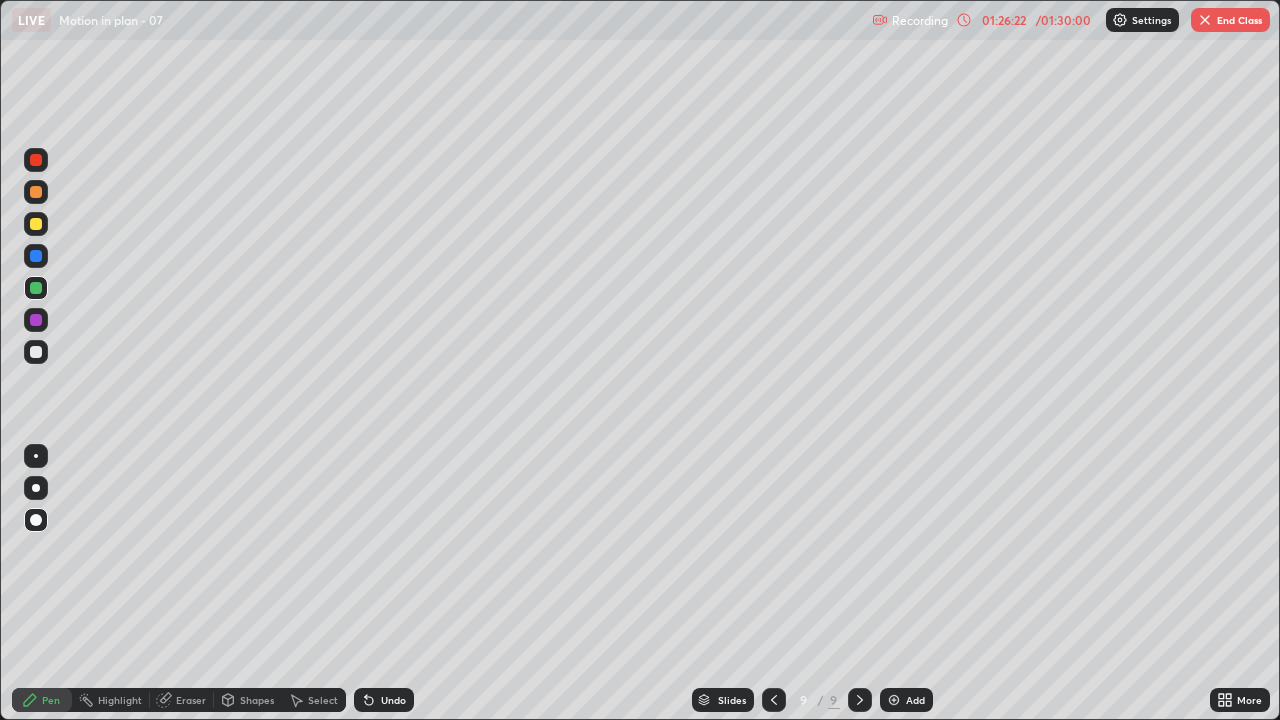 click on "Add" at bounding box center (915, 700) 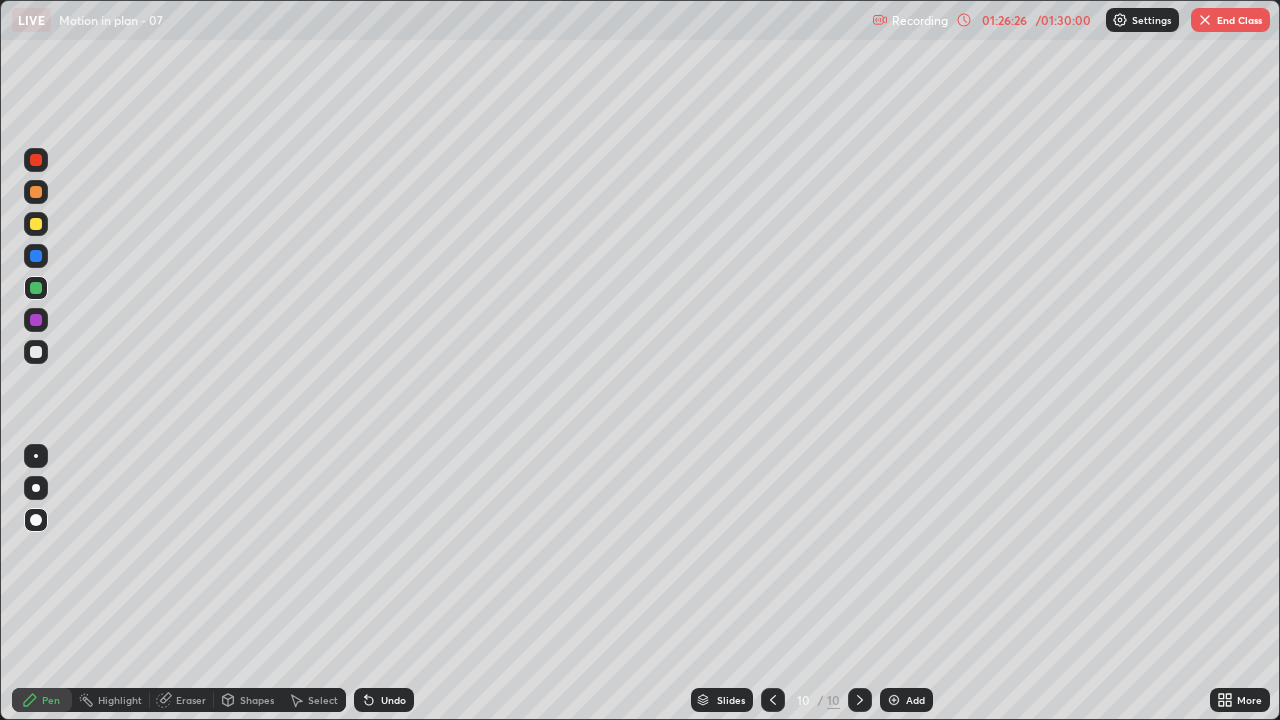 click at bounding box center [36, 192] 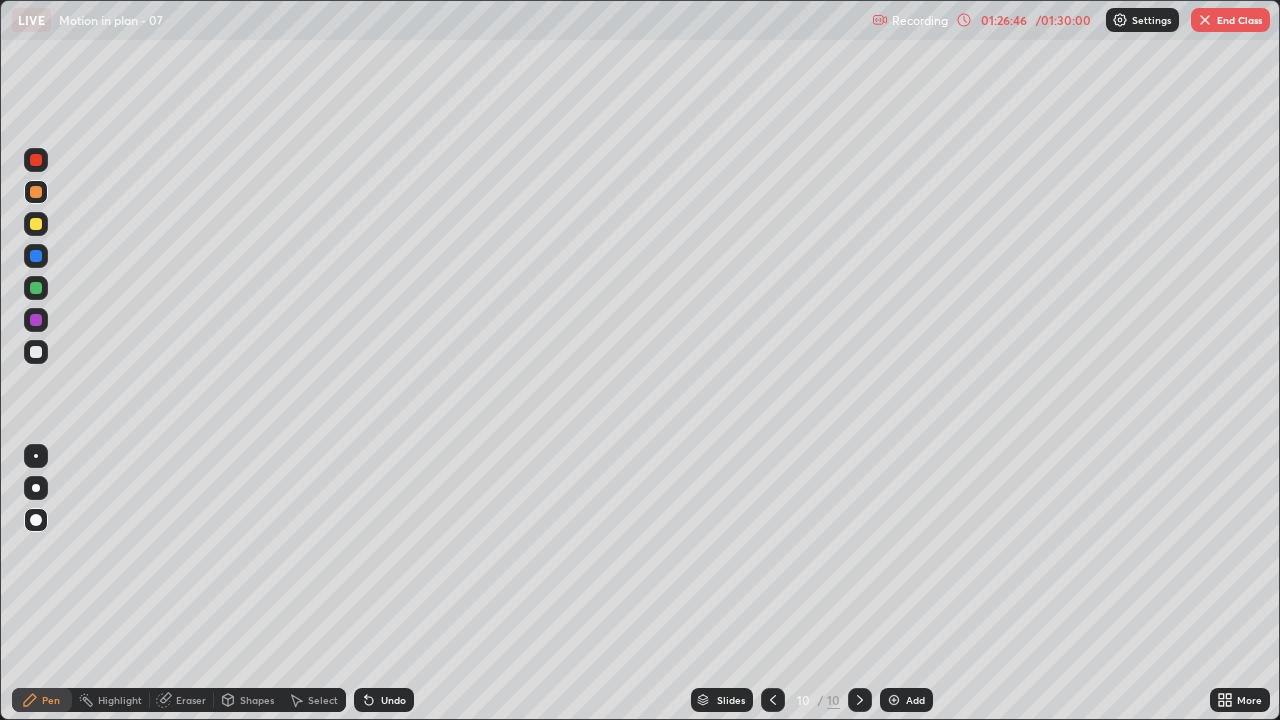 click at bounding box center (36, 288) 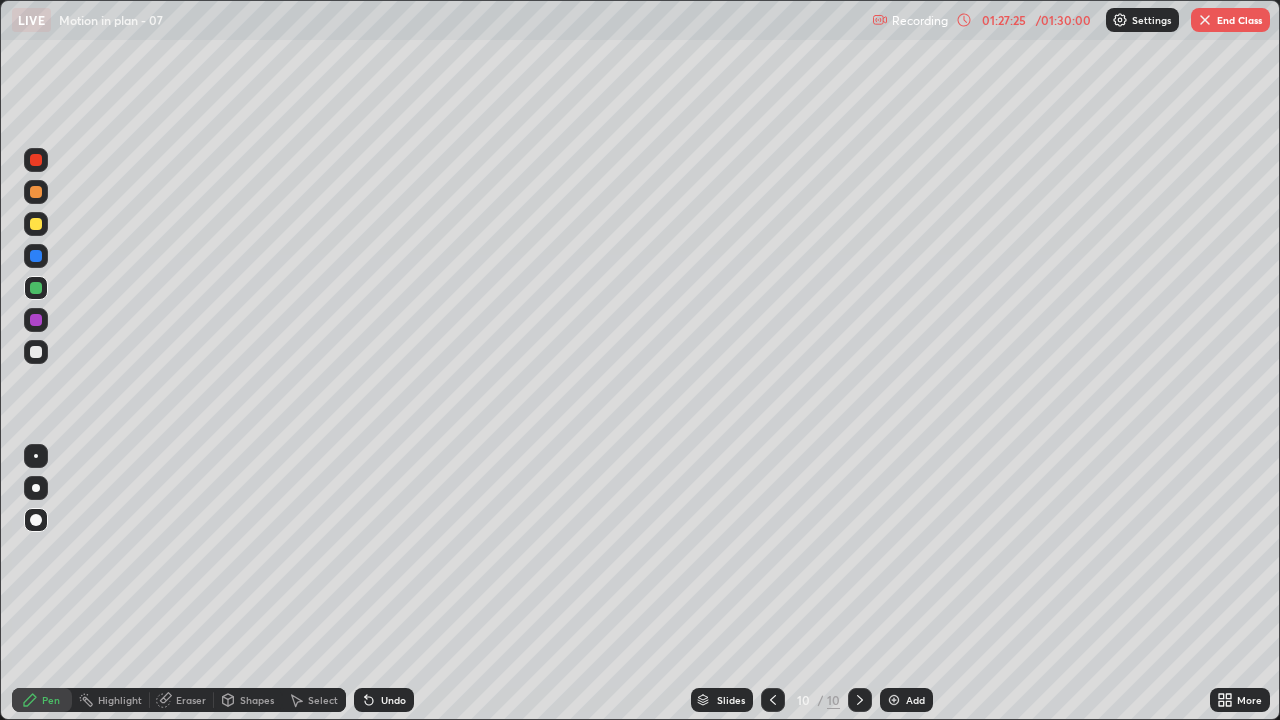 click at bounding box center (36, 352) 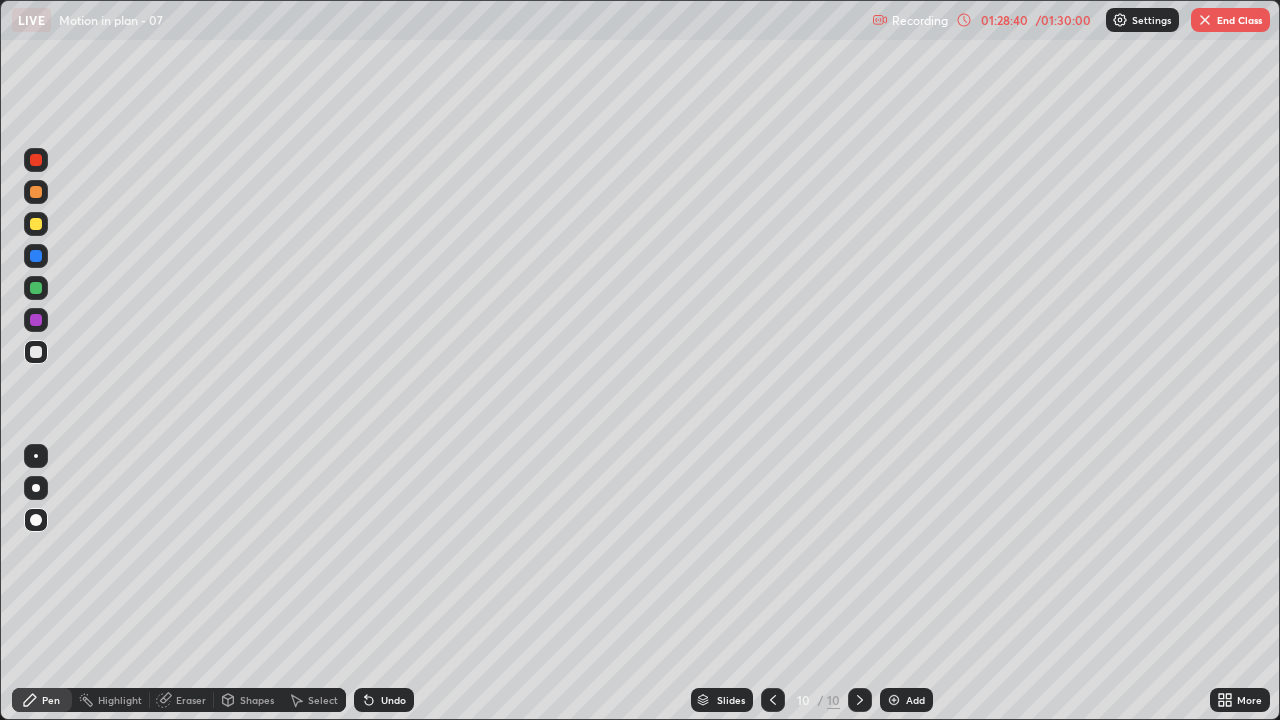 click at bounding box center (1205, 20) 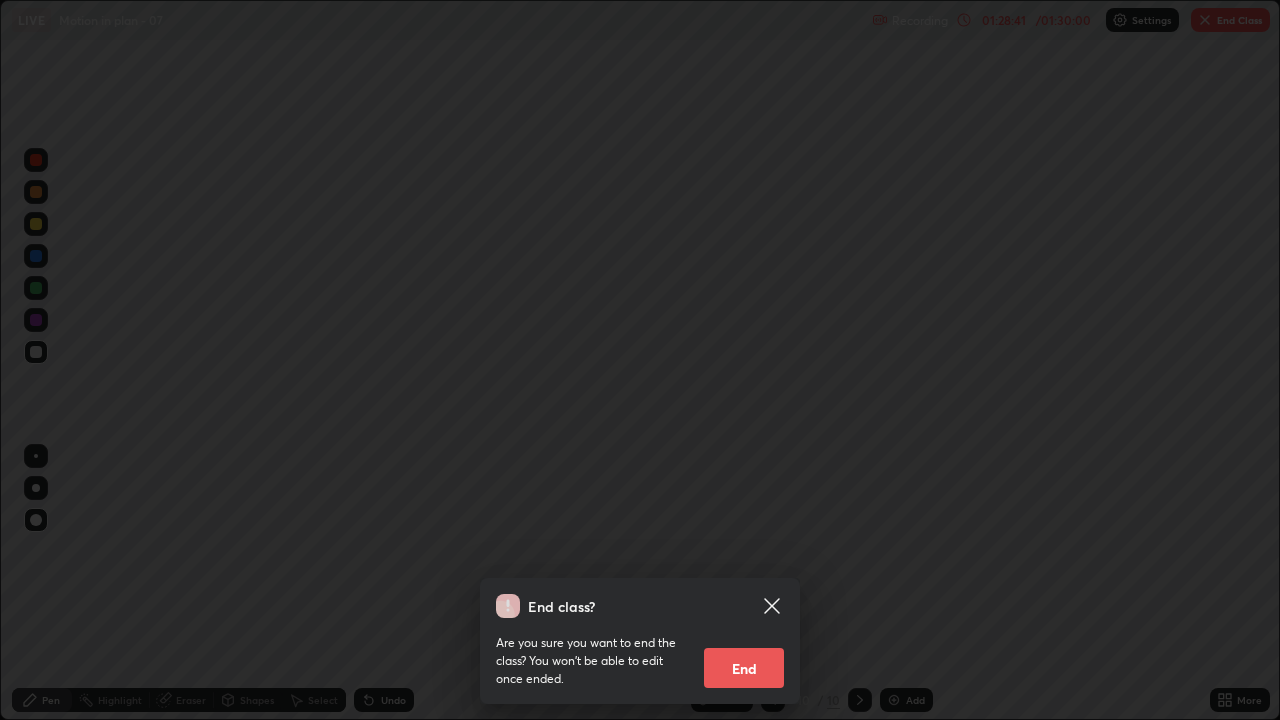 click on "End" at bounding box center (744, 668) 